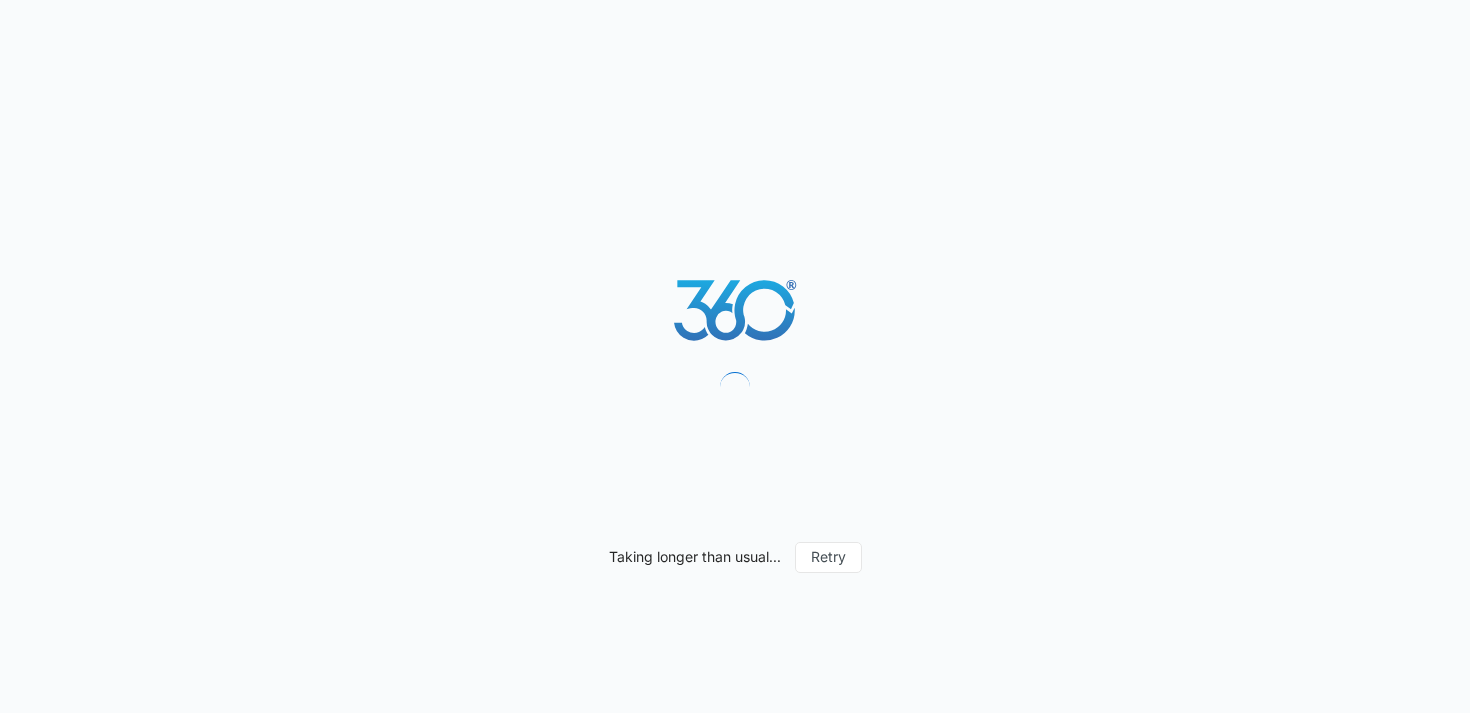 scroll, scrollTop: 0, scrollLeft: 0, axis: both 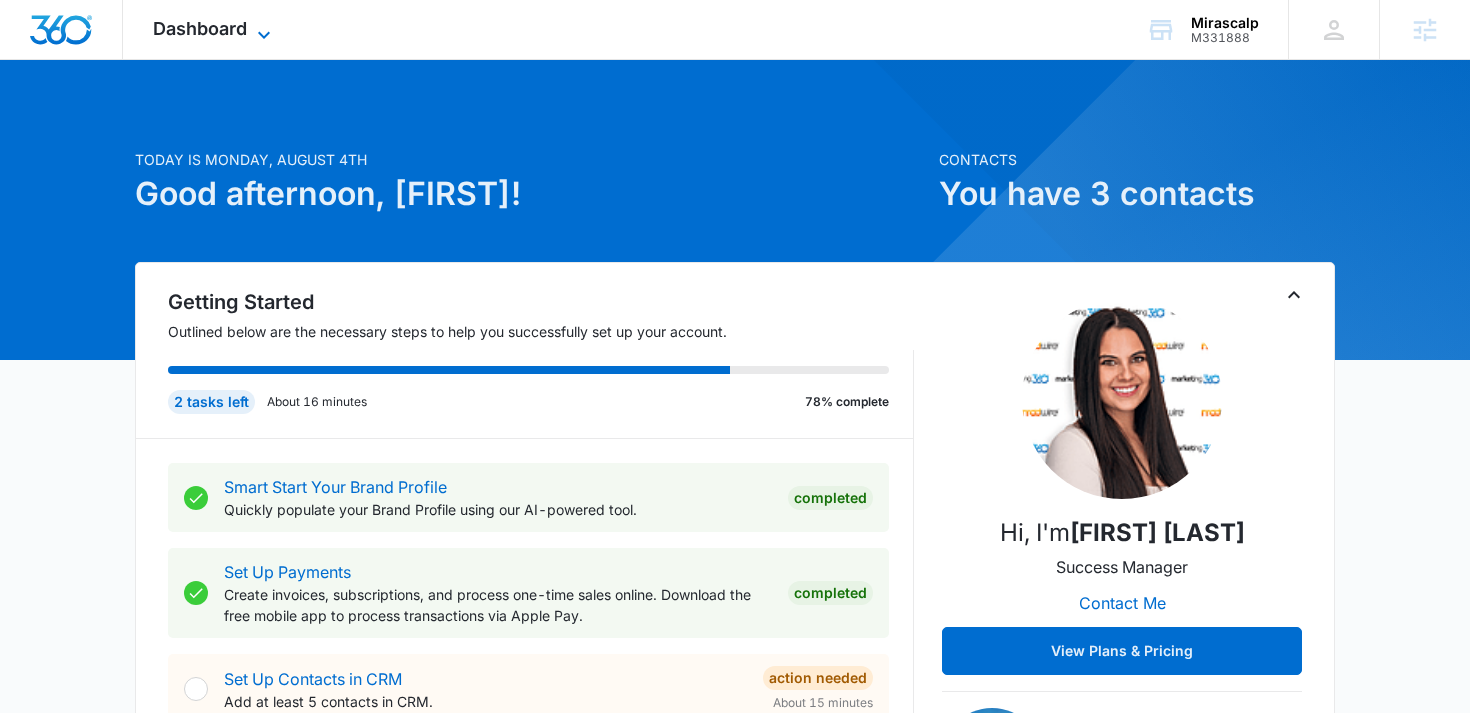 click on "Dashboard" at bounding box center (200, 28) 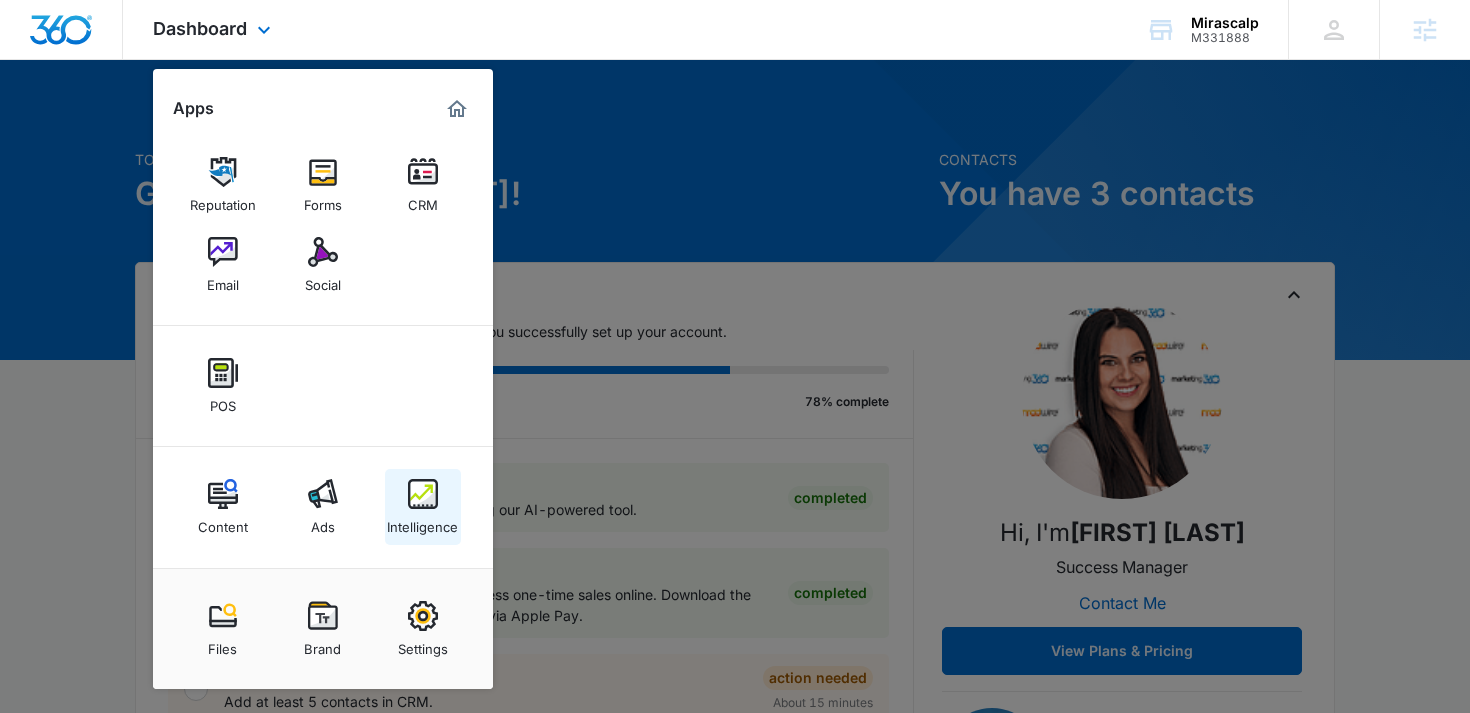 click on "Intelligence" at bounding box center (422, 522) 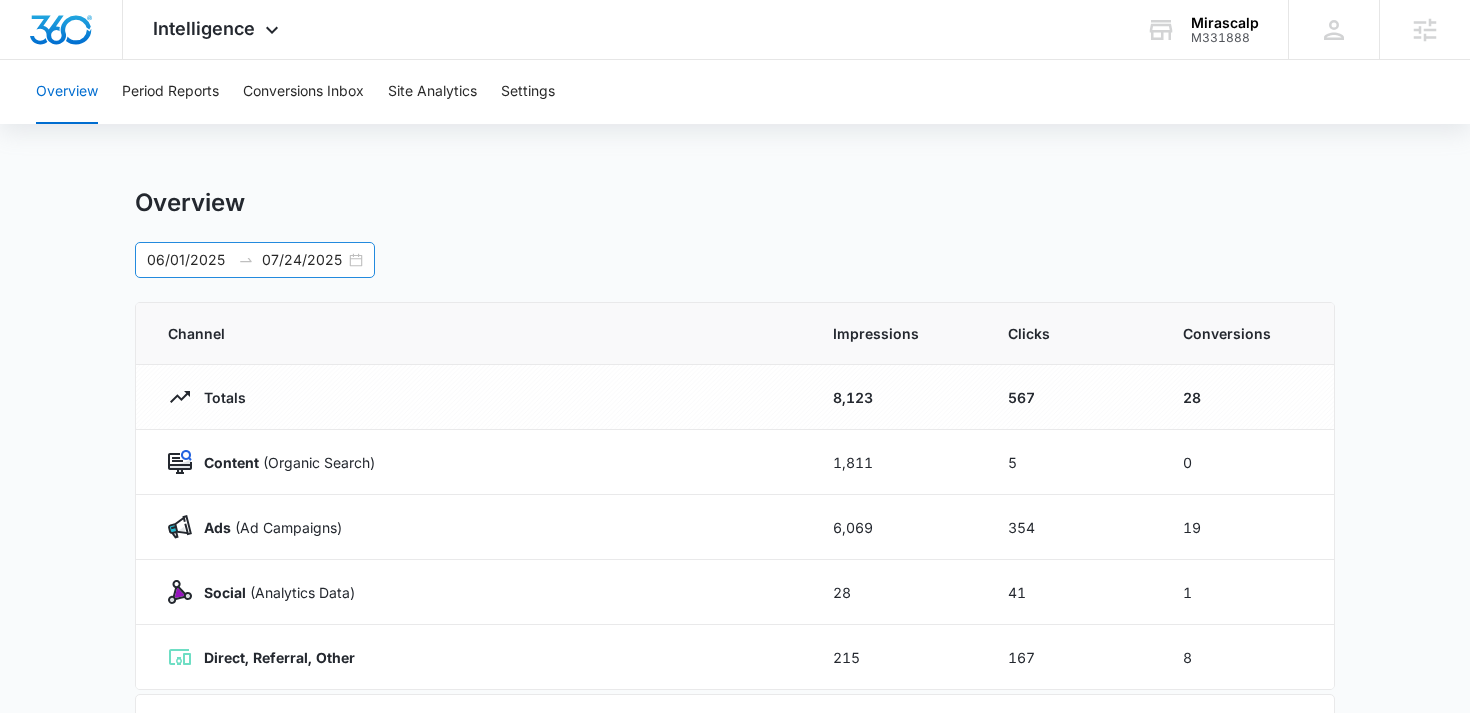 click on "06/01/2025 07/24/2025" at bounding box center (255, 260) 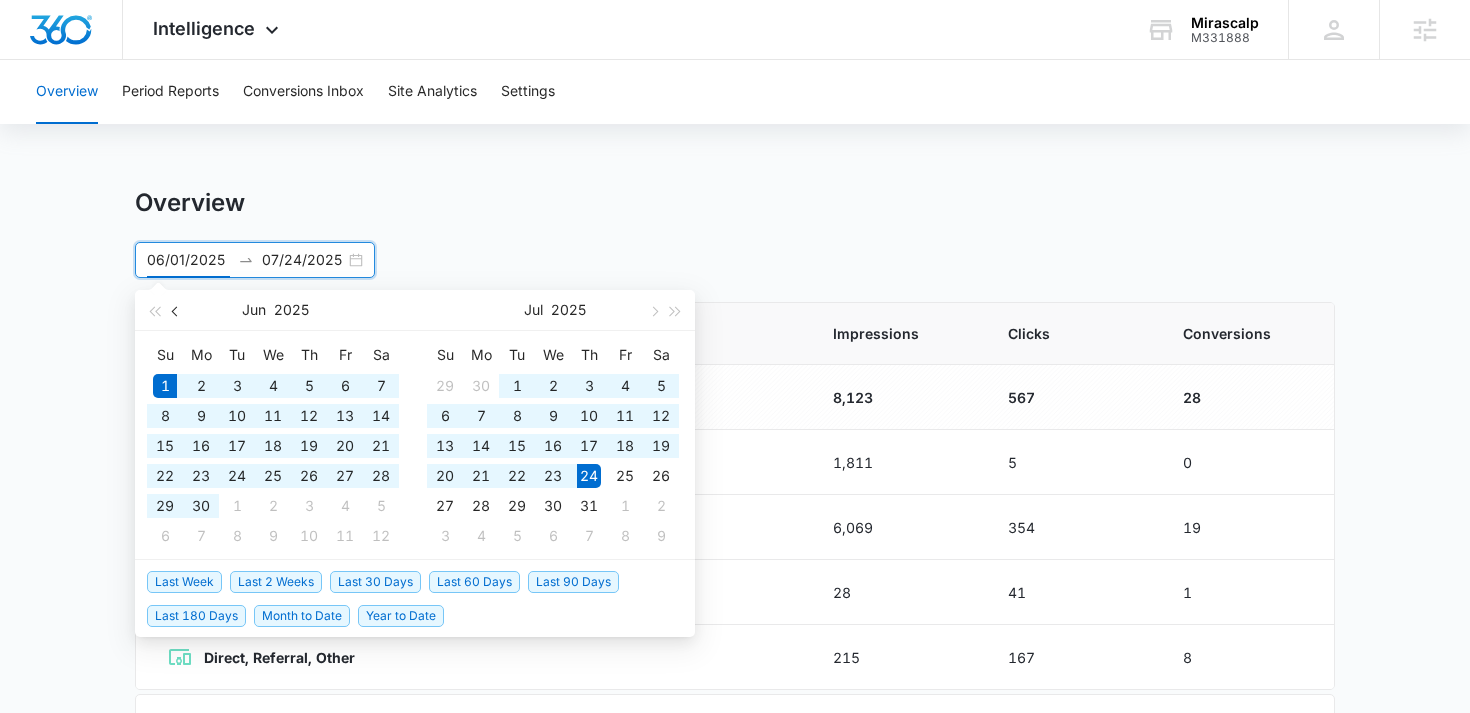 click at bounding box center (177, 311) 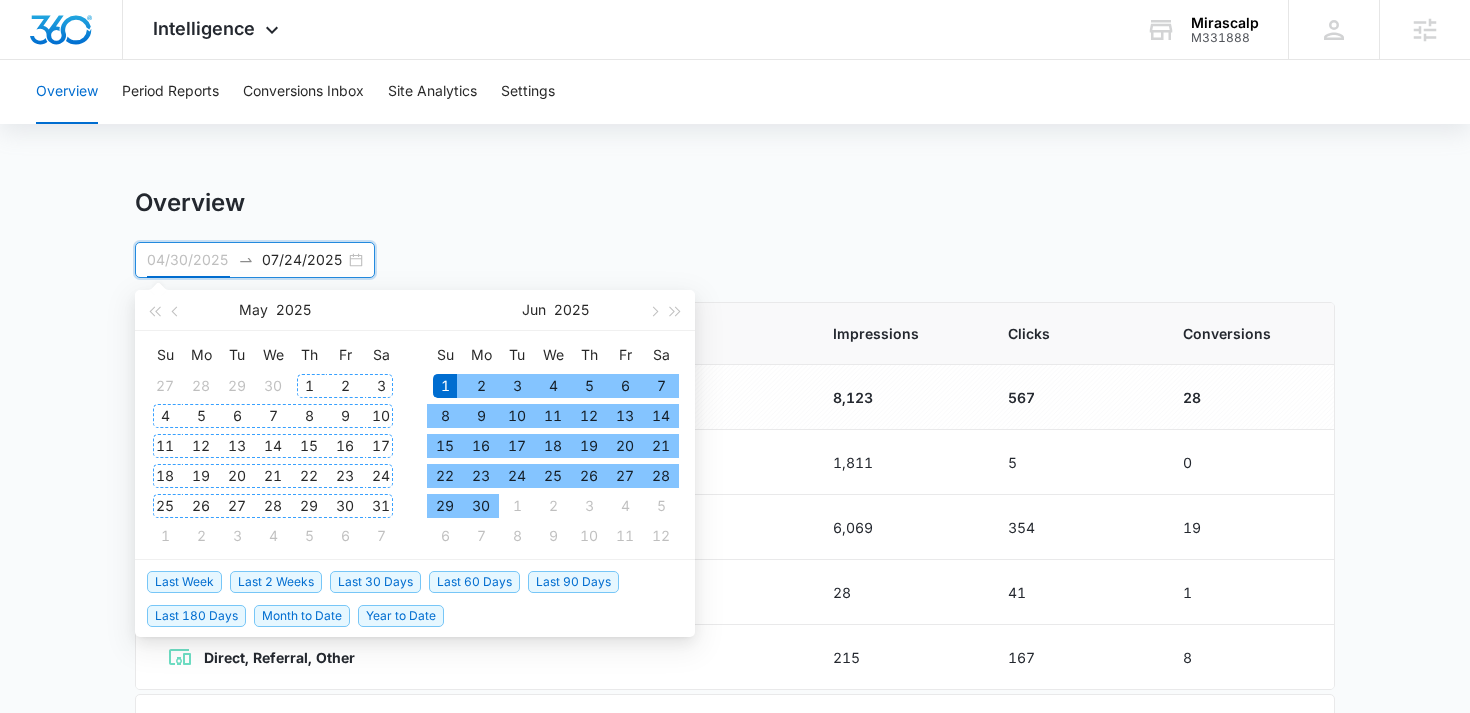 type on "05/01/2025" 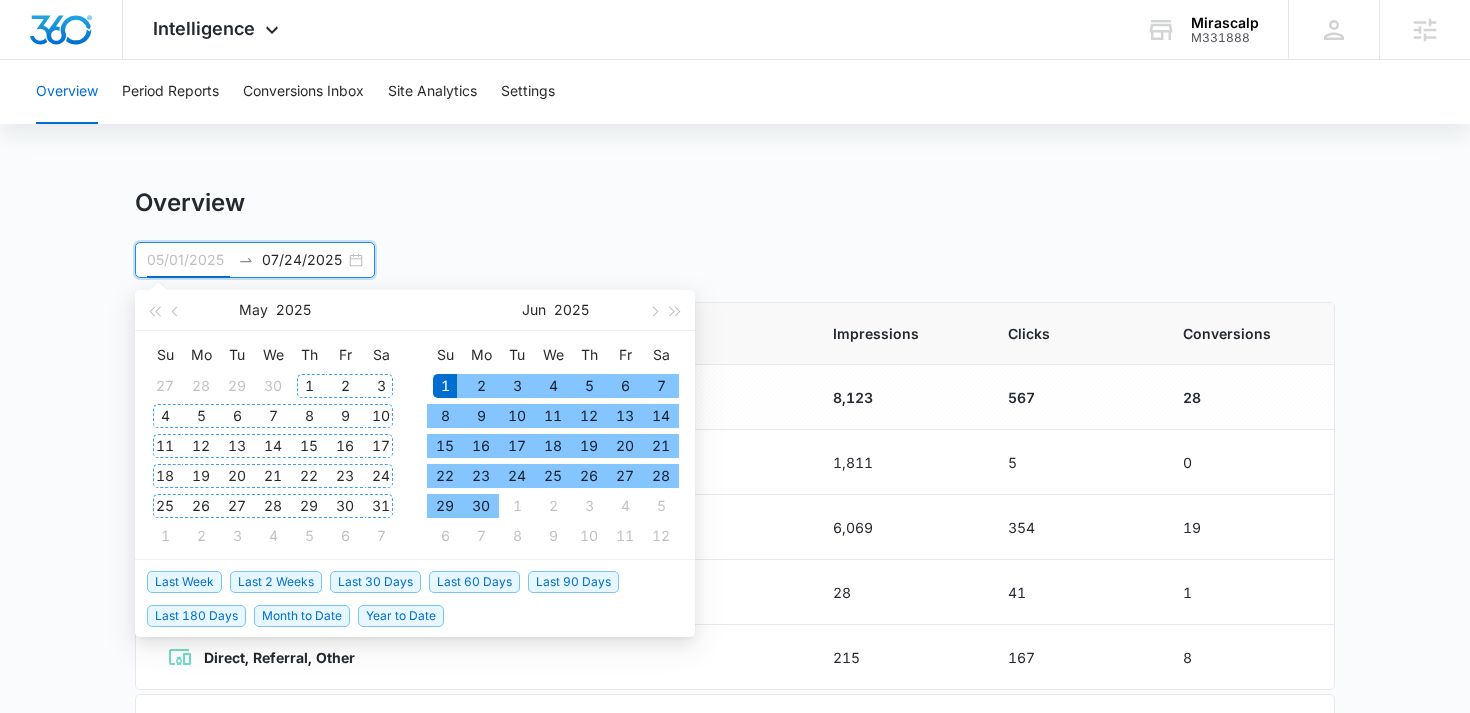 click on "1" at bounding box center [309, 386] 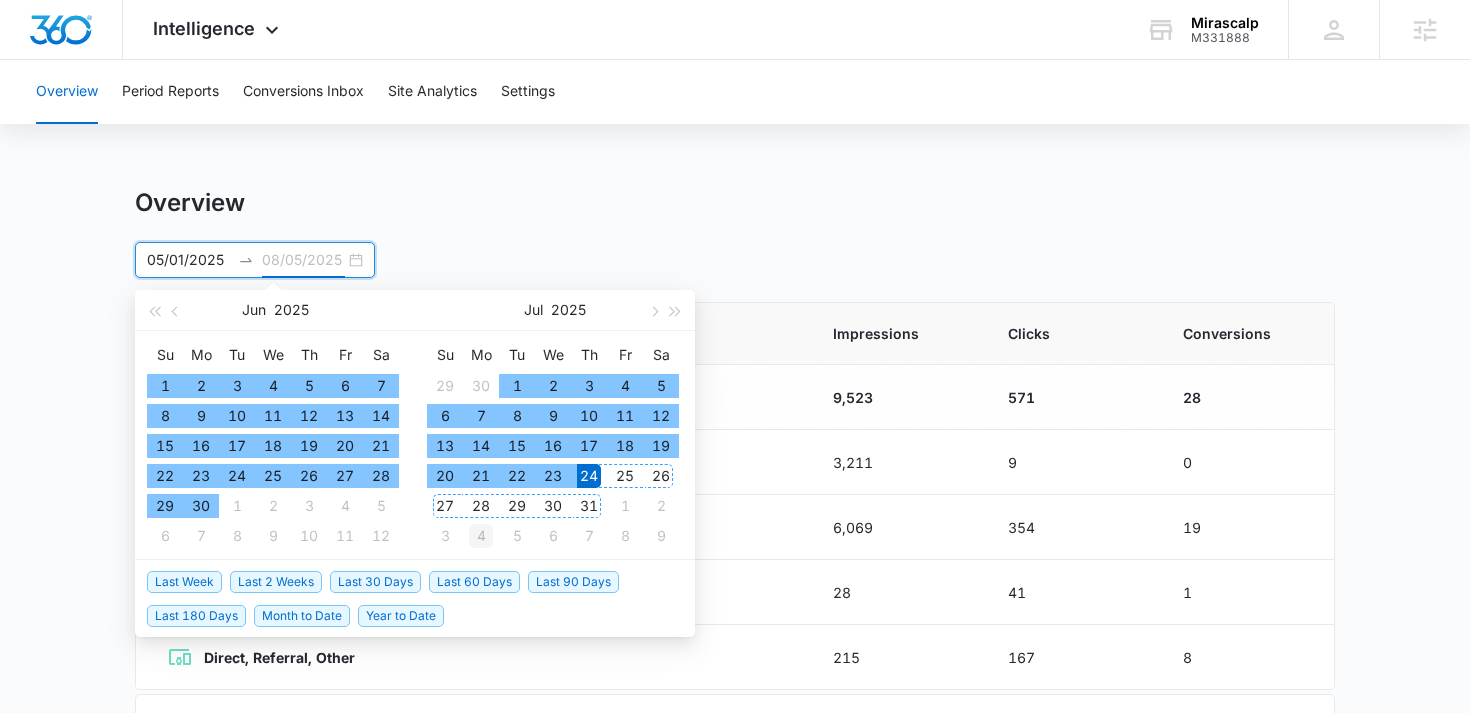 type on "08/04/2025" 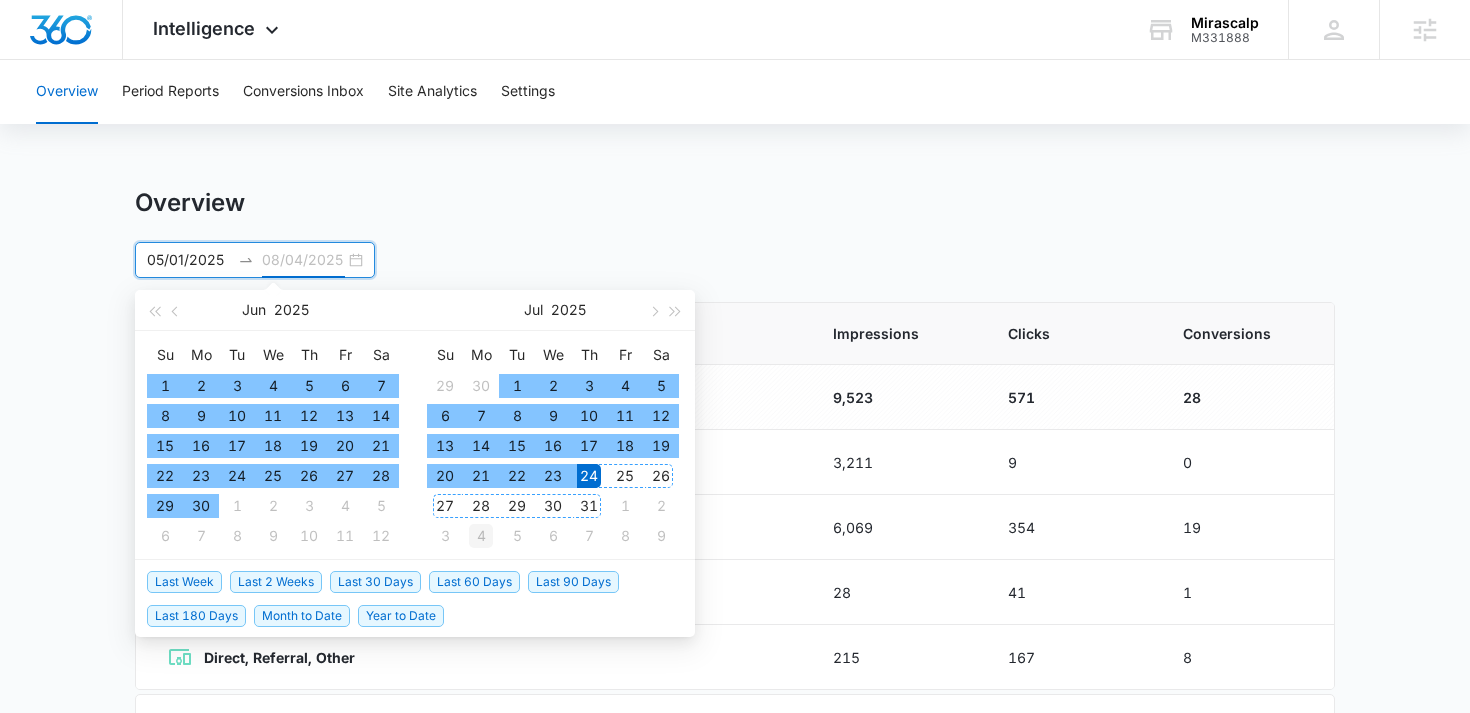 click on "4" at bounding box center [481, 536] 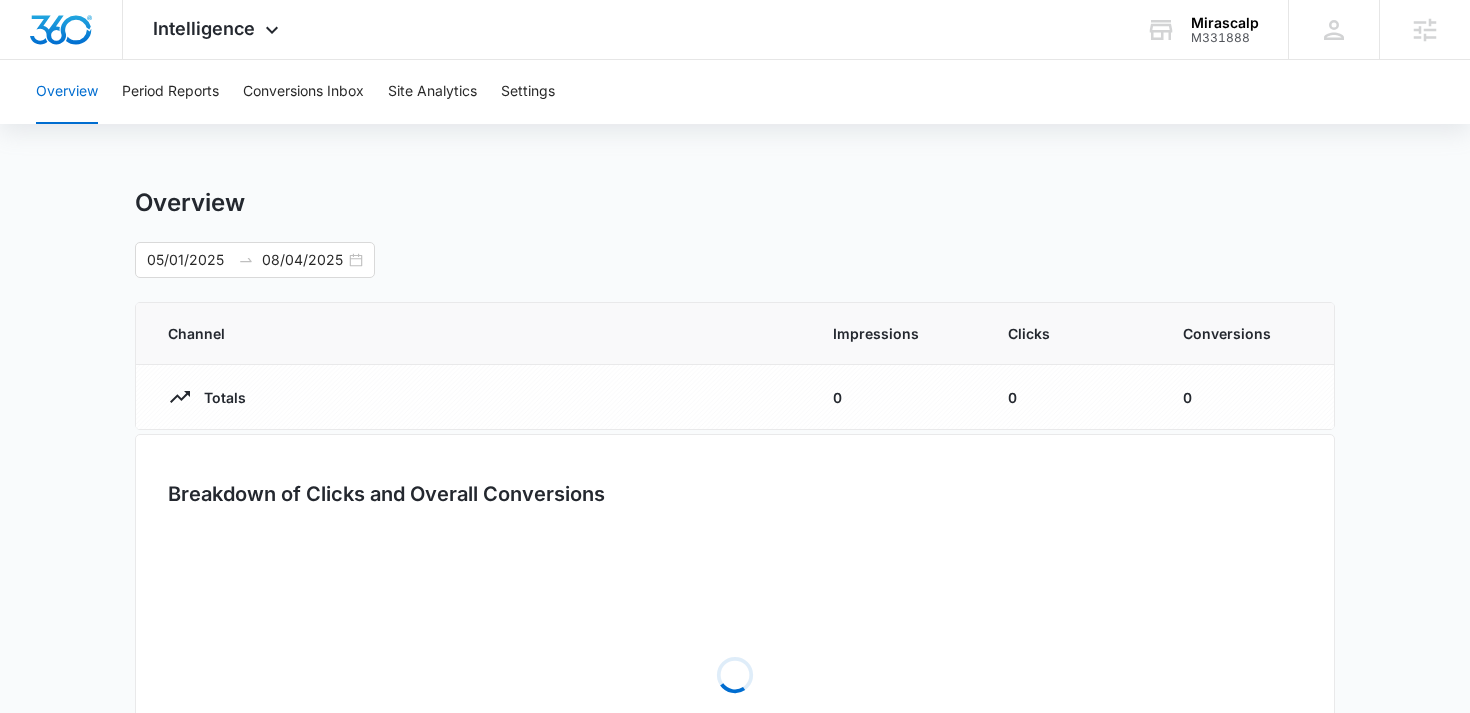 click on "Overview Period Reports Conversions Inbox Site Analytics Settings Overview 05/01/2025 08/04/2025 Jul 2025 Su Mo Tu We Th Fr Sa 29 30 1 2 3 4 5 6 7 8 9 10 11 12 13 14 15 16 17 18 19 20 21 22 23 24 25 26 27 28 29 30 31 1 2 3 4 5 6 7 8 9 Aug 2025 Su Mo Tu We Th Fr Sa 27 28 29 30 31 1 2 3 4 5 6 7 8 9 10 11 12 13 14 15 16 17 18 19 20 21 22 23 24 25 26 27 28 29 30 31 1 2 3 4 5 6 Last  Week Last 2 Weeks Last 30 Days Last 60 Days Last 90 Days Last 180 Days Month to Date Year to Date Channel Impressions Clicks Conversions Totals   0 0 0 Breakdown of Clicks and Overall Conversions Loading" at bounding box center [735, 473] 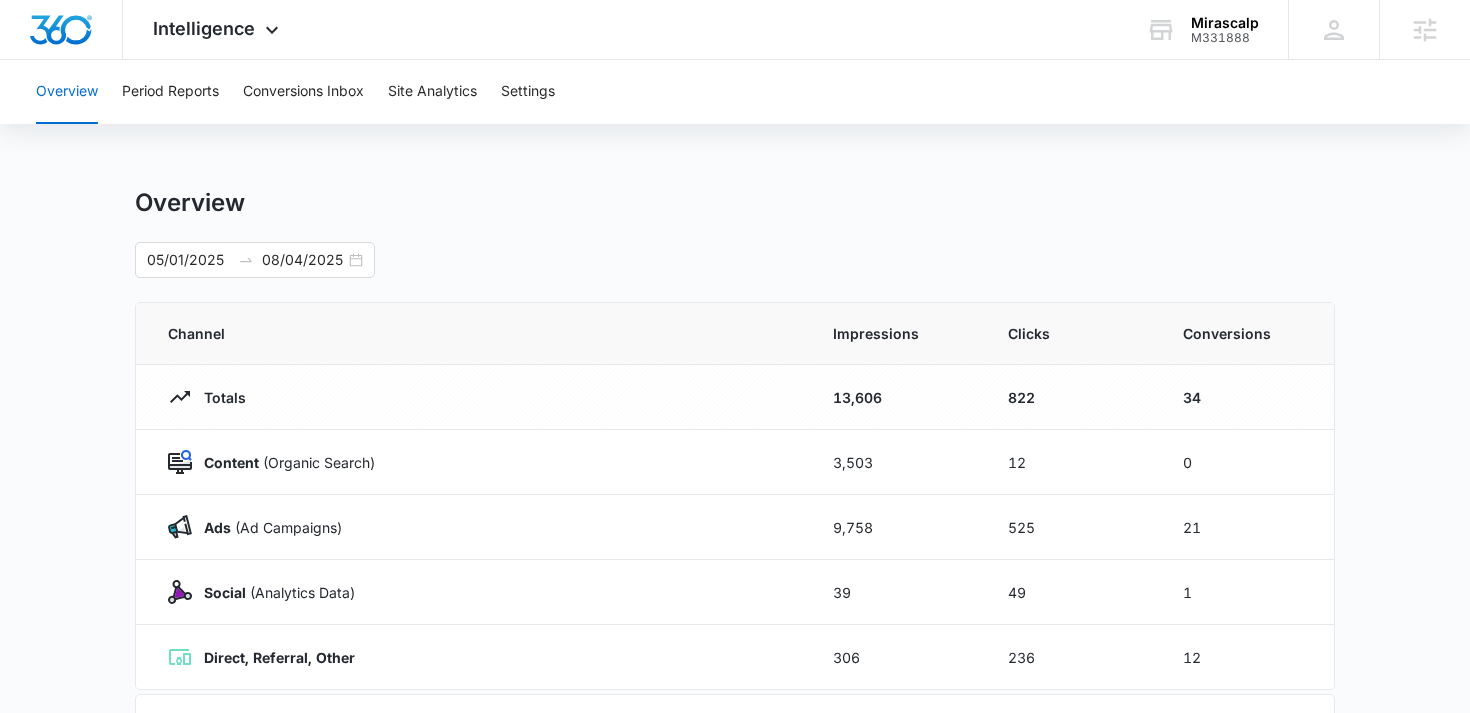 scroll, scrollTop: 42, scrollLeft: 0, axis: vertical 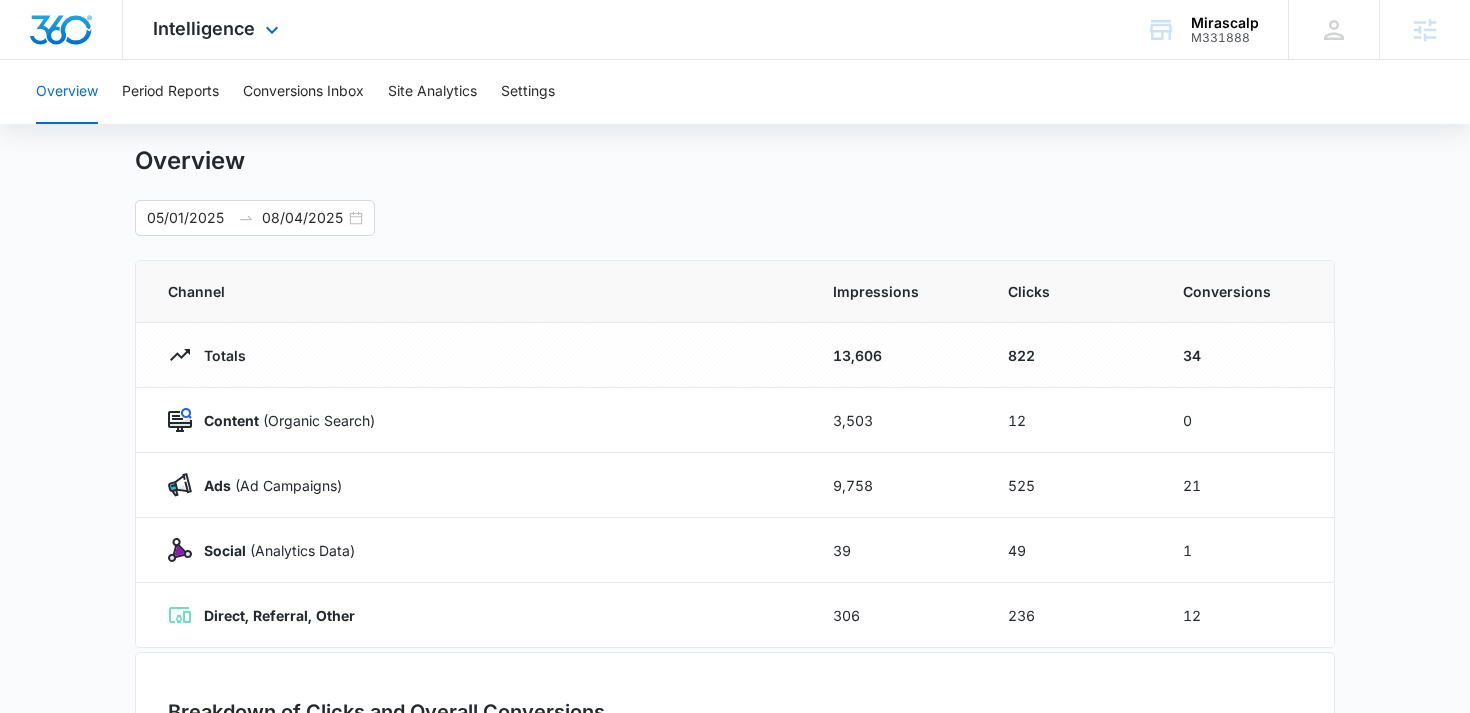 click on "Intelligence Apps Reputation Forms CRM Email Social POS Content Ads Intelligence Files Brand Settings" at bounding box center [218, 29] 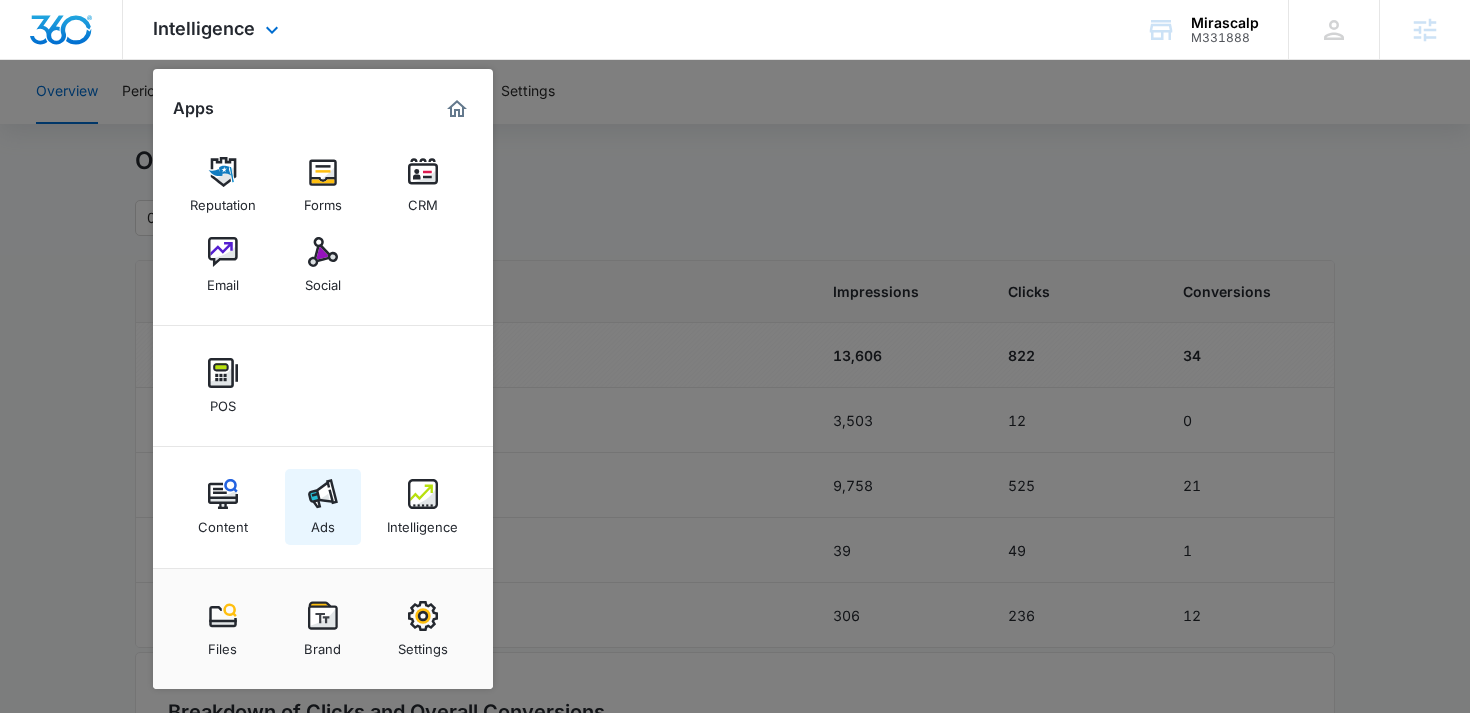 click on "Ads" at bounding box center (323, 522) 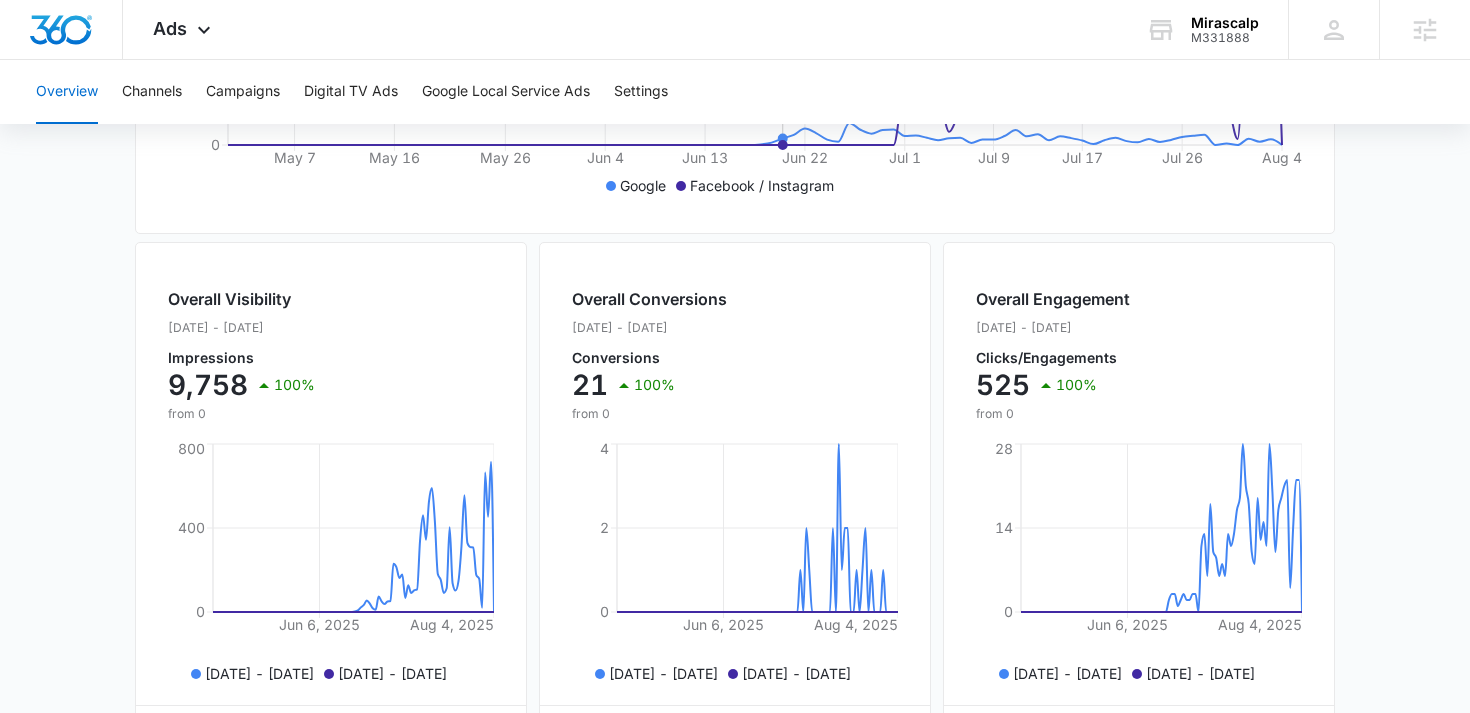 scroll, scrollTop: 911, scrollLeft: 0, axis: vertical 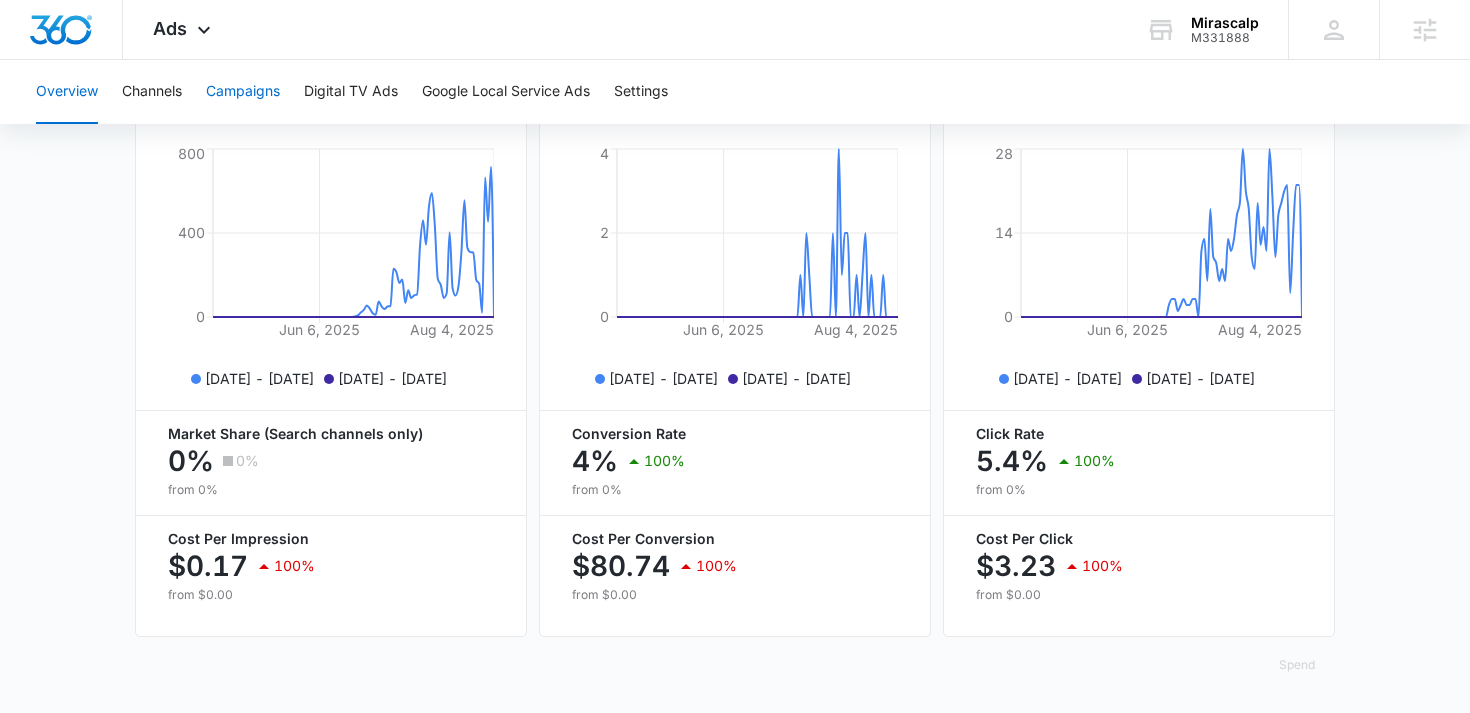 click on "Campaigns" at bounding box center (243, 92) 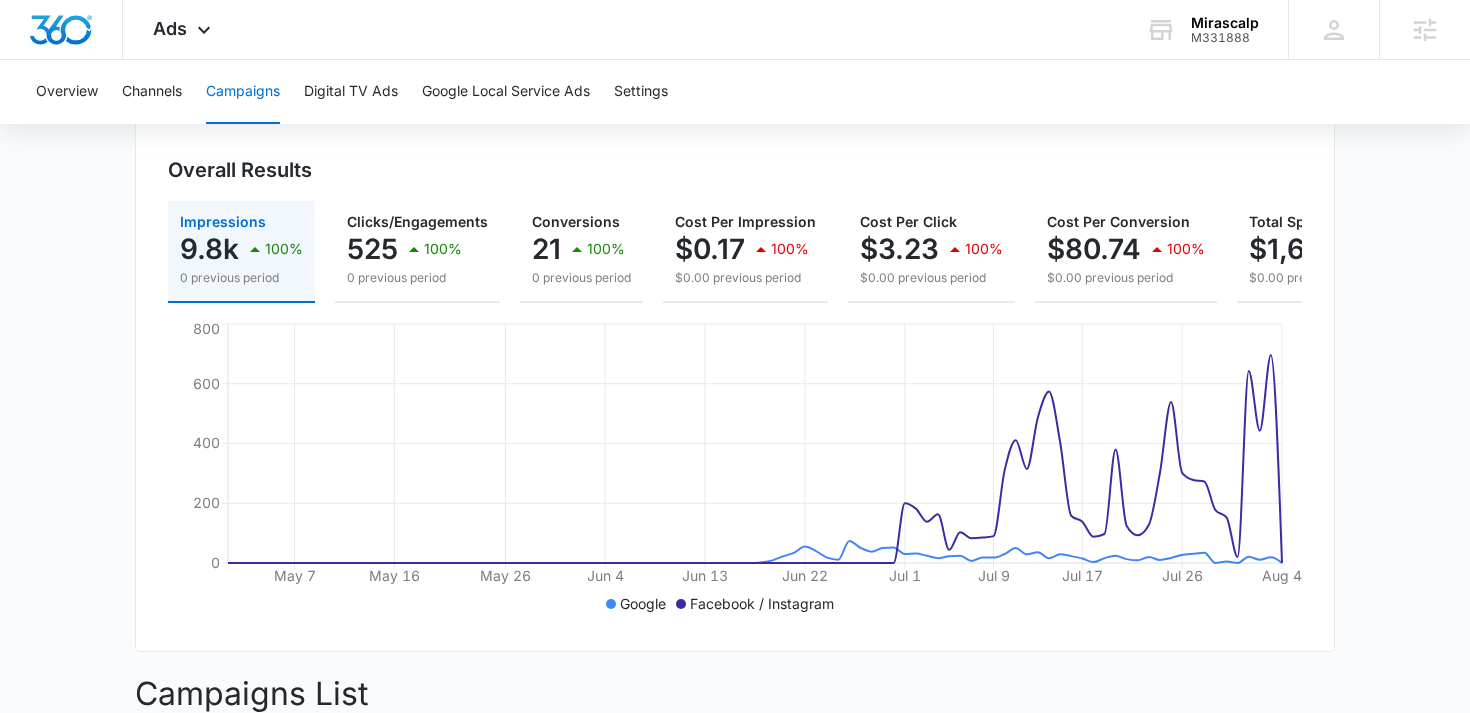 scroll, scrollTop: 0, scrollLeft: 0, axis: both 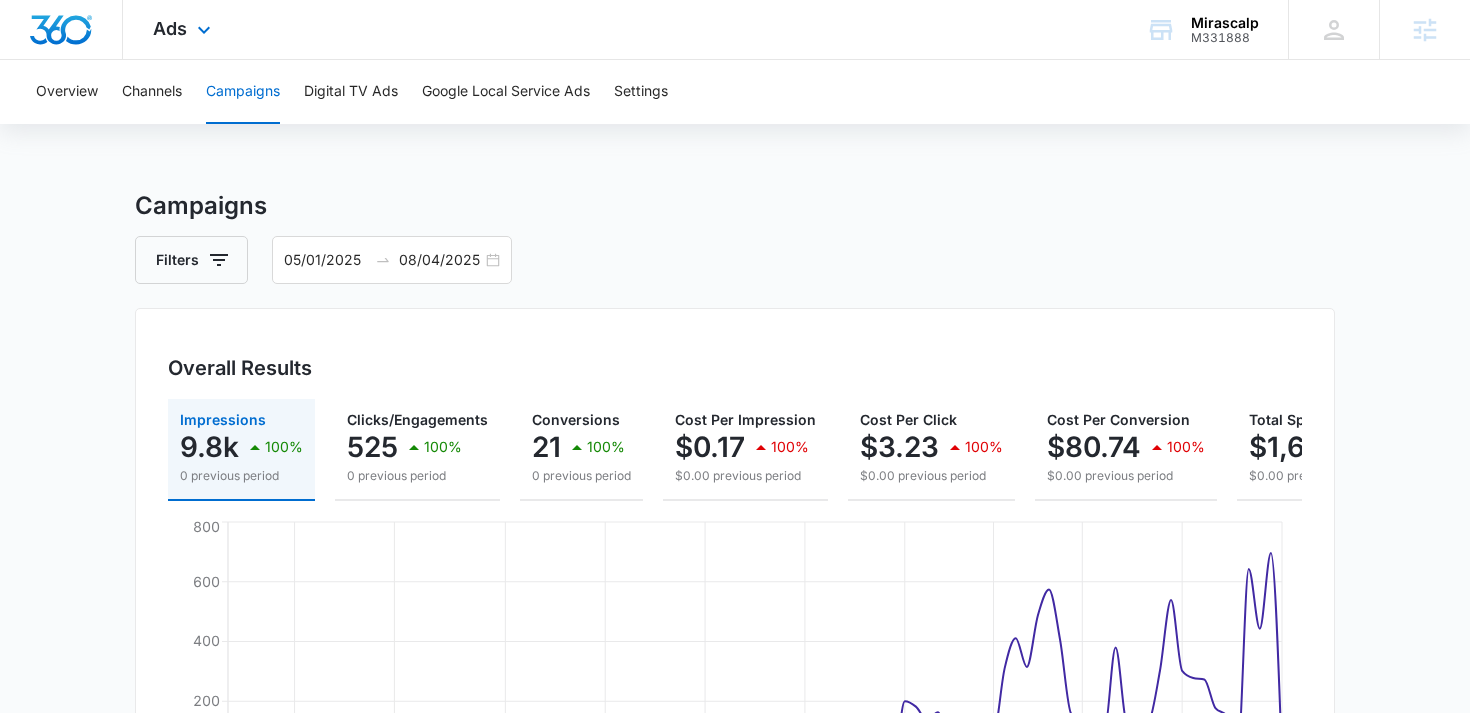 click on "Ads Apps Reputation Forms CRM Email Social POS Content Ads Intelligence Files Brand Settings" at bounding box center [184, 29] 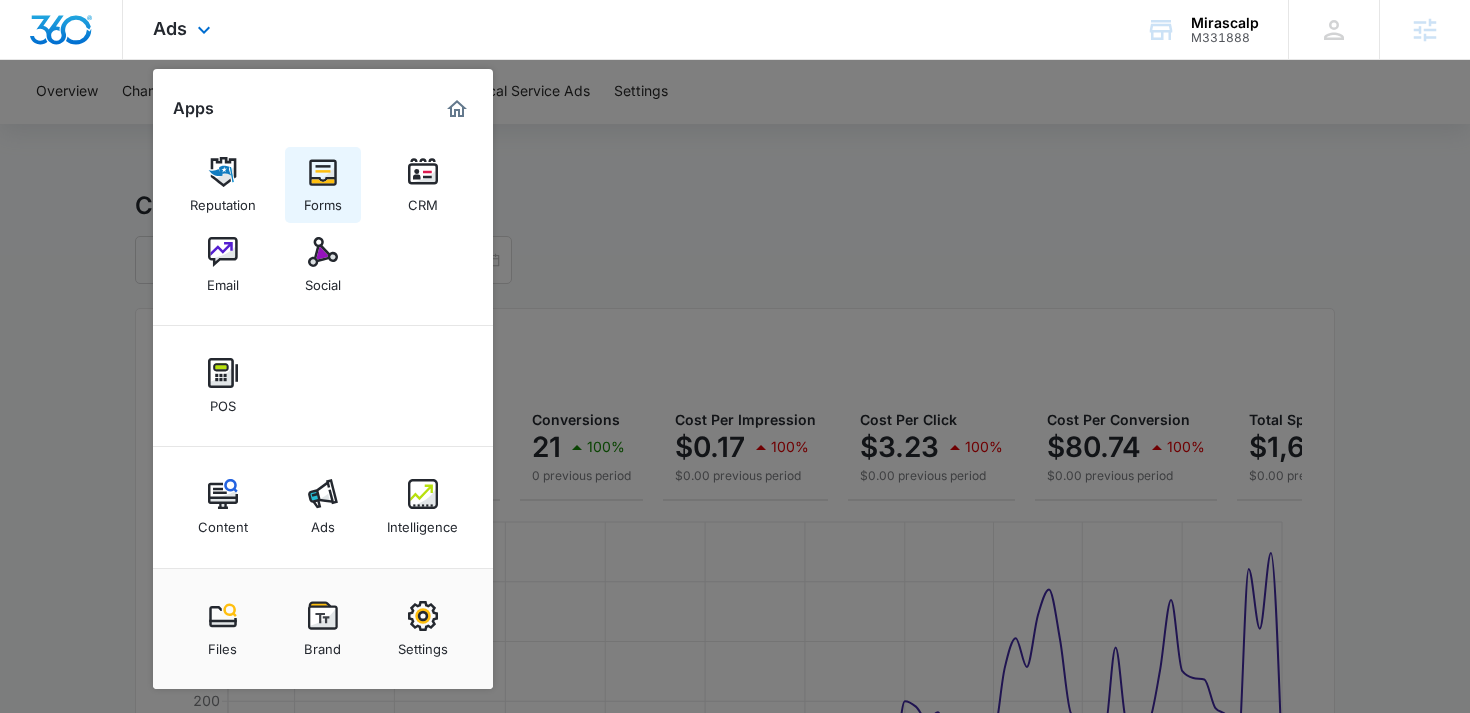 click on "Forms" at bounding box center [323, 200] 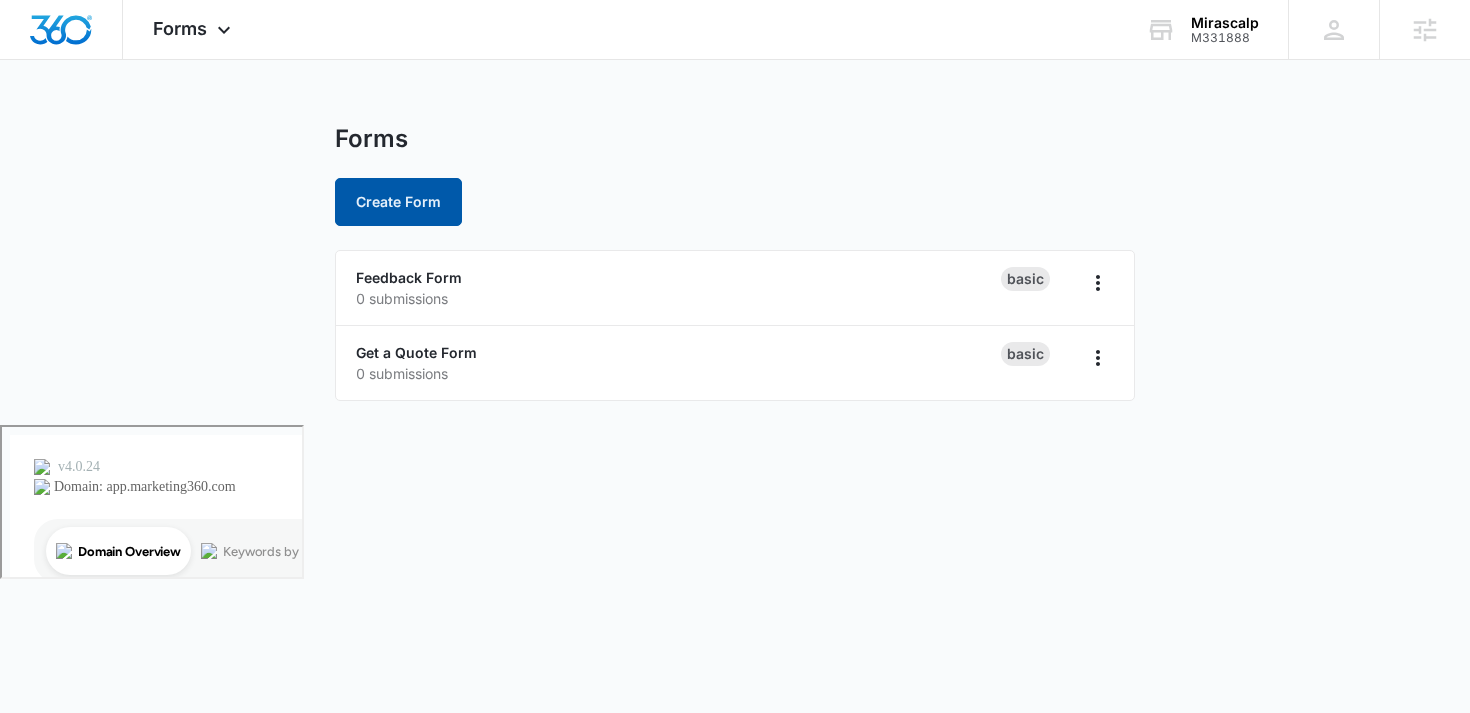click on "Create Form" at bounding box center [398, 202] 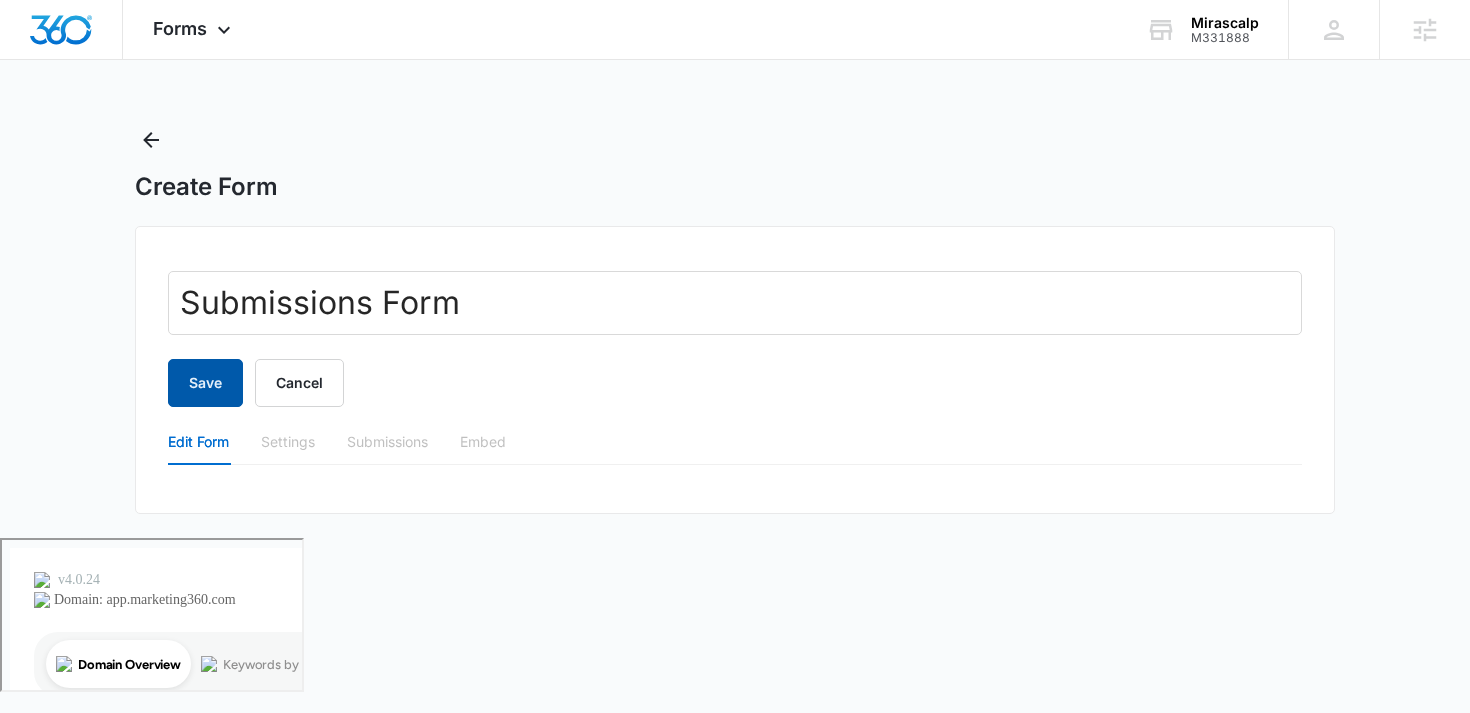 type on "Submissions Form" 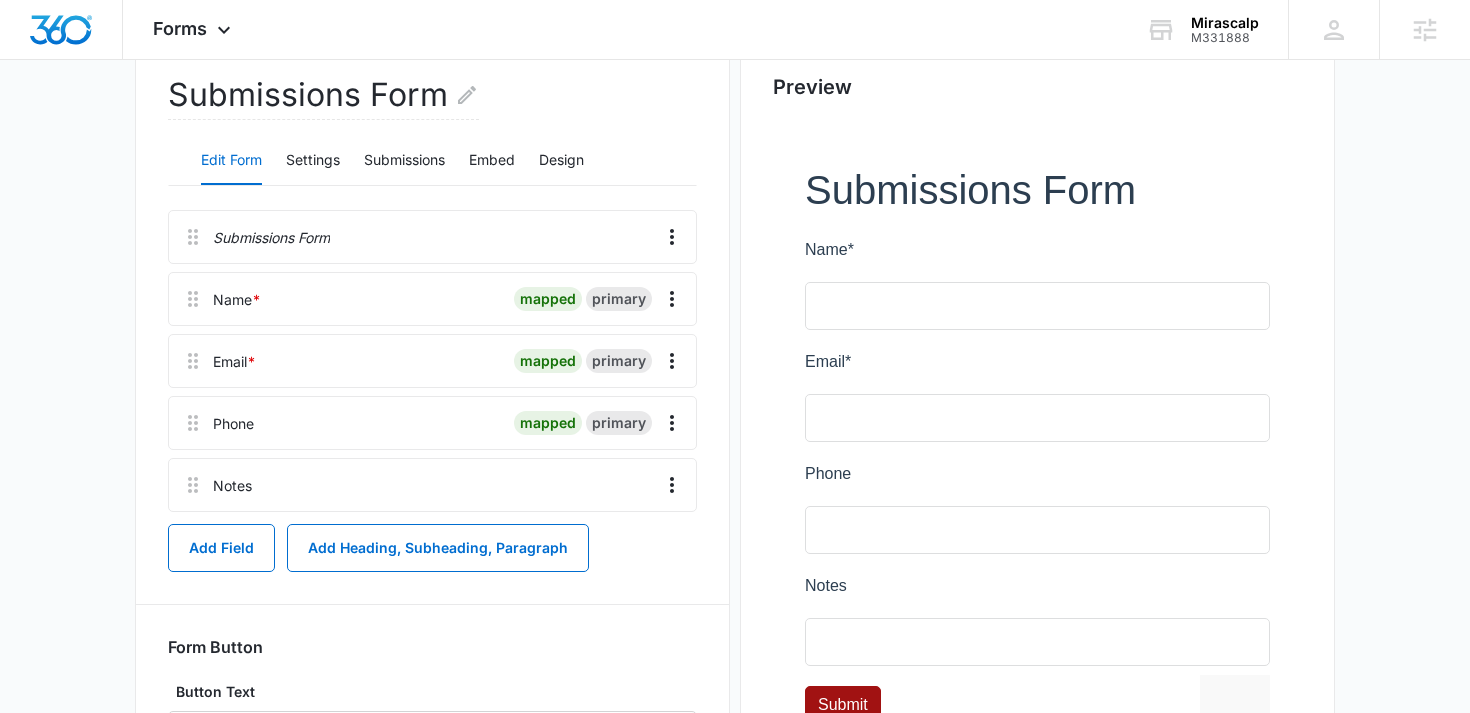 scroll, scrollTop: 274, scrollLeft: 0, axis: vertical 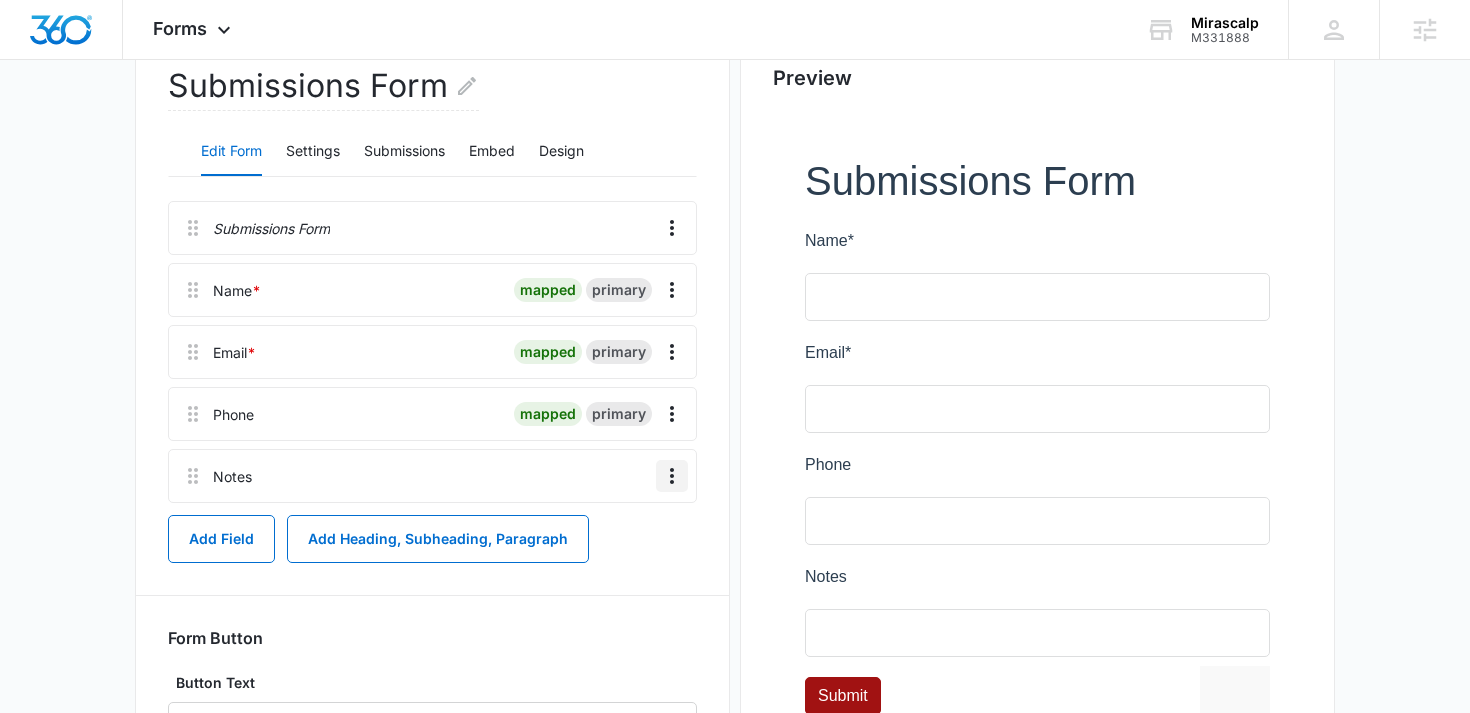 click 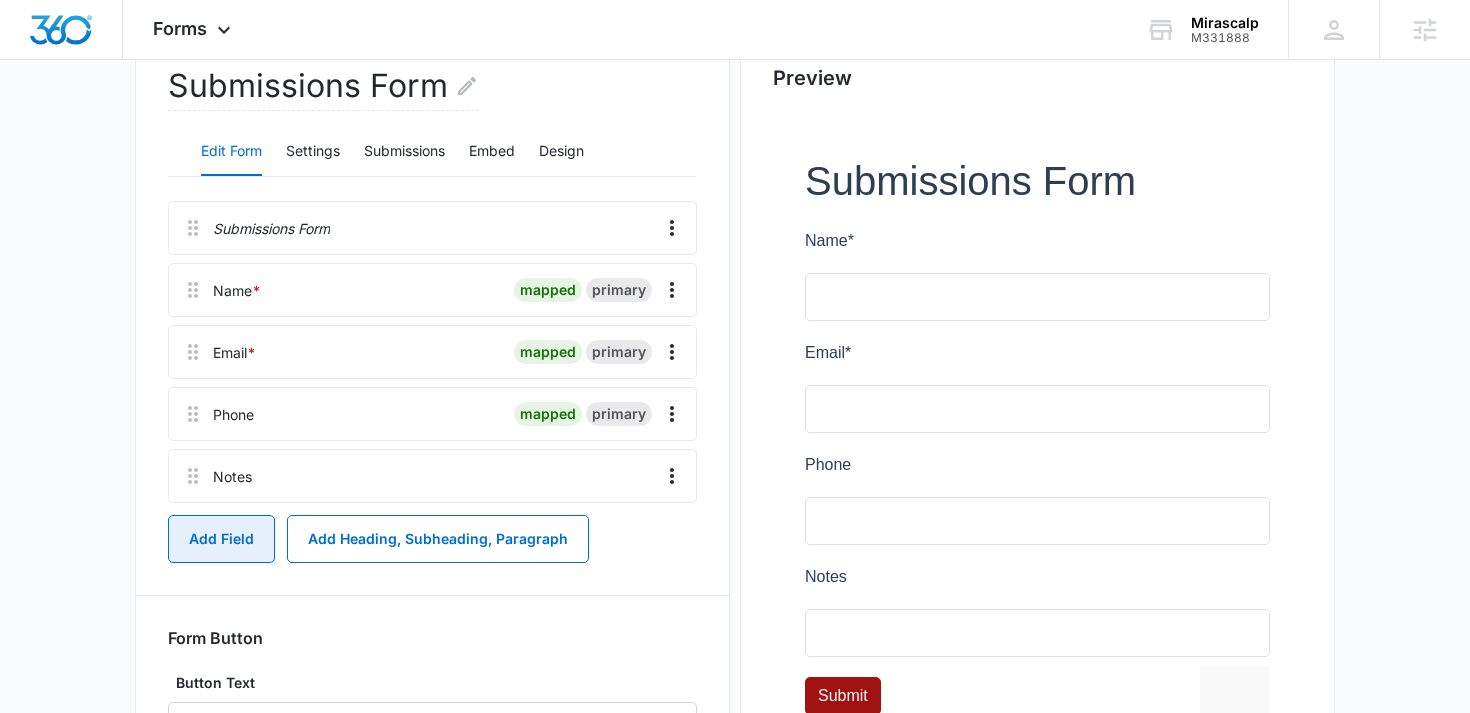 click on "Add Field" at bounding box center [221, 539] 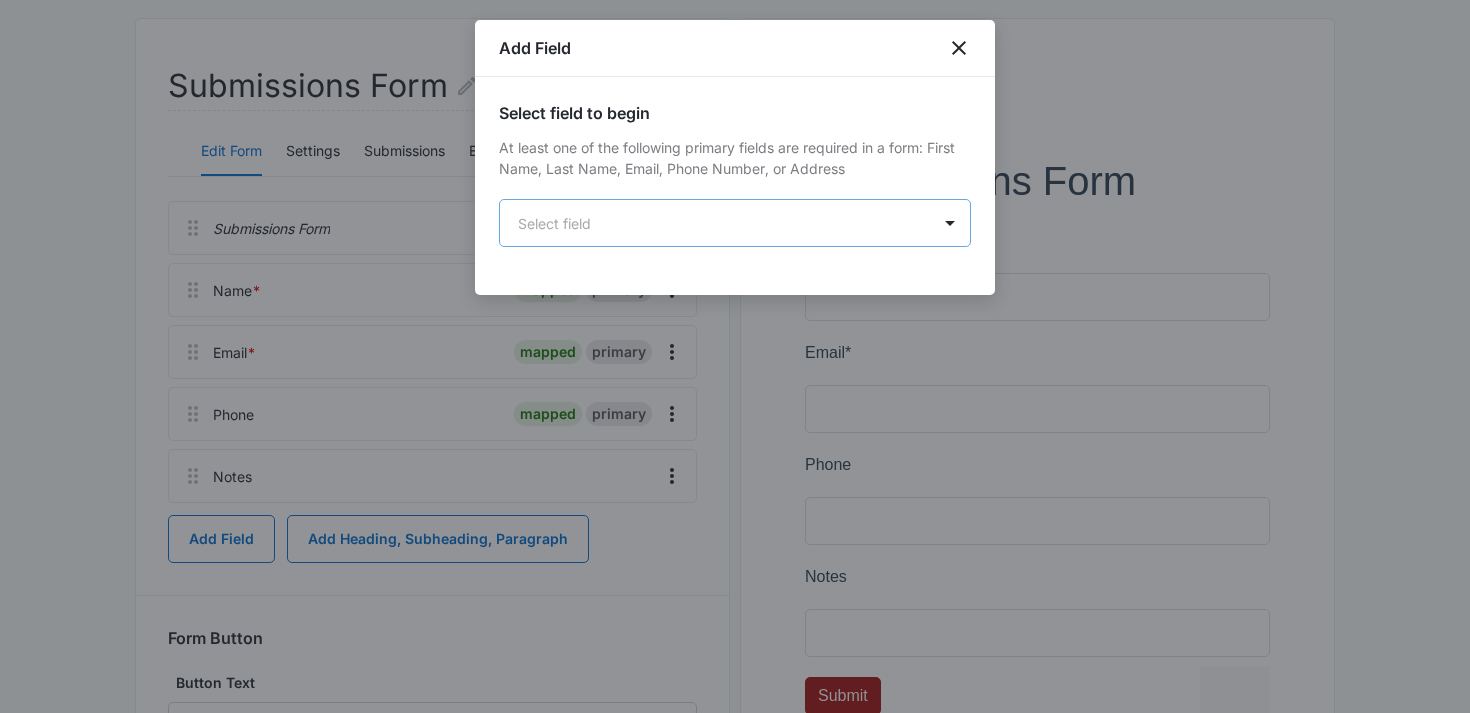 scroll, scrollTop: 0, scrollLeft: 0, axis: both 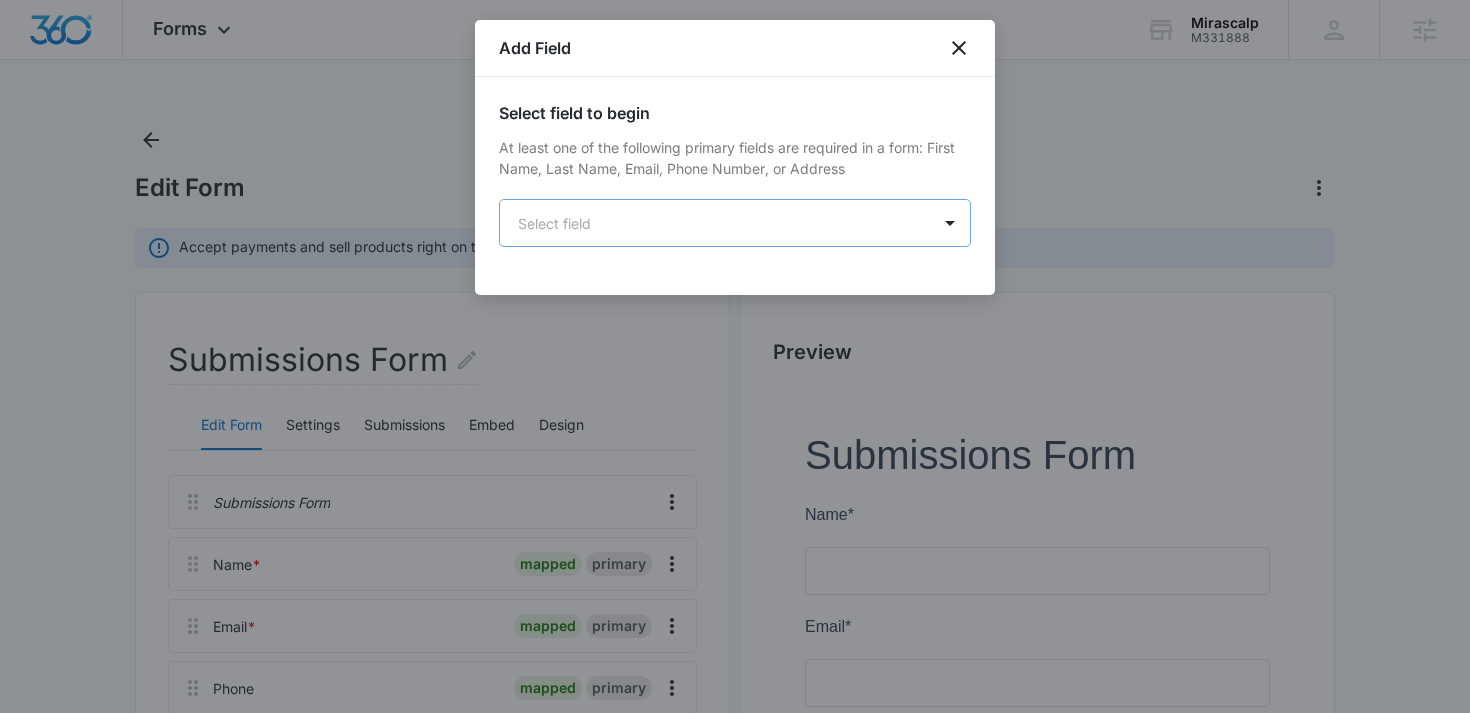click on "Forms Apps Reputation Forms CRM Email Social POS Content Ads Intelligence Files Brand Settings Mirascalp M331888 Your Accounts View All DB Danielle Billington danielle.billington@madwire.com My Profile Notifications Support Logout Terms & Conditions   •   Privacy Policy Agencies Edit Form Accept payments and sell products right on this form.  Set Up Payments Submissions Form   Edit Form Settings Submissions Embed Design Submissions Form Name * mapped primary Email * mapped primary Phone mapped primary Notes Add Field Add Heading, Subheading, Paragraph Form Button Button Text Submit Save Preview Mirascalp - Forms - Marketing 360®
1
Press space bar to start a drag.
When dragging you can use the arrow keys to move the item around and escape to cancel.
Some screen readers may require you to be in focus mode or to use your pass through key
Add Field Select field to begin At least one of the following primary fields are required in a form: First Name, Last Name, Email, Phone Number, or Address" at bounding box center (735, 664) 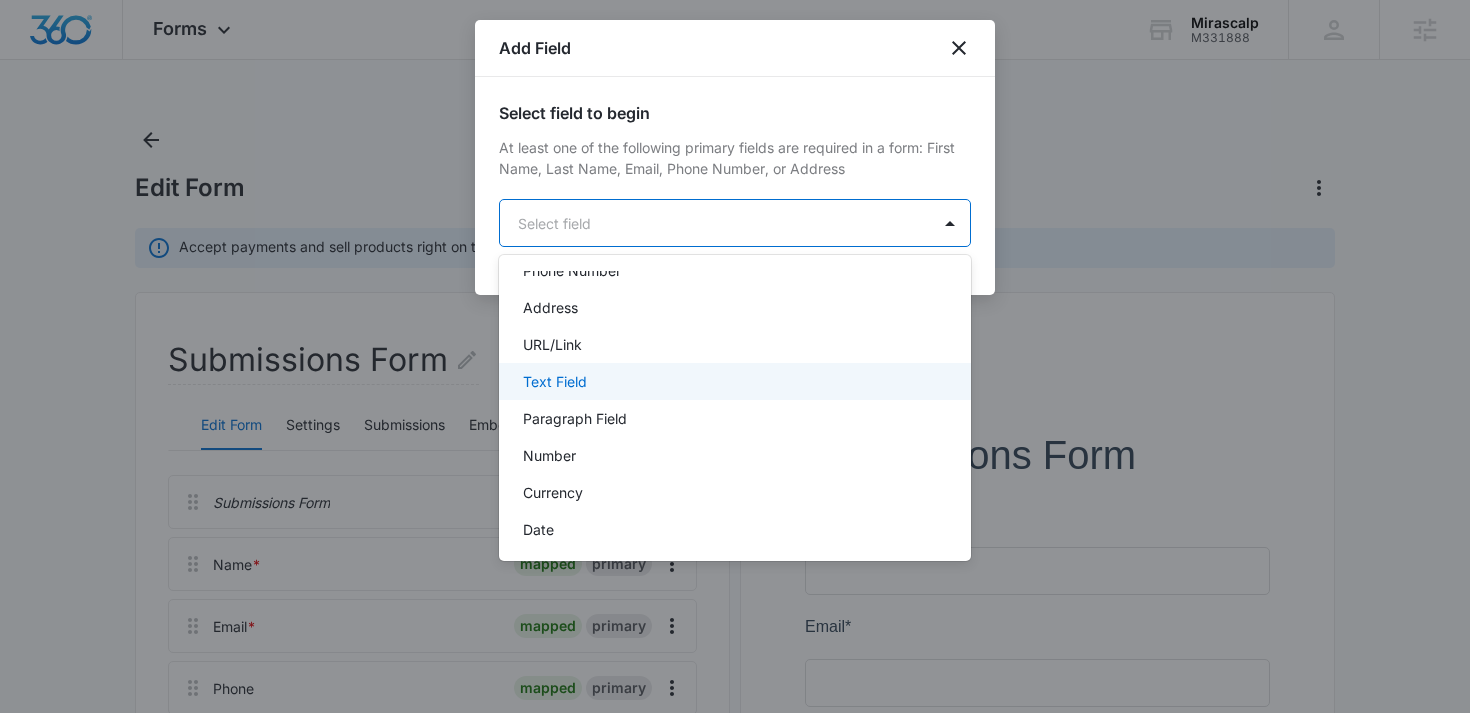 scroll, scrollTop: 203, scrollLeft: 0, axis: vertical 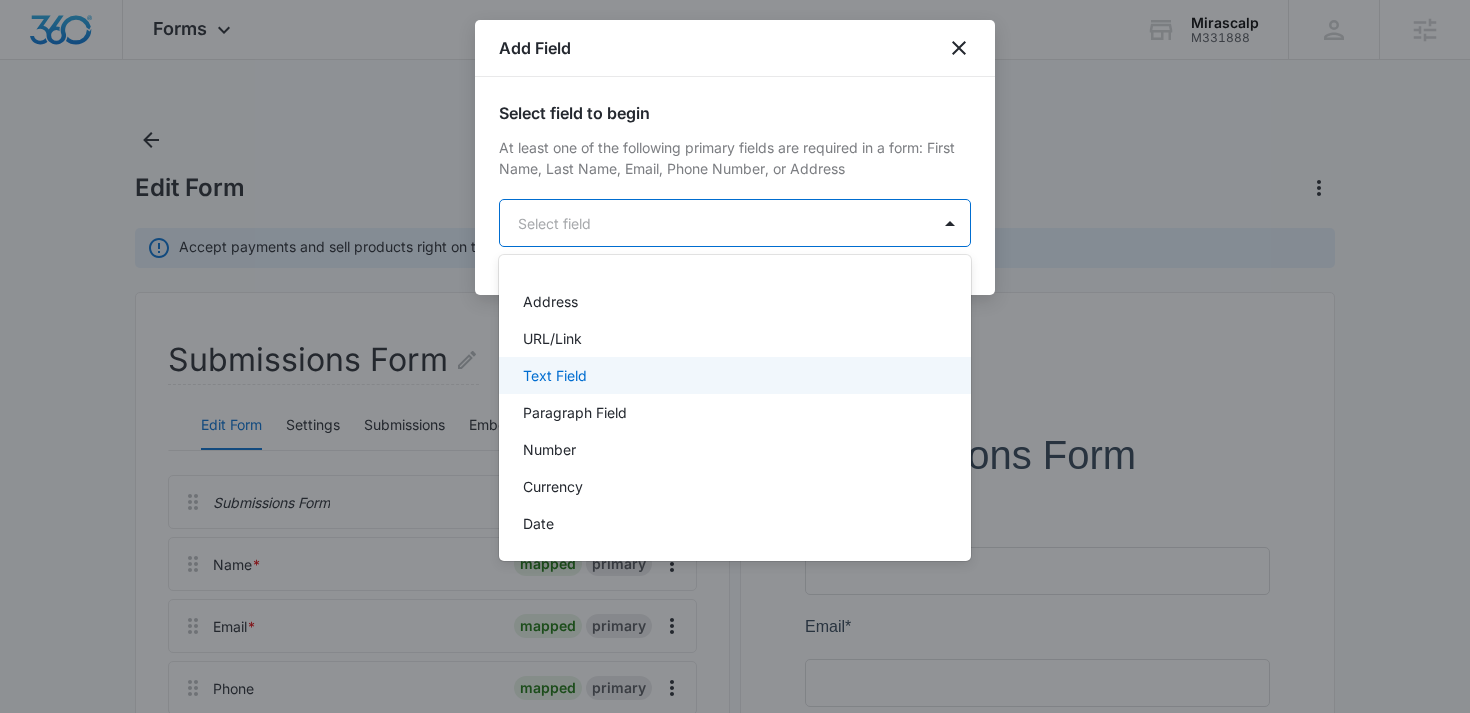 click on "Text Field" at bounding box center (735, 375) 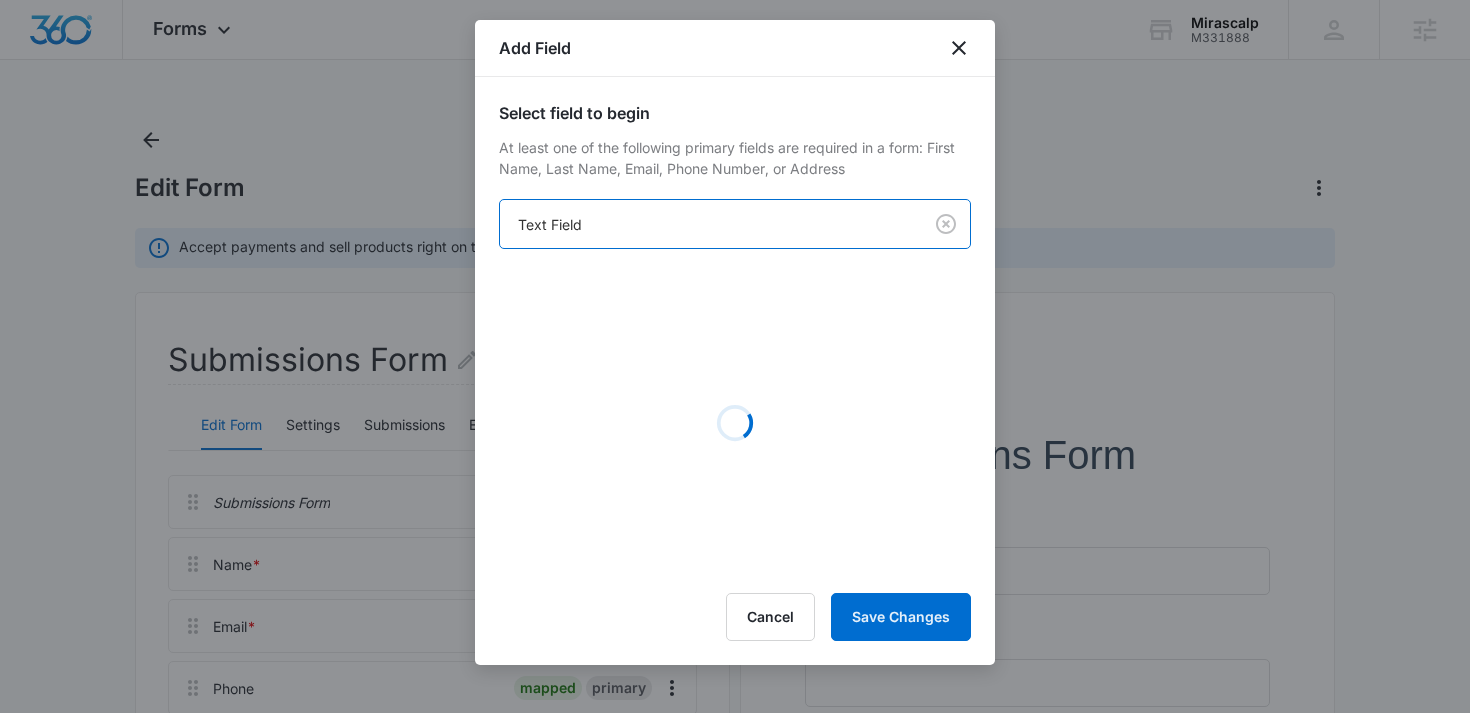 click on "Forms Apps Reputation Forms CRM Email Social POS Content Ads Intelligence Files Brand Settings Mirascalp M331888 Your Accounts View All DB Danielle Billington danielle.billington@madwire.com My Profile Notifications Support Logout Terms & Conditions   •   Privacy Policy Agencies Edit Form Accept payments and sell products right on this form.  Set Up Payments Submissions Form   Edit Form Settings Submissions Embed Design Submissions Form Name * mapped primary Email * mapped primary Phone mapped primary Notes Add Field Add Heading, Subheading, Paragraph Form Button Button Text Submit Save Preview Mirascalp - Forms - Marketing 360®
1
Press space bar to start a drag.
When dragging you can use the arrow keys to move the item around and escape to cancel.
Some screen readers may require you to be in focus mode or to use your pass through key
Add Field Select field to begin At least one of the following primary fields are required in a form: First Name, Last Name, Email, Phone Number, or Address" at bounding box center (735, 664) 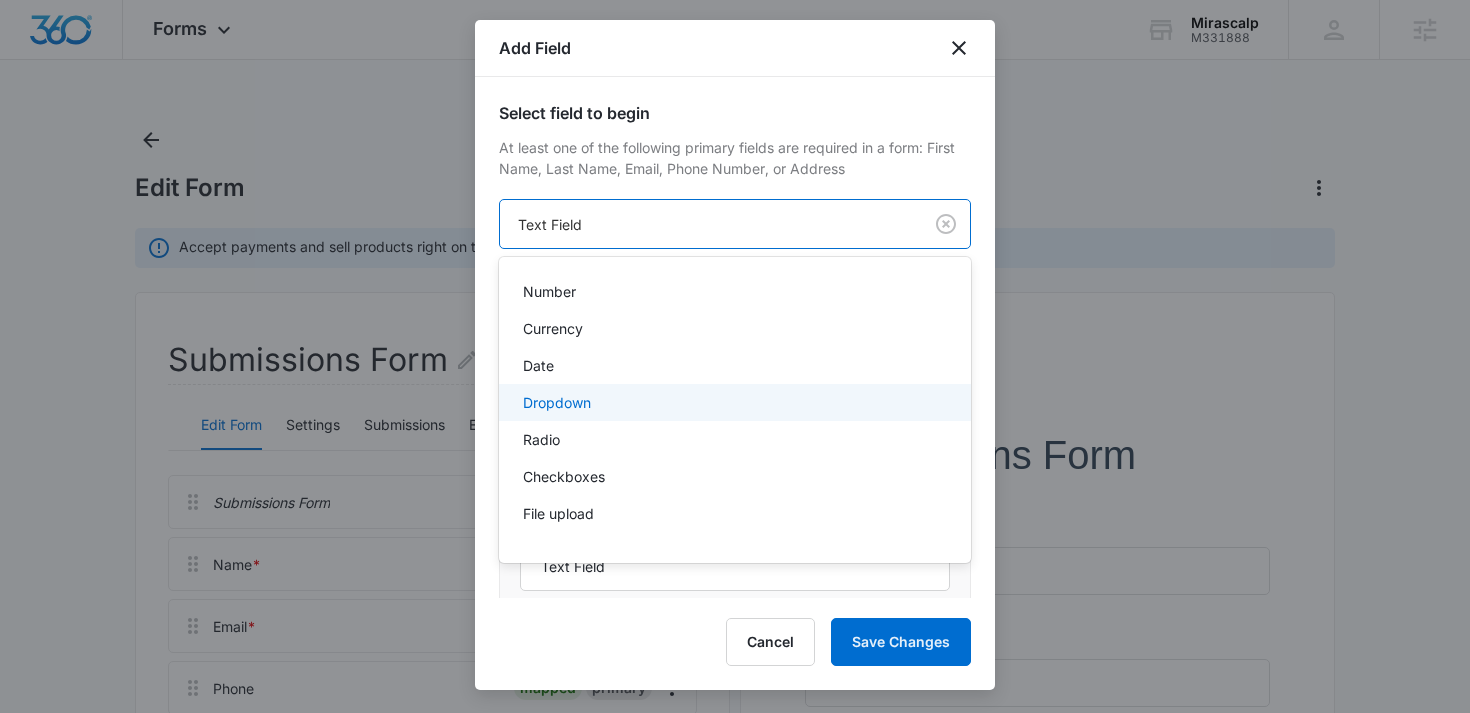 scroll, scrollTop: 345, scrollLeft: 0, axis: vertical 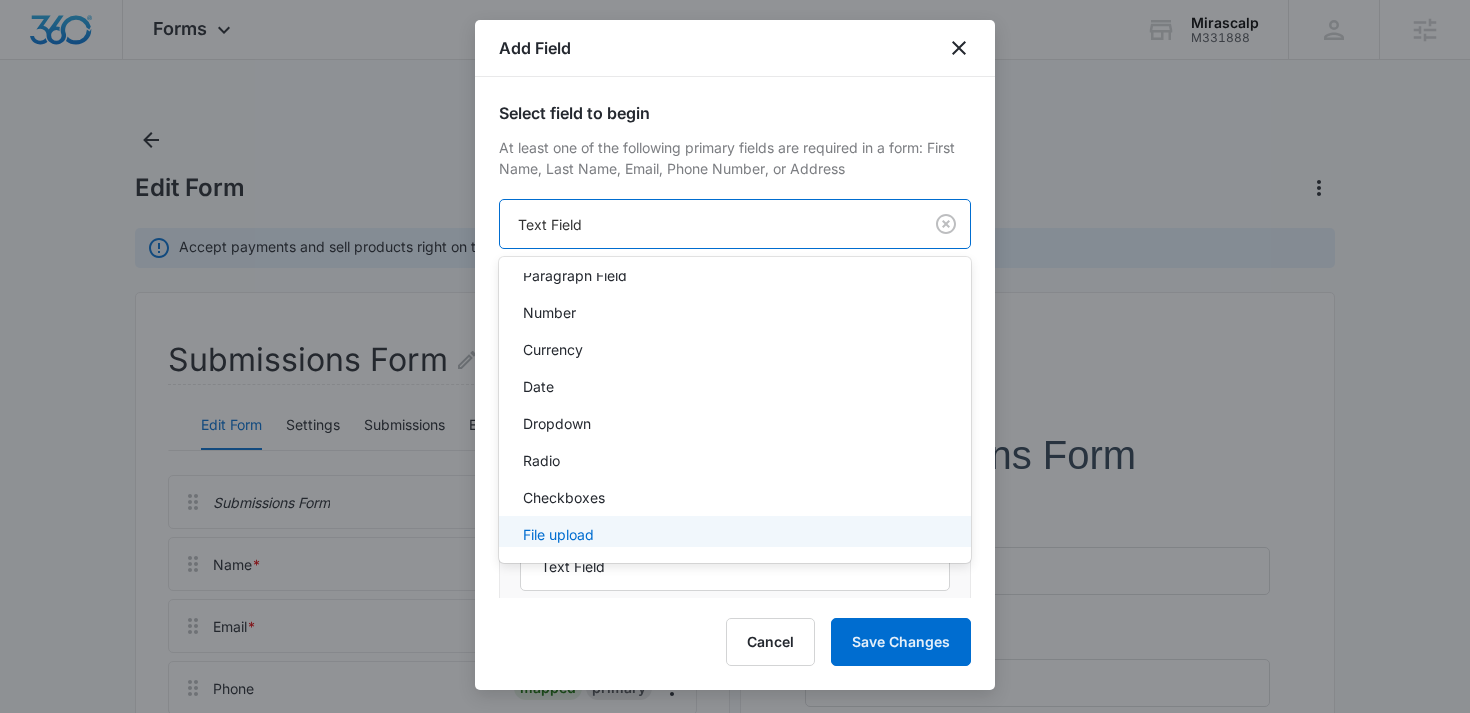click at bounding box center [735, 356] 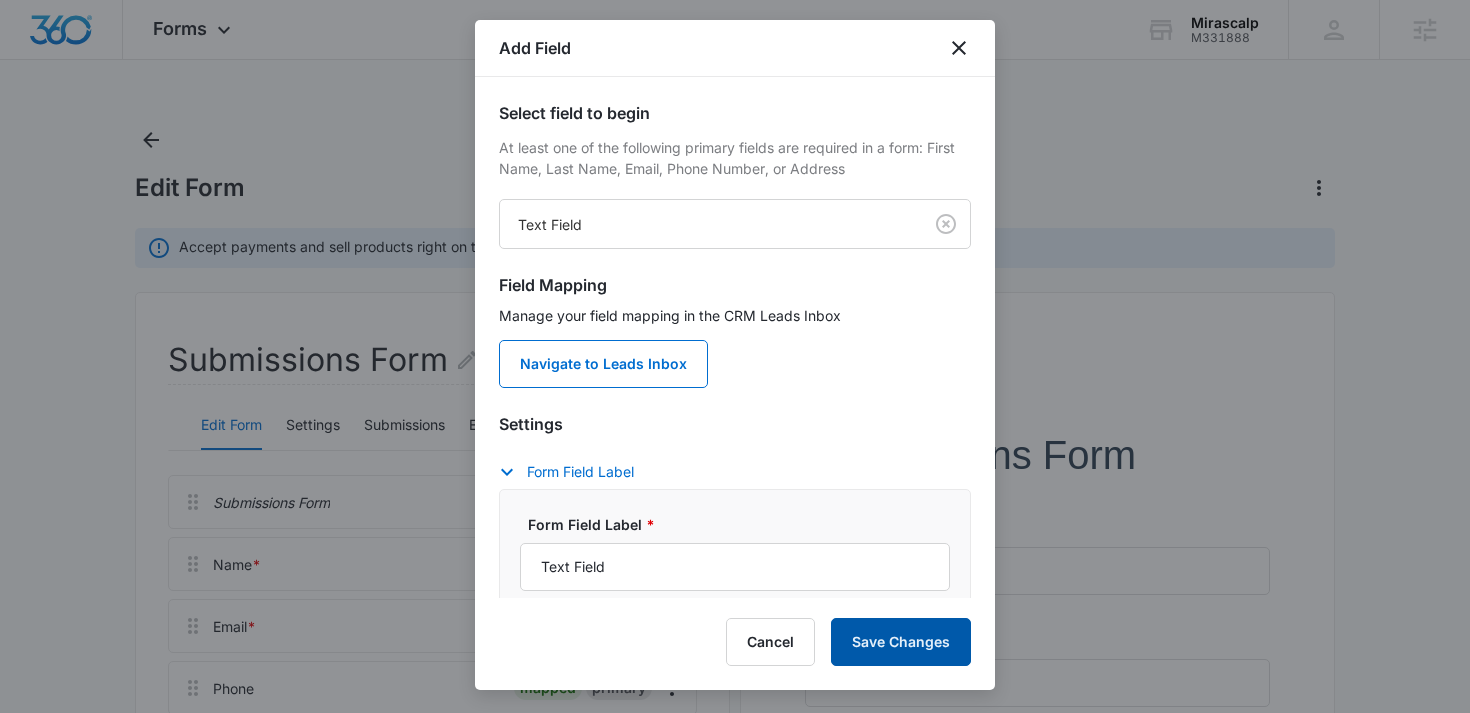 click on "Save Changes" at bounding box center [901, 642] 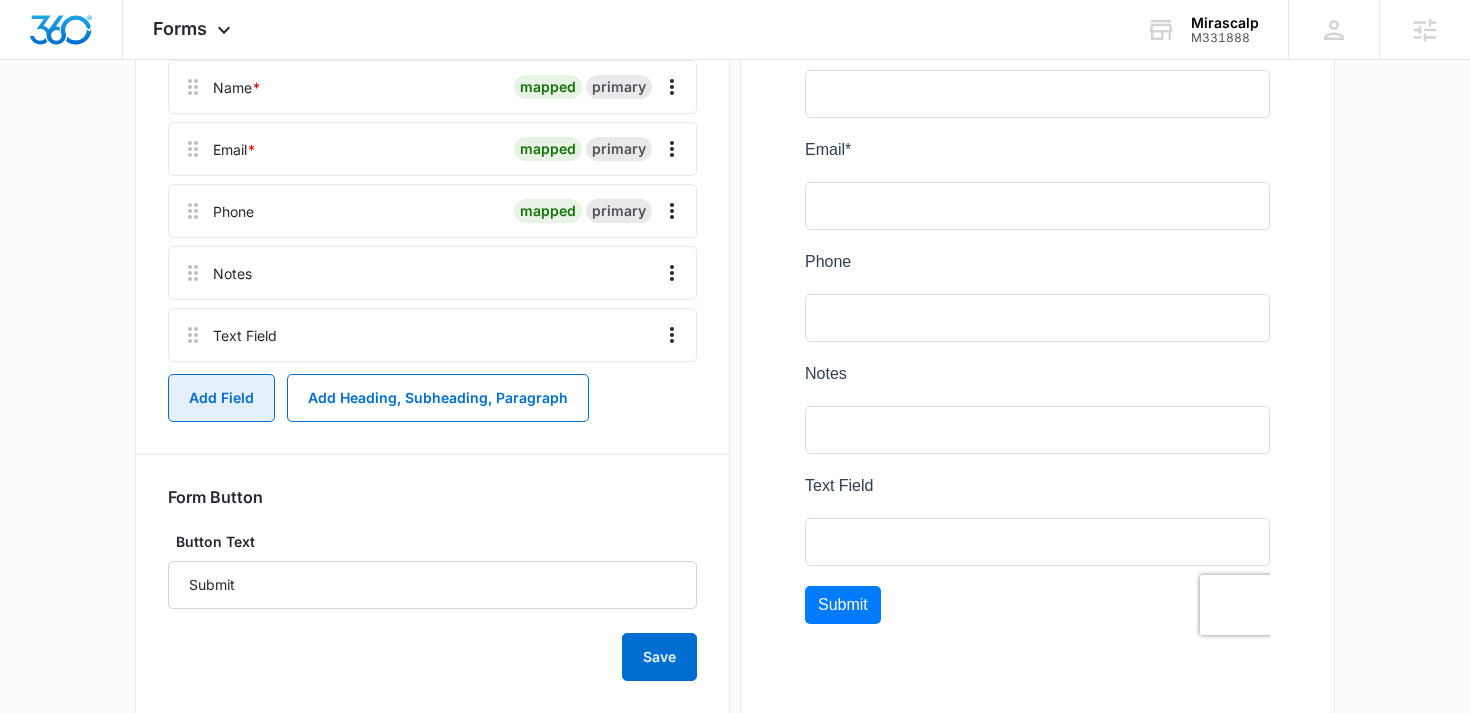 scroll, scrollTop: 523, scrollLeft: 0, axis: vertical 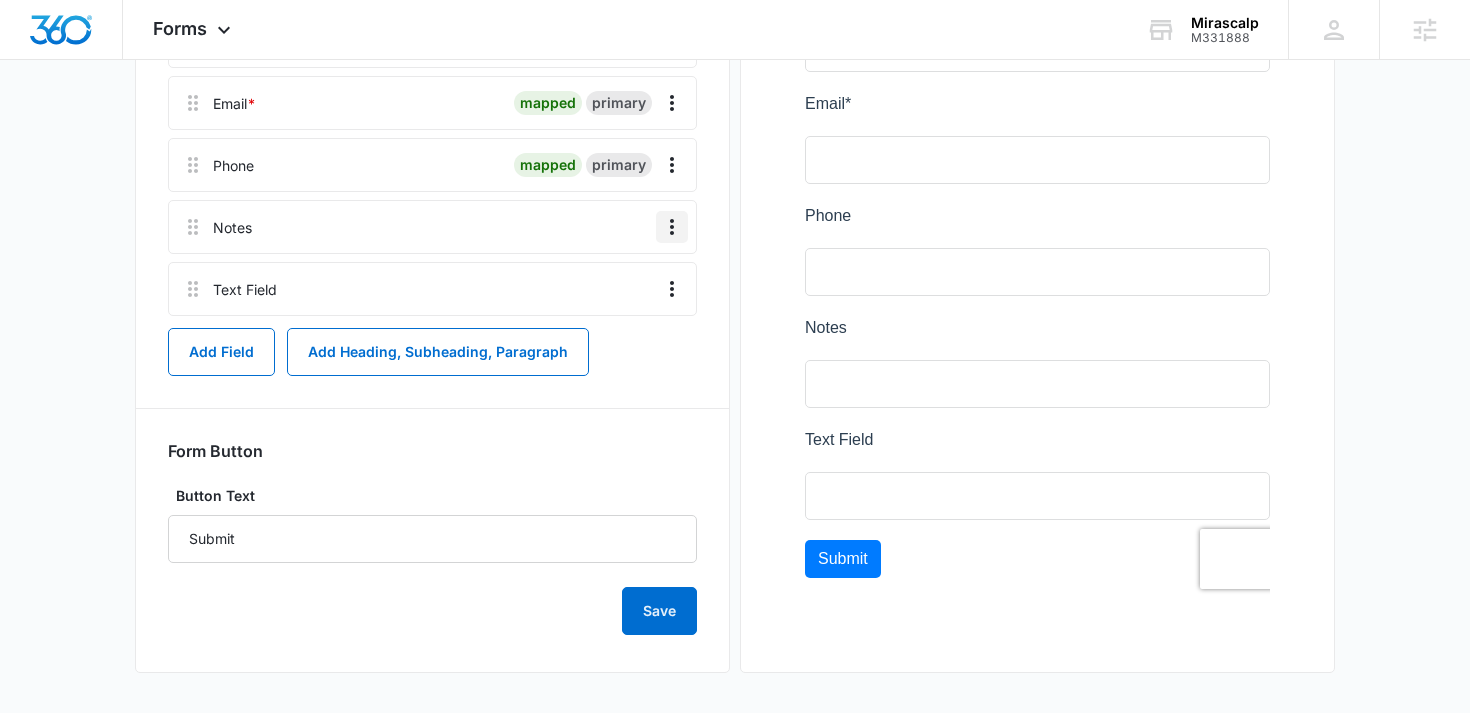 click 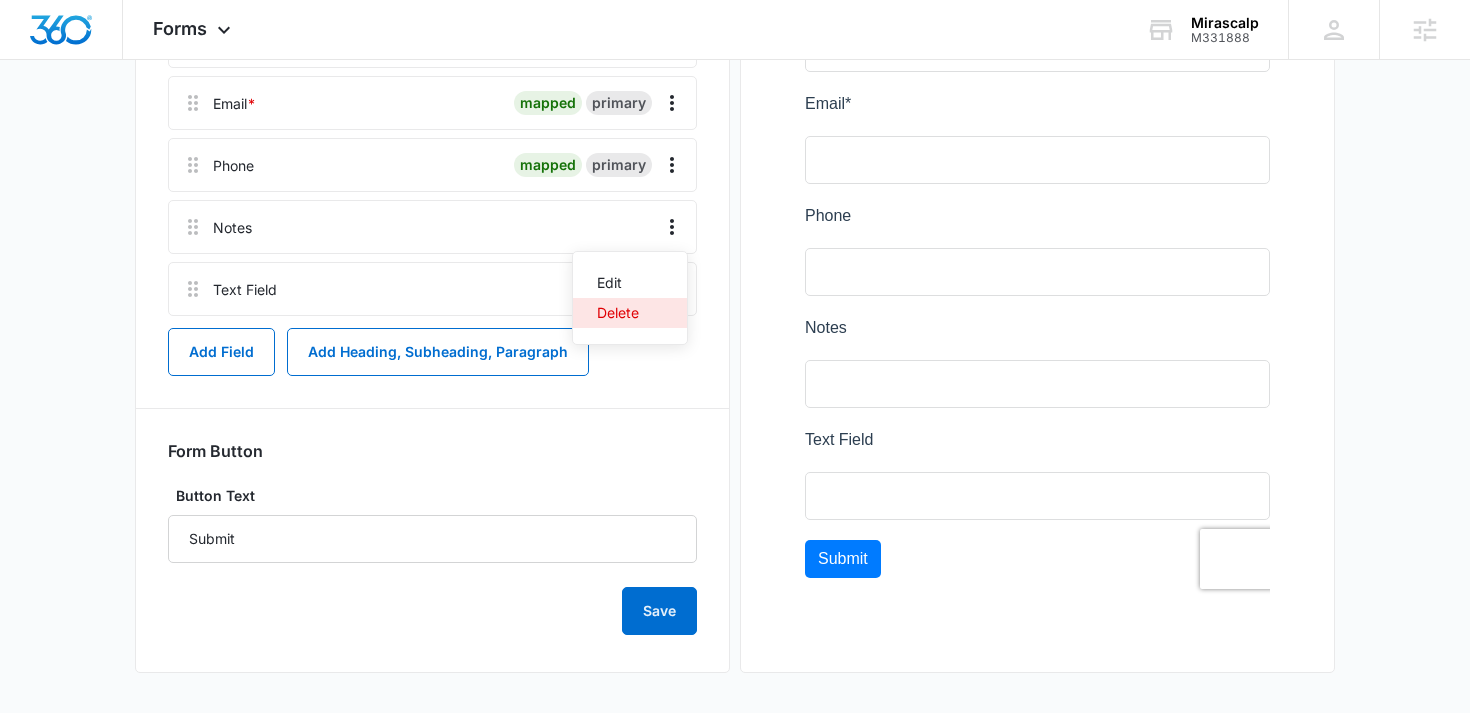 click on "Delete" at bounding box center (630, 313) 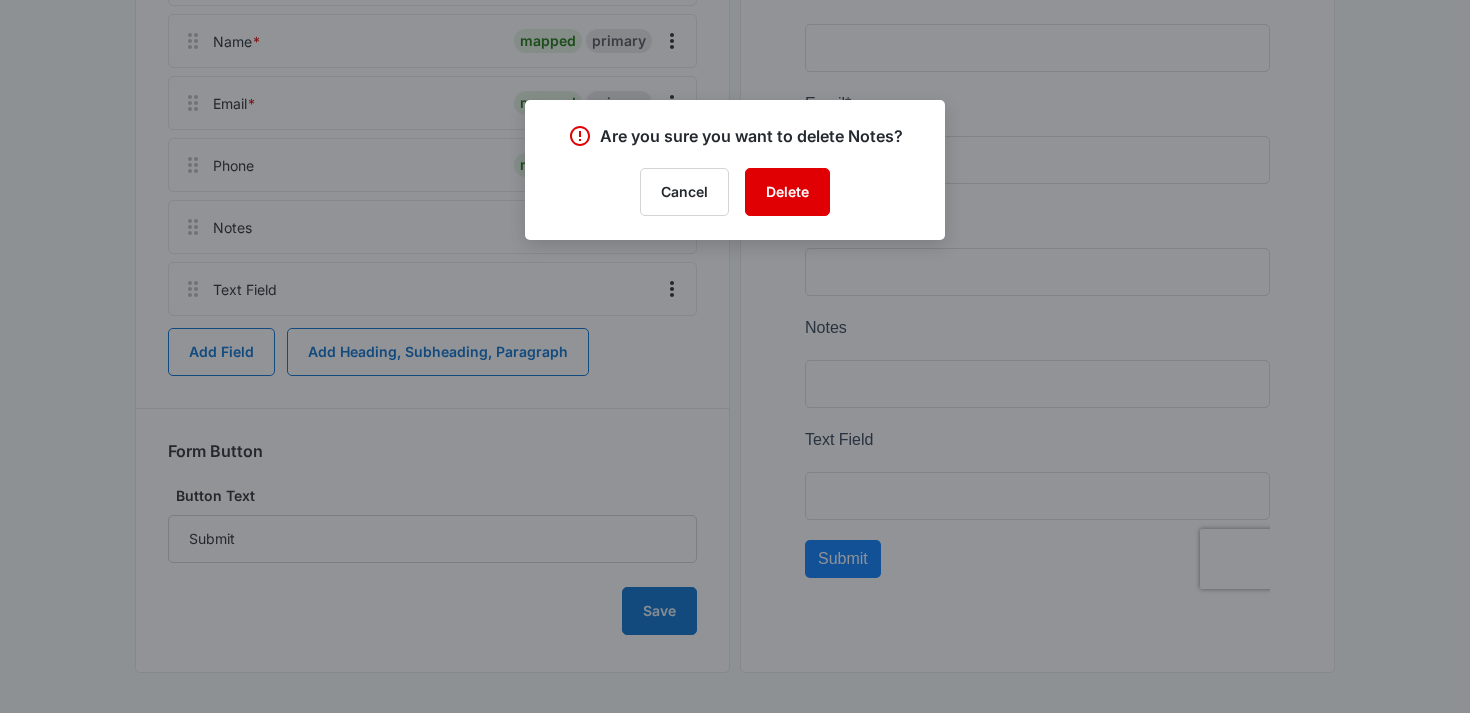 click on "Delete" at bounding box center (787, 192) 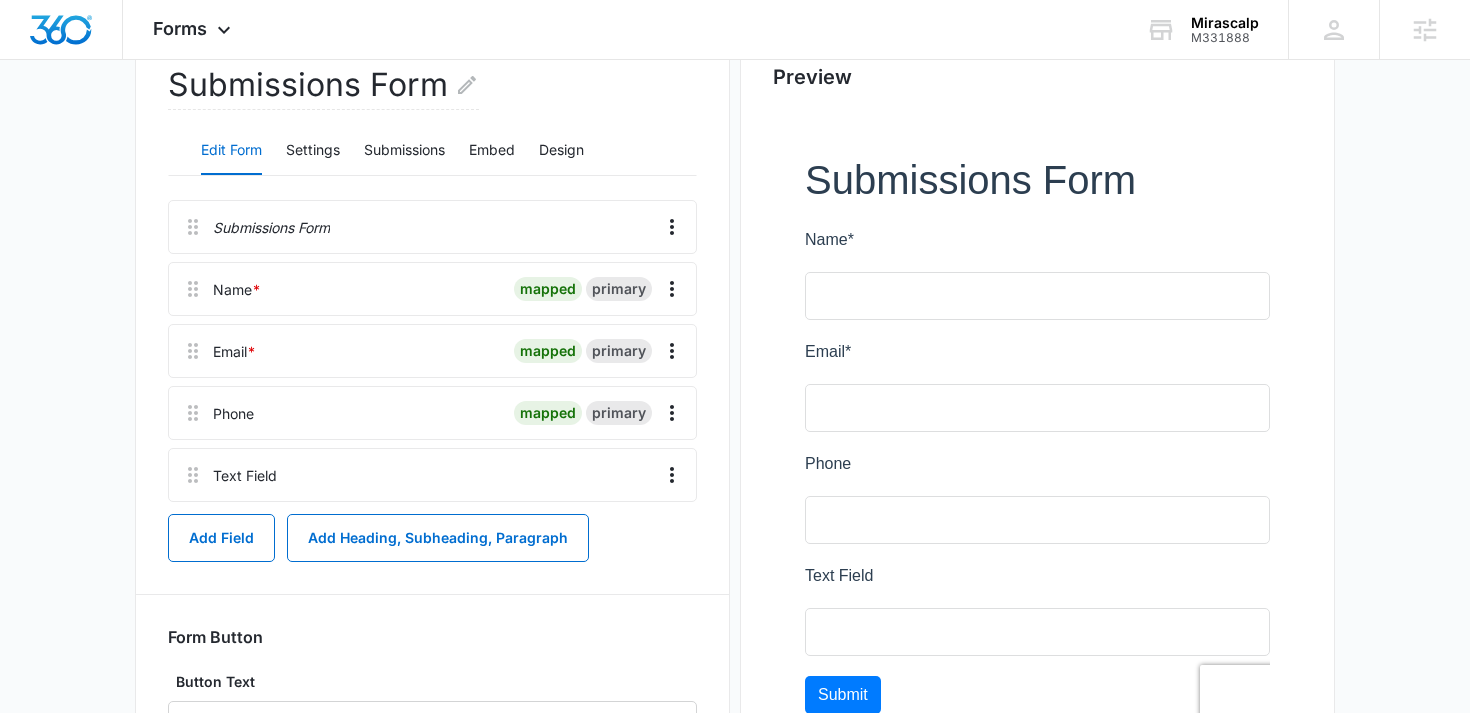 scroll, scrollTop: 456, scrollLeft: 0, axis: vertical 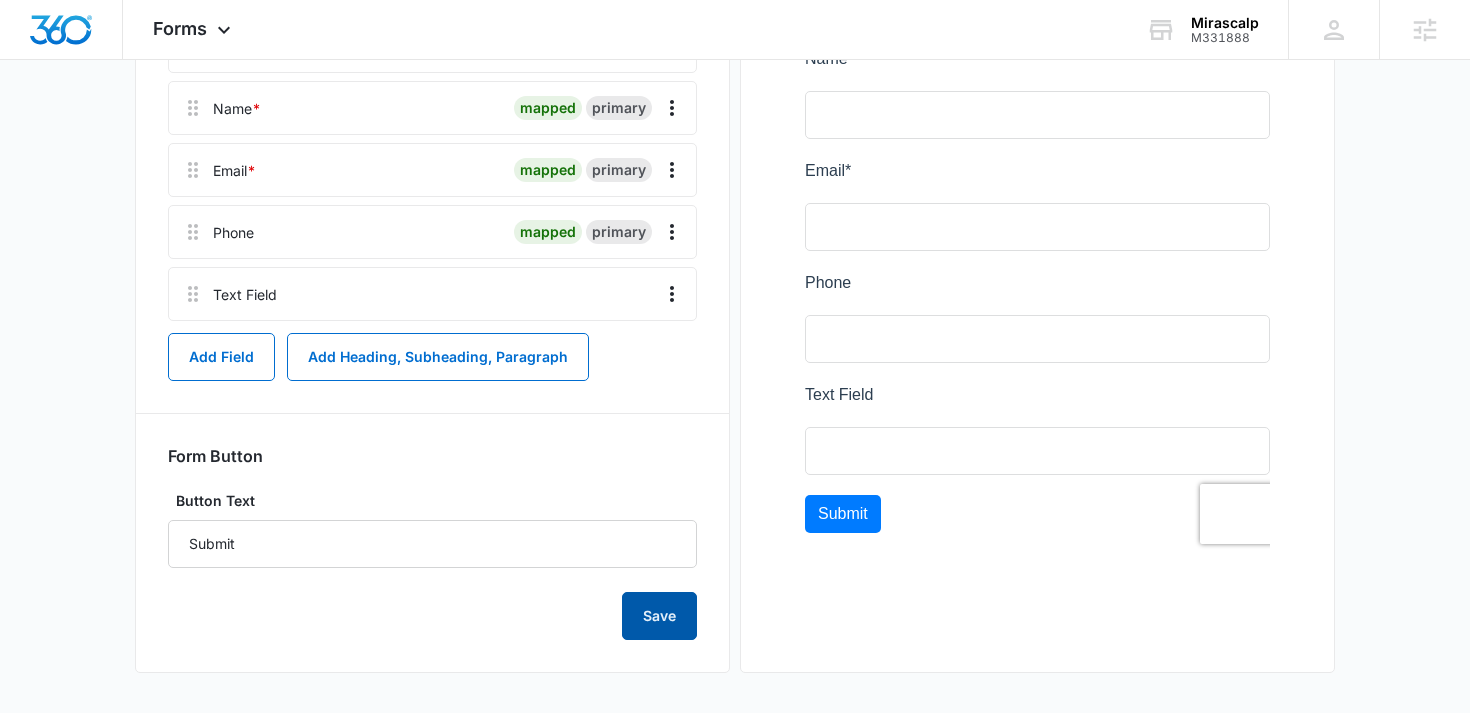 click on "Save" at bounding box center [659, 616] 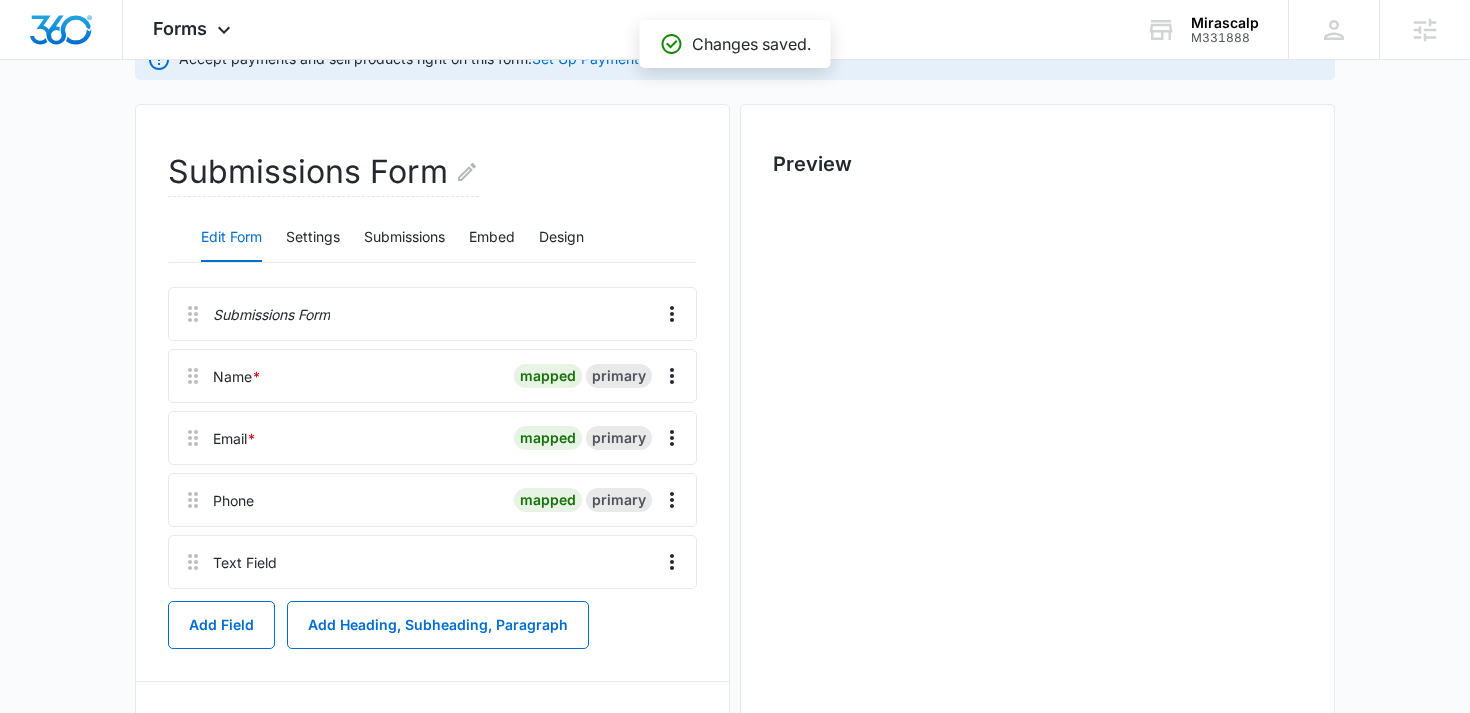 scroll, scrollTop: 74, scrollLeft: 0, axis: vertical 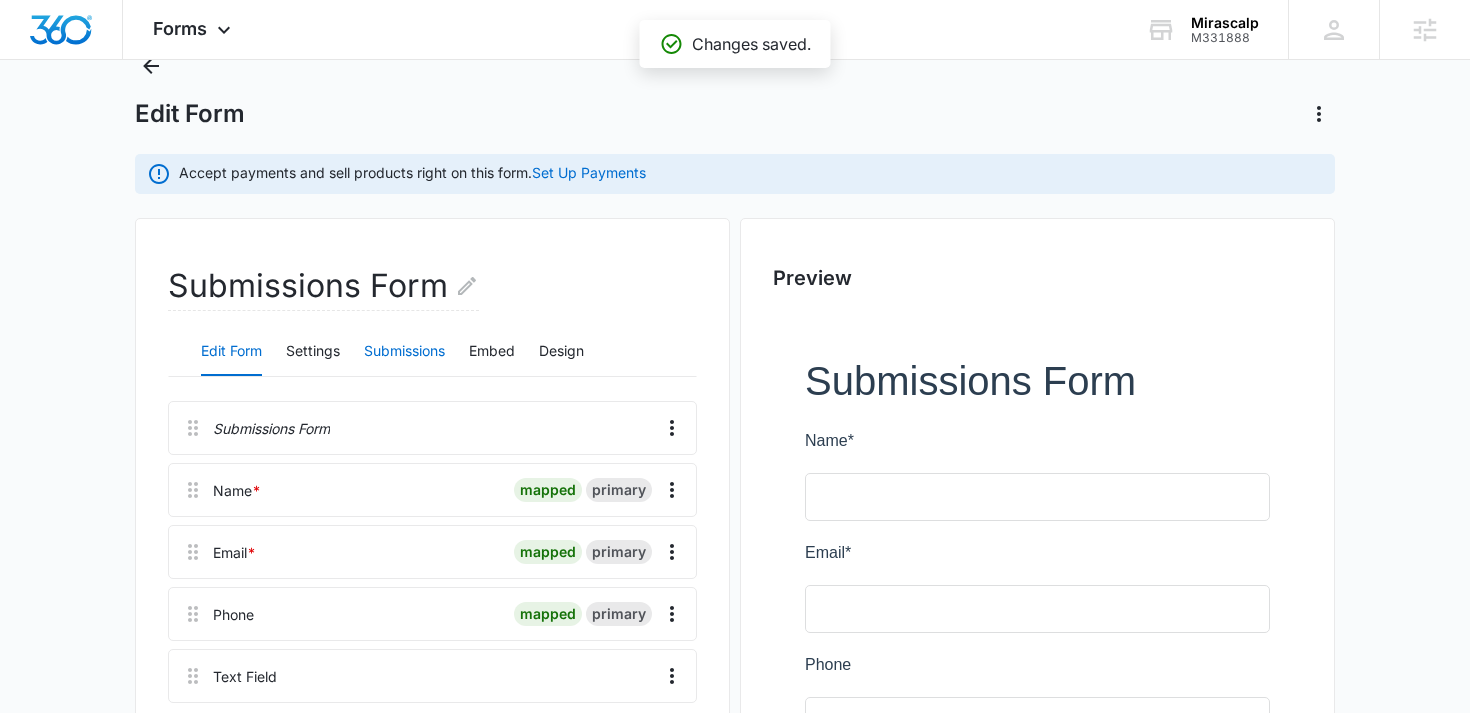 click on "Submissions" at bounding box center (404, 352) 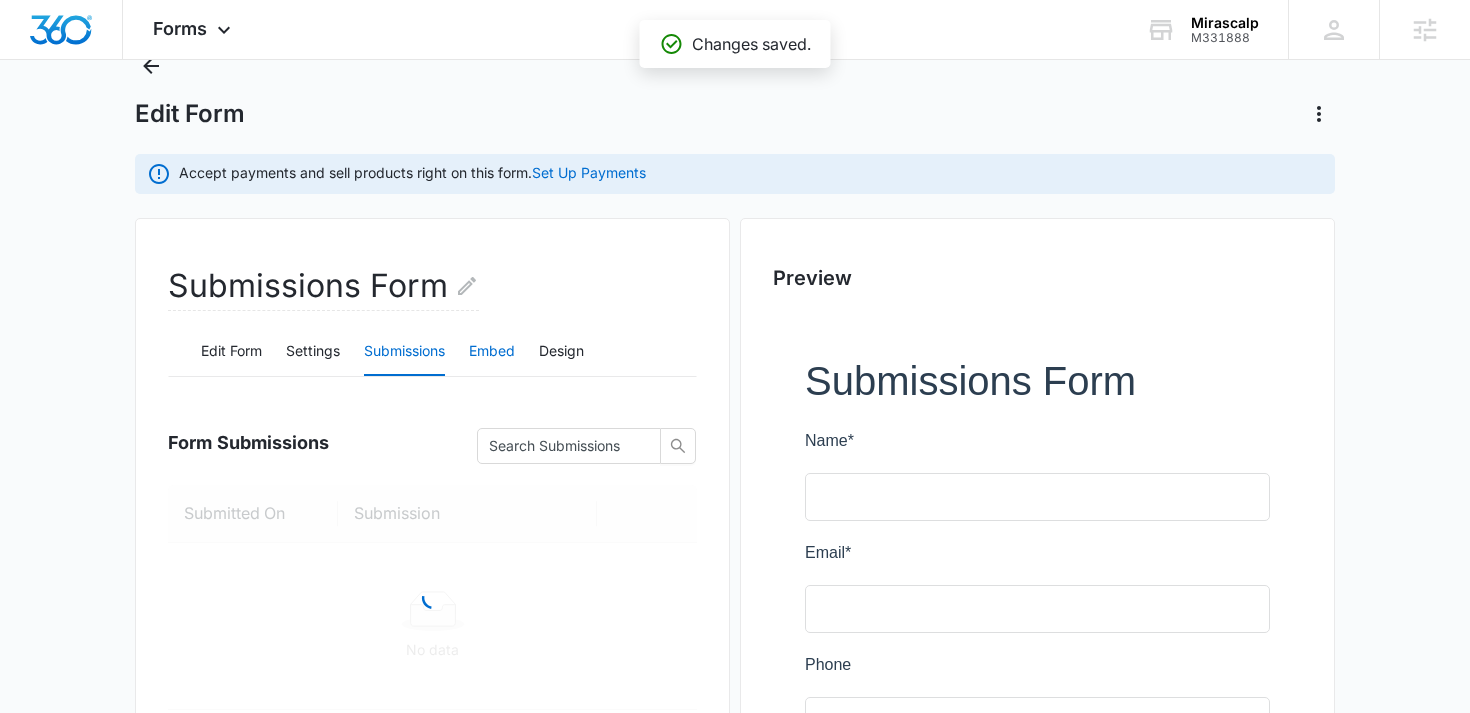click on "Embed" at bounding box center (492, 352) 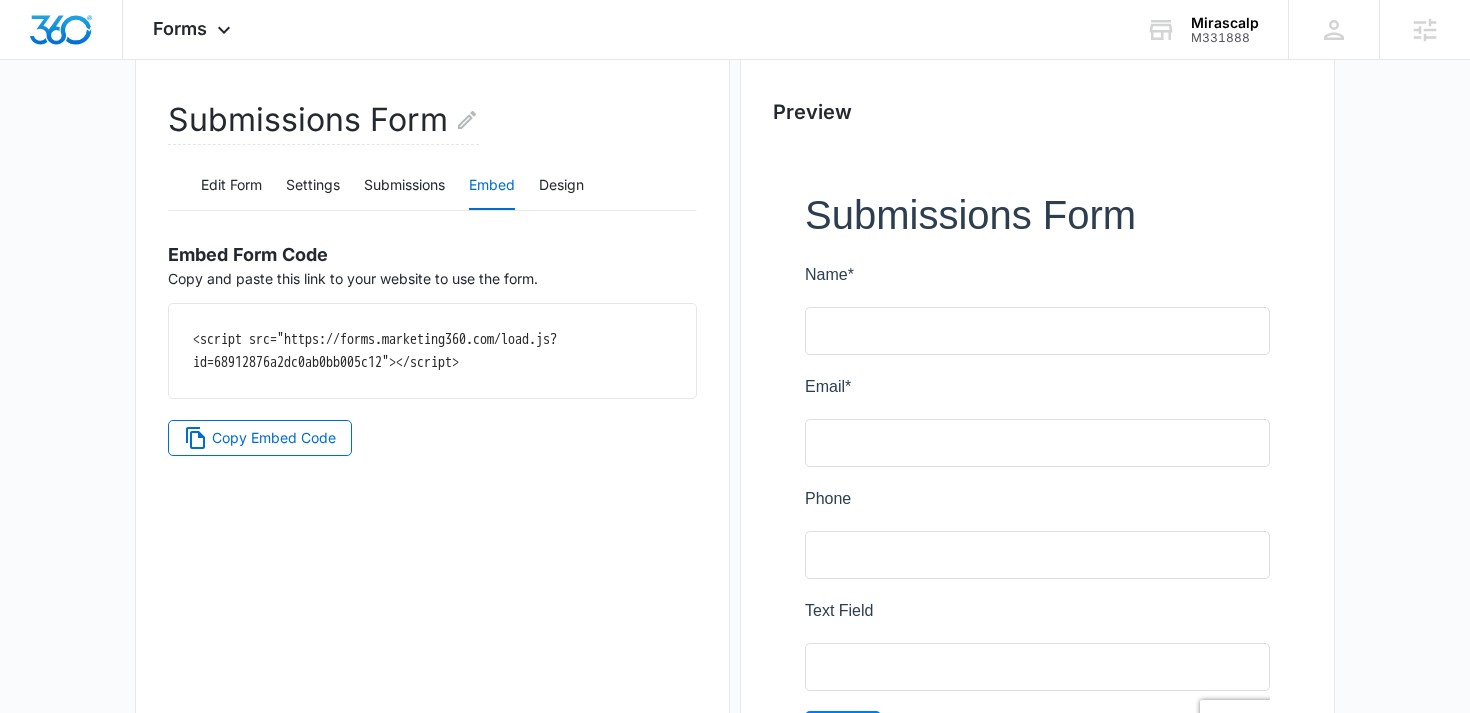 scroll, scrollTop: 225, scrollLeft: 0, axis: vertical 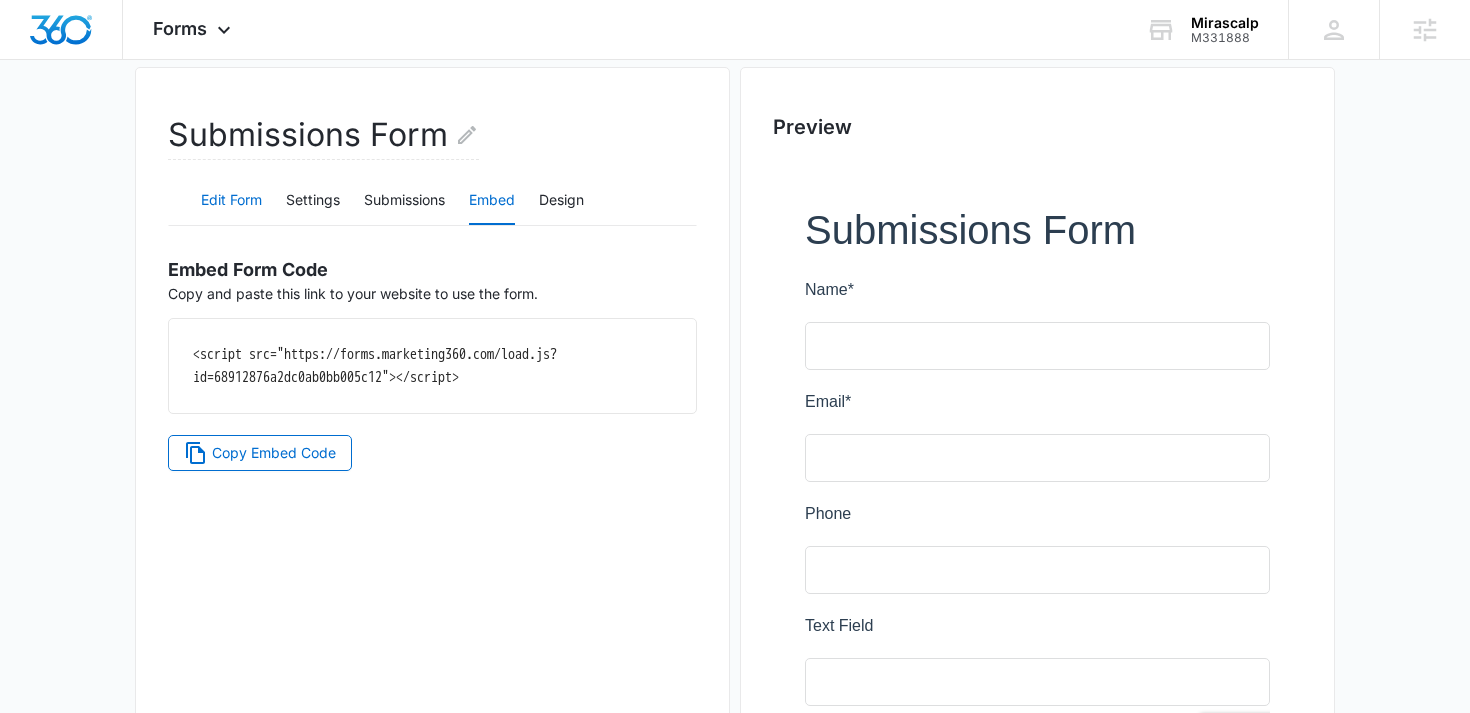 click on "Edit Form" at bounding box center (231, 201) 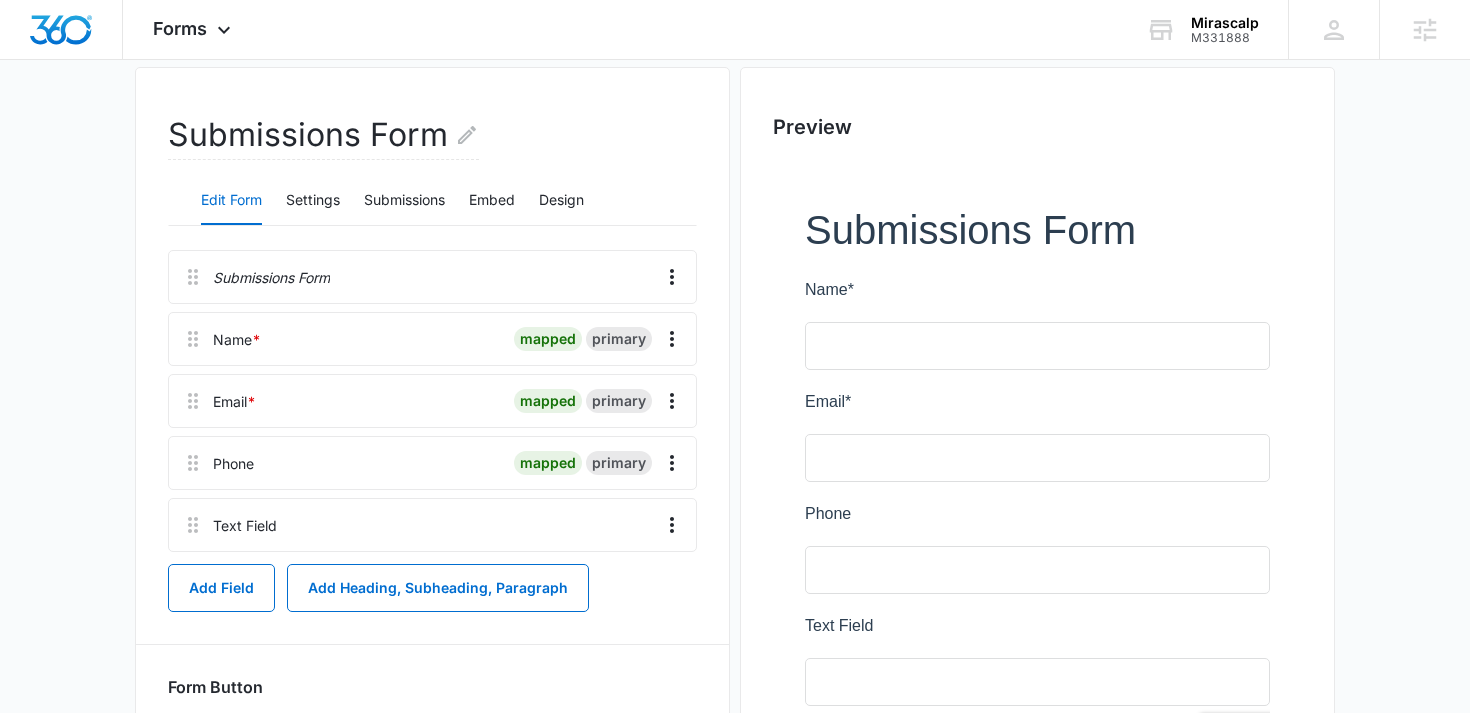 click on "Submissions Form   Edit Form Settings Submissions Embed Design Submissions Form Name * mapped primary Email * mapped primary Phone mapped primary Text Field Add Field Add Heading, Subheading, Paragraph Form Button Button Text Submit Save" at bounding box center [432, 485] 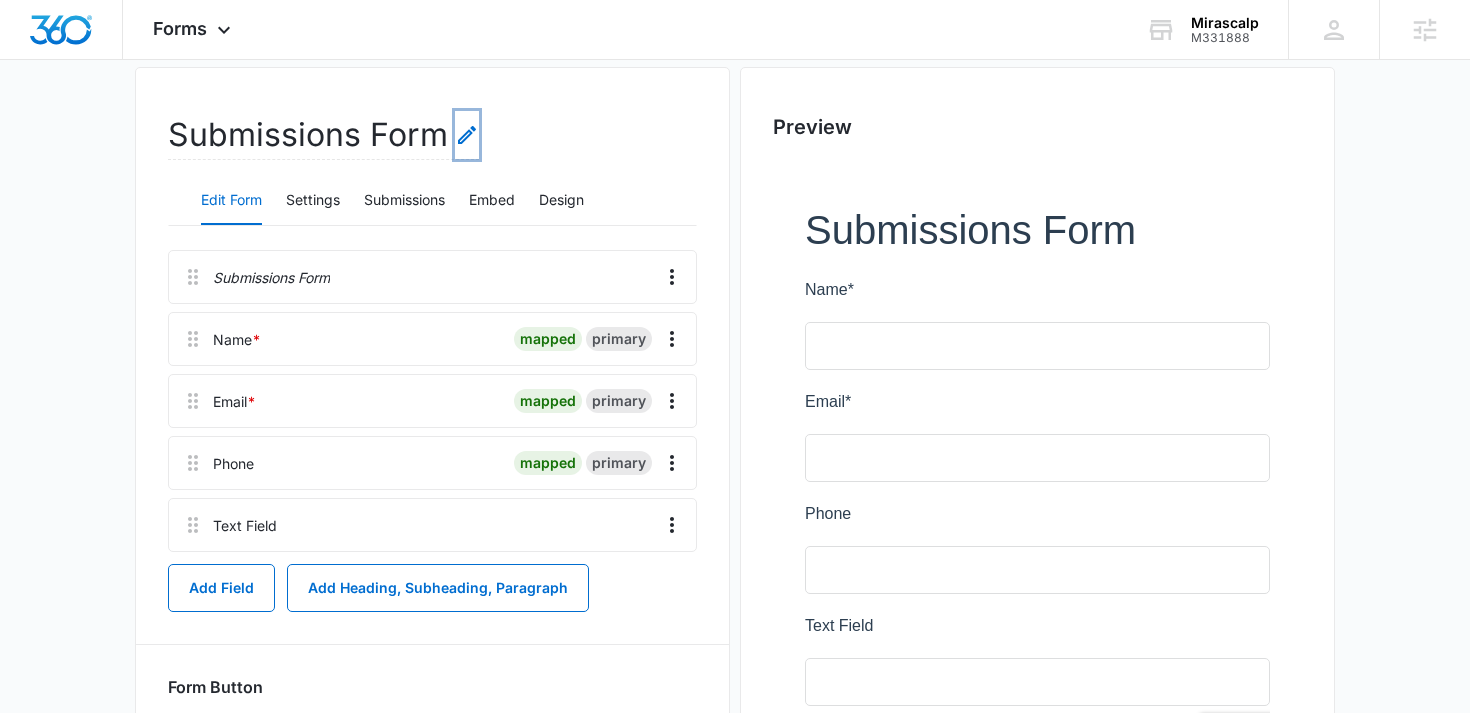 click at bounding box center [467, 135] 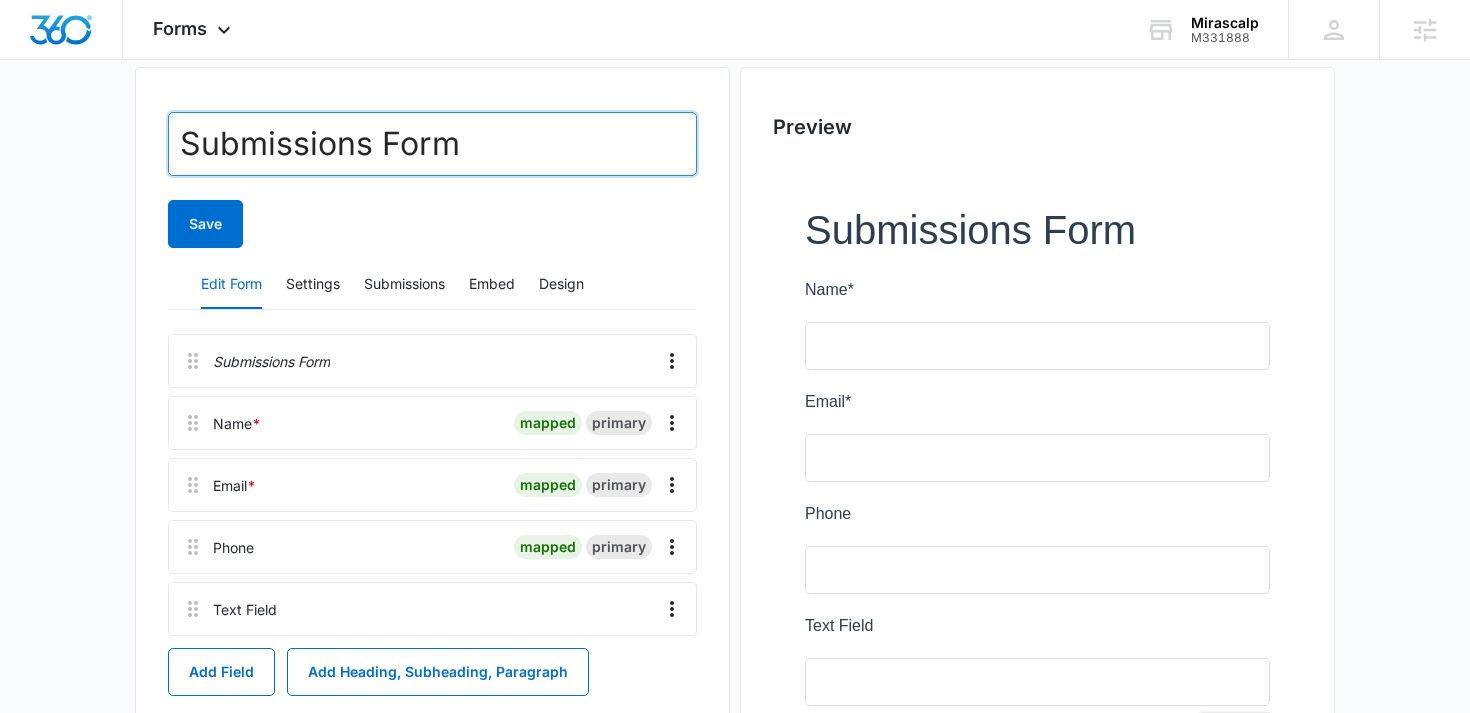 drag, startPoint x: 523, startPoint y: 149, endPoint x: 150, endPoint y: 147, distance: 373.00537 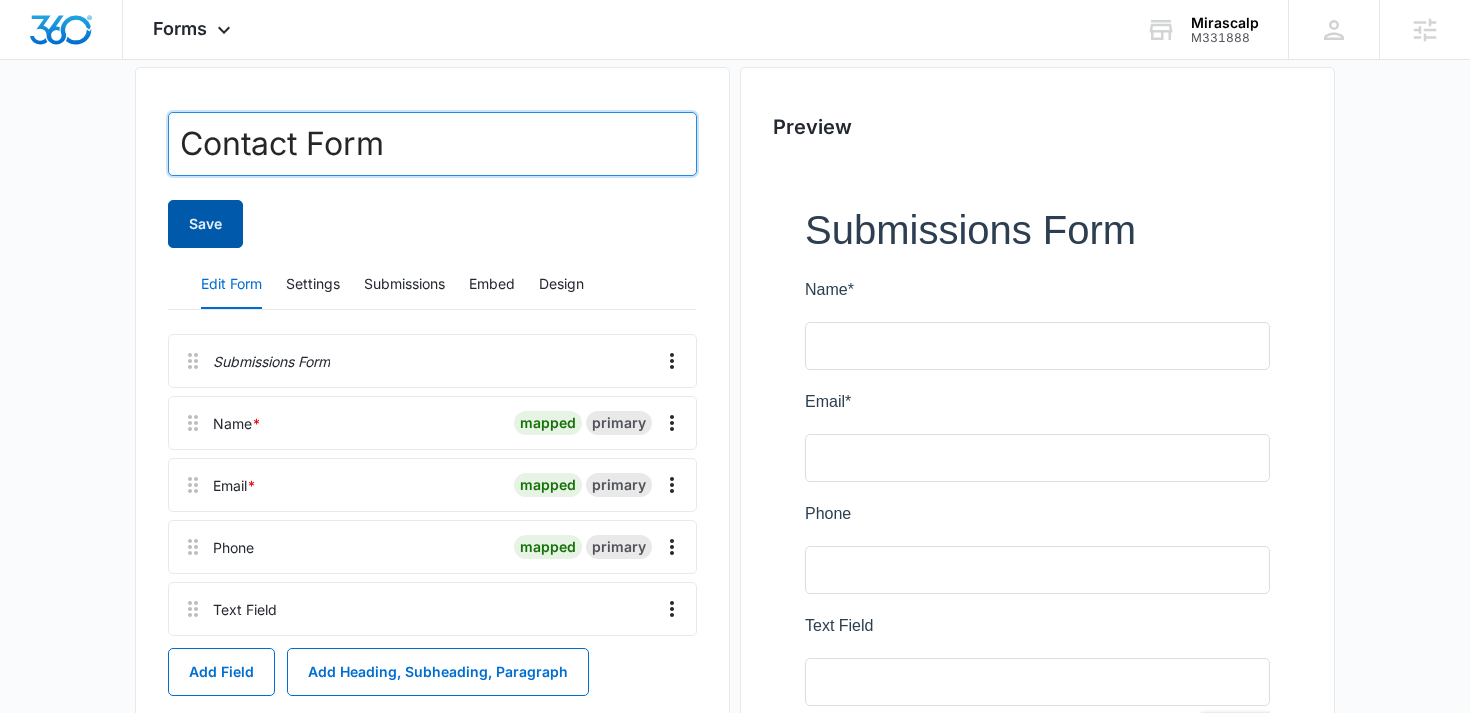 type on "Contact Form" 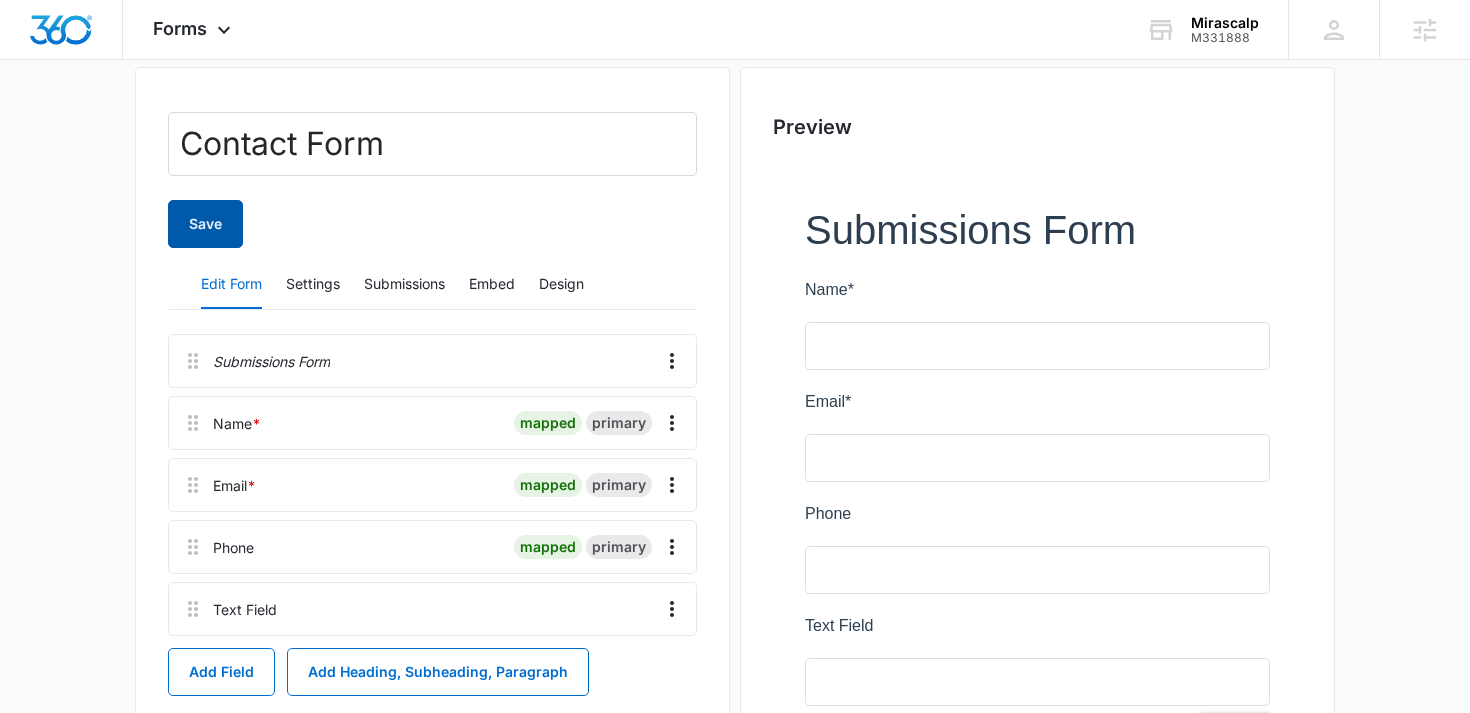 click on "Save" at bounding box center [205, 224] 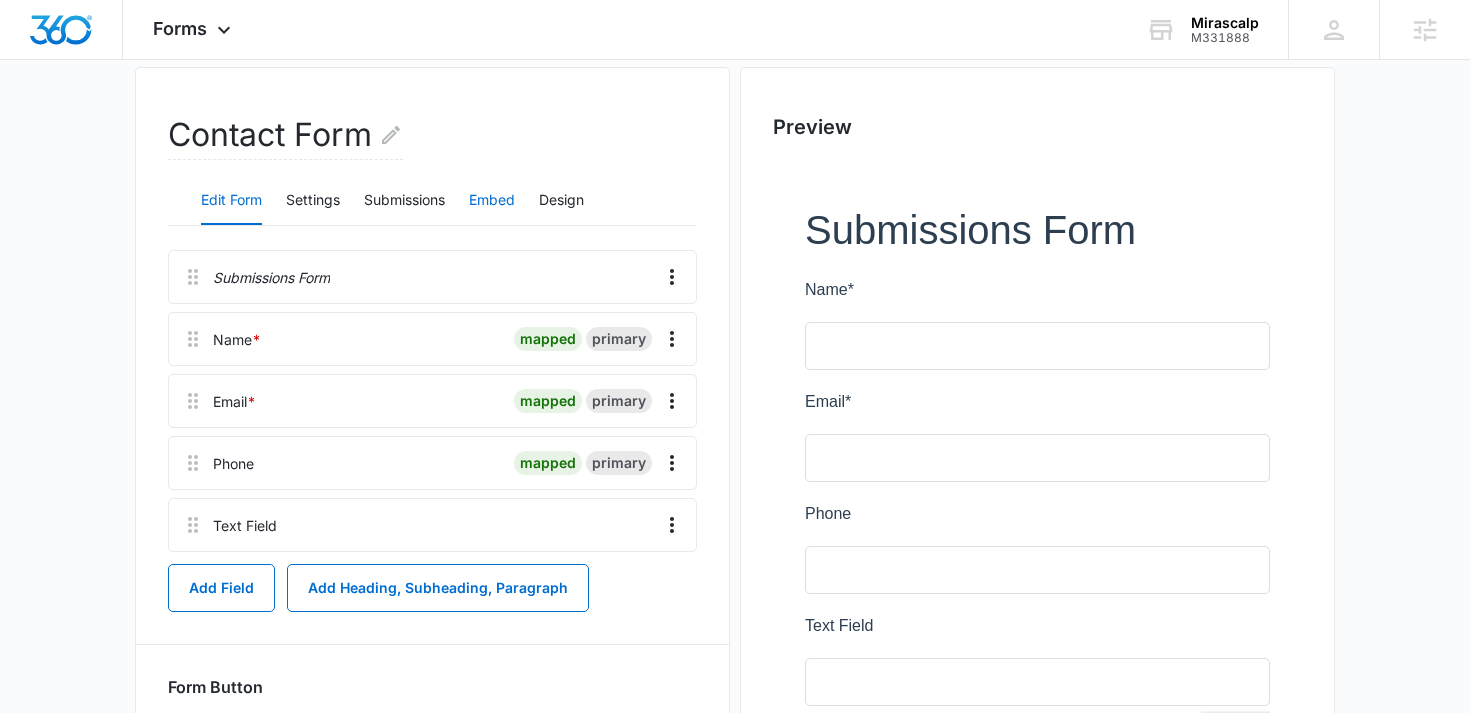 click on "Embed" at bounding box center (492, 201) 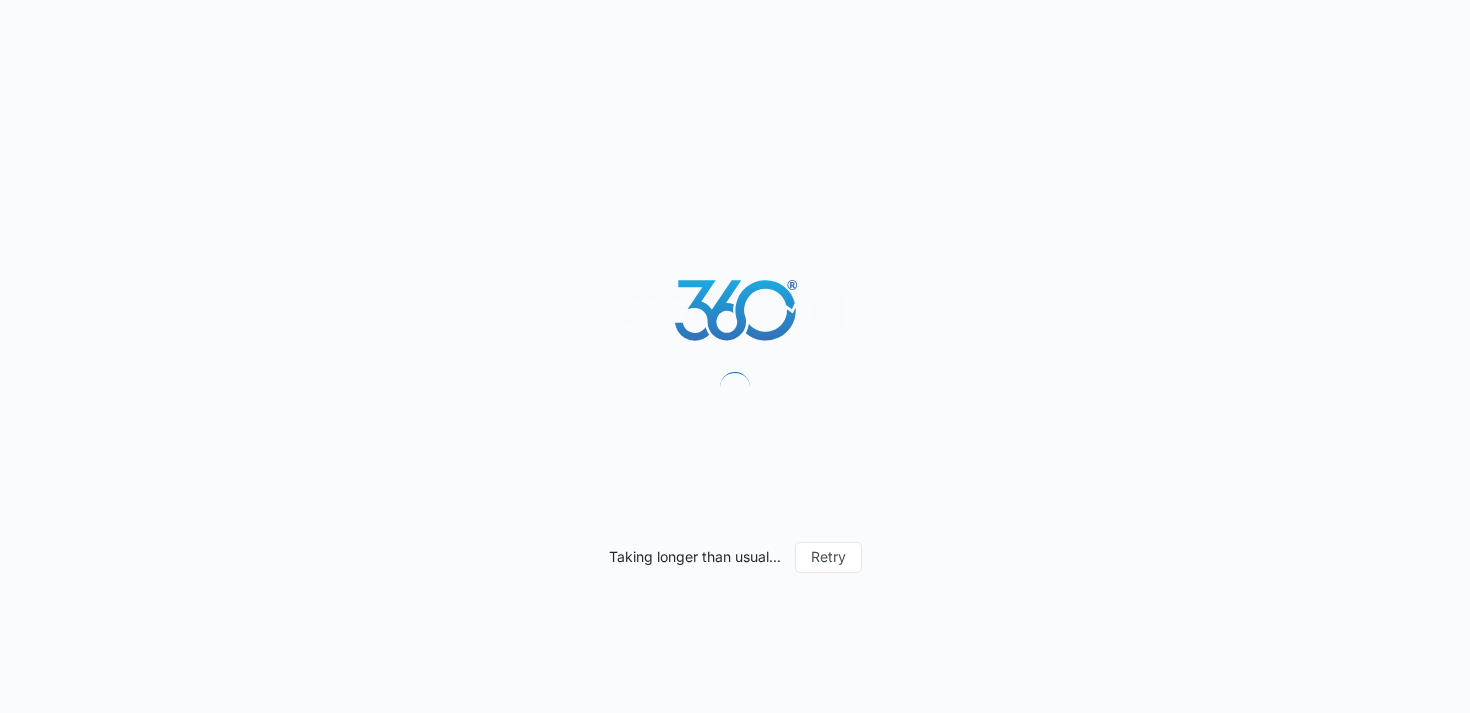 scroll, scrollTop: 0, scrollLeft: 0, axis: both 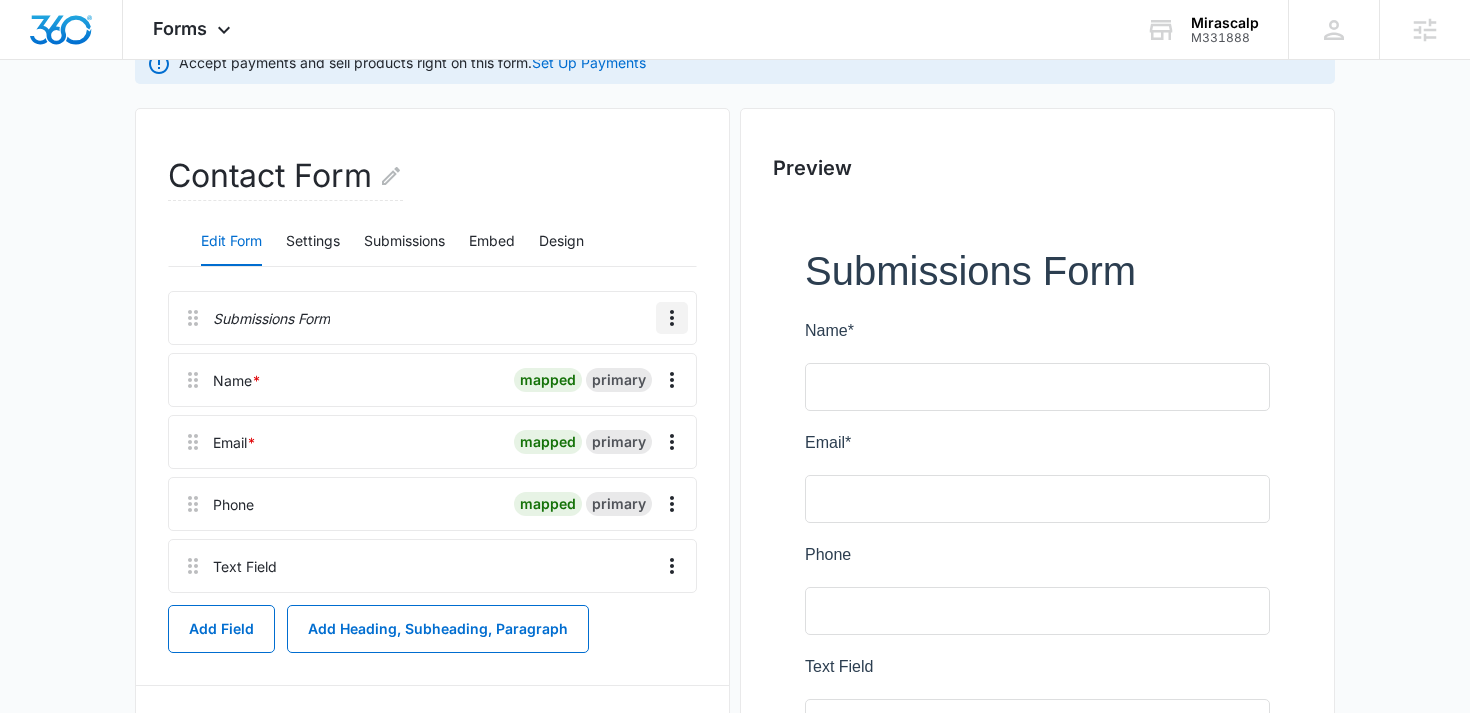 click 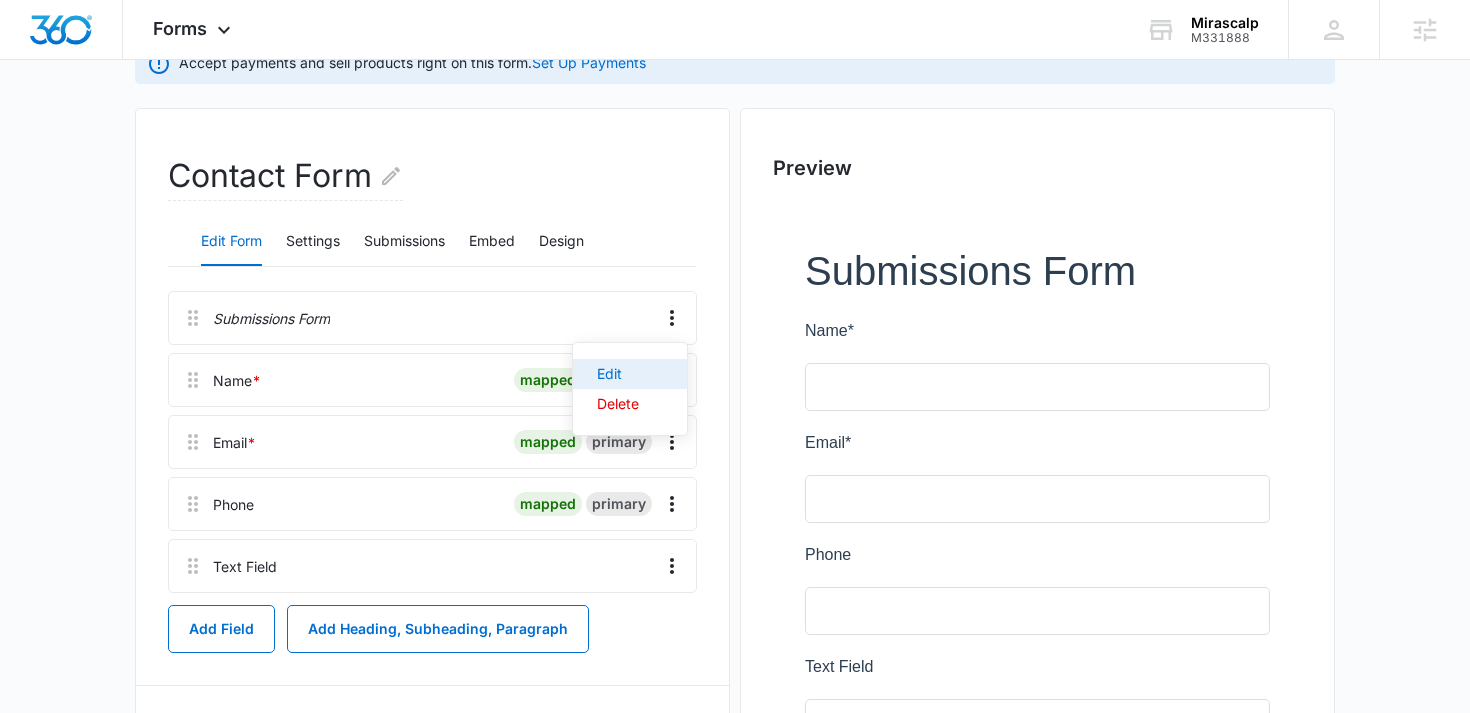 click on "Edit" at bounding box center [630, 374] 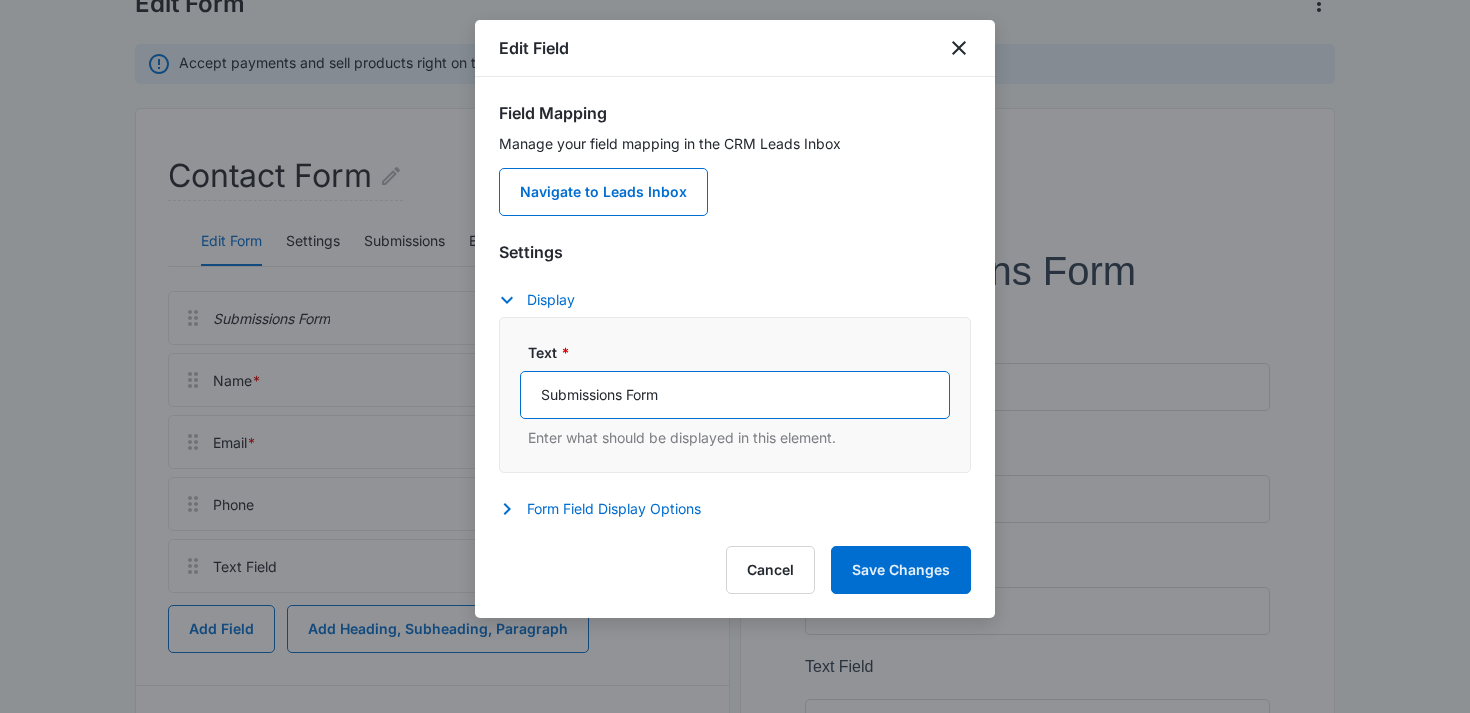 click on "Submissions Form" at bounding box center [735, 395] 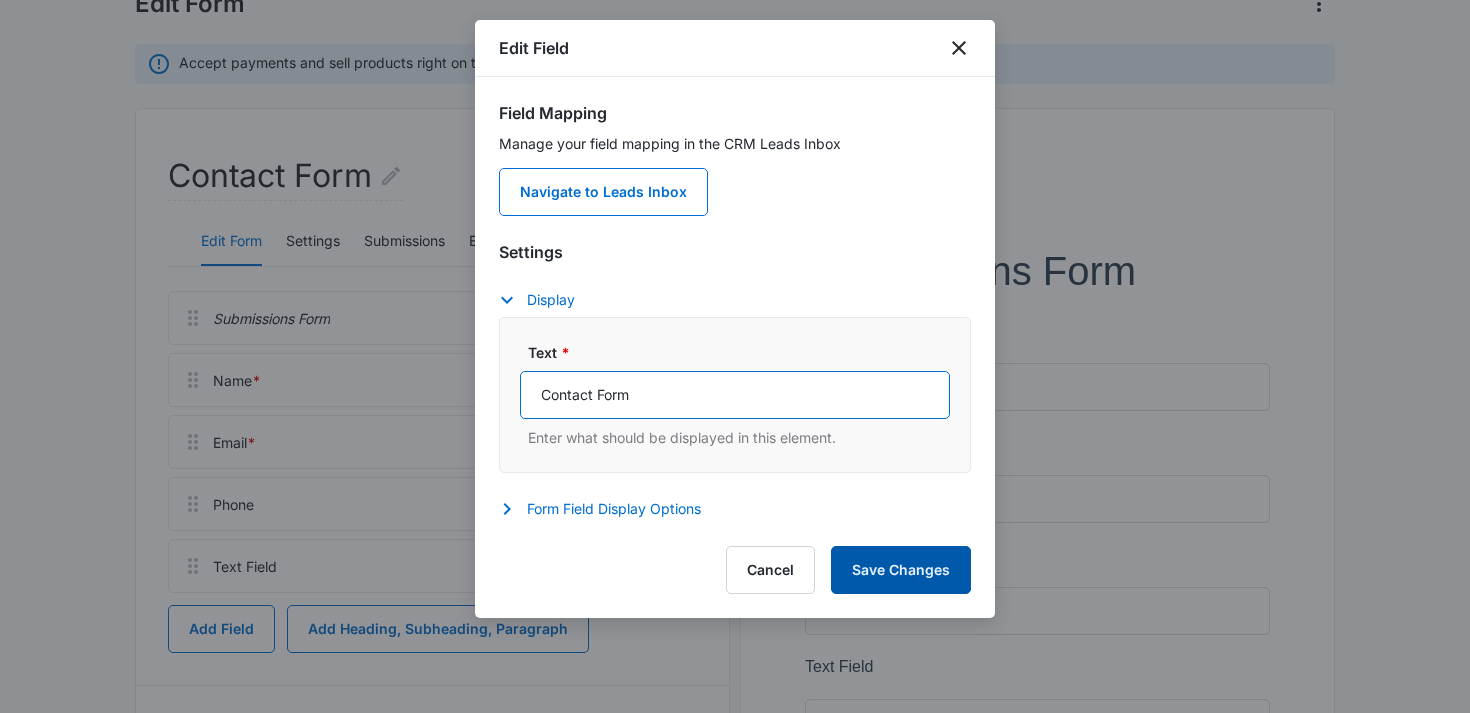 type on "Contact Form" 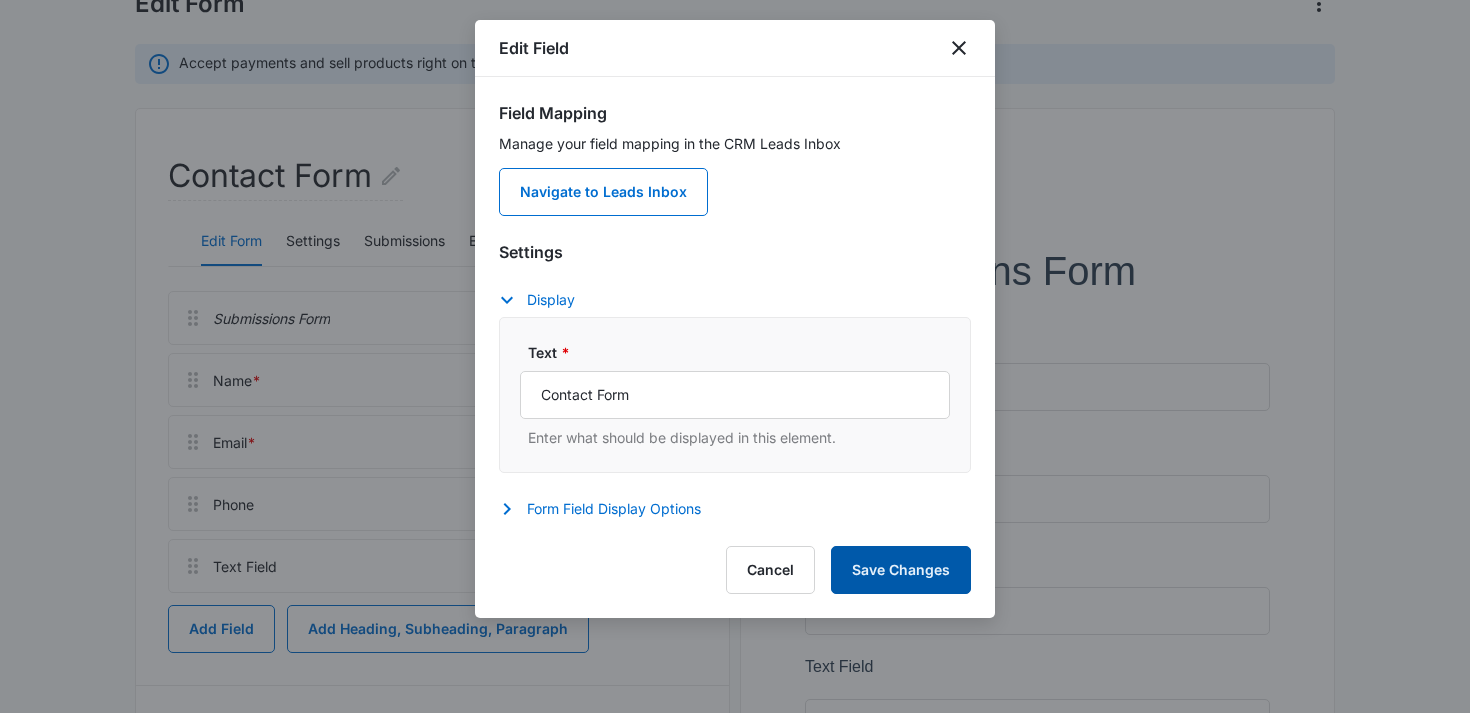 click on "Save Changes" at bounding box center [901, 570] 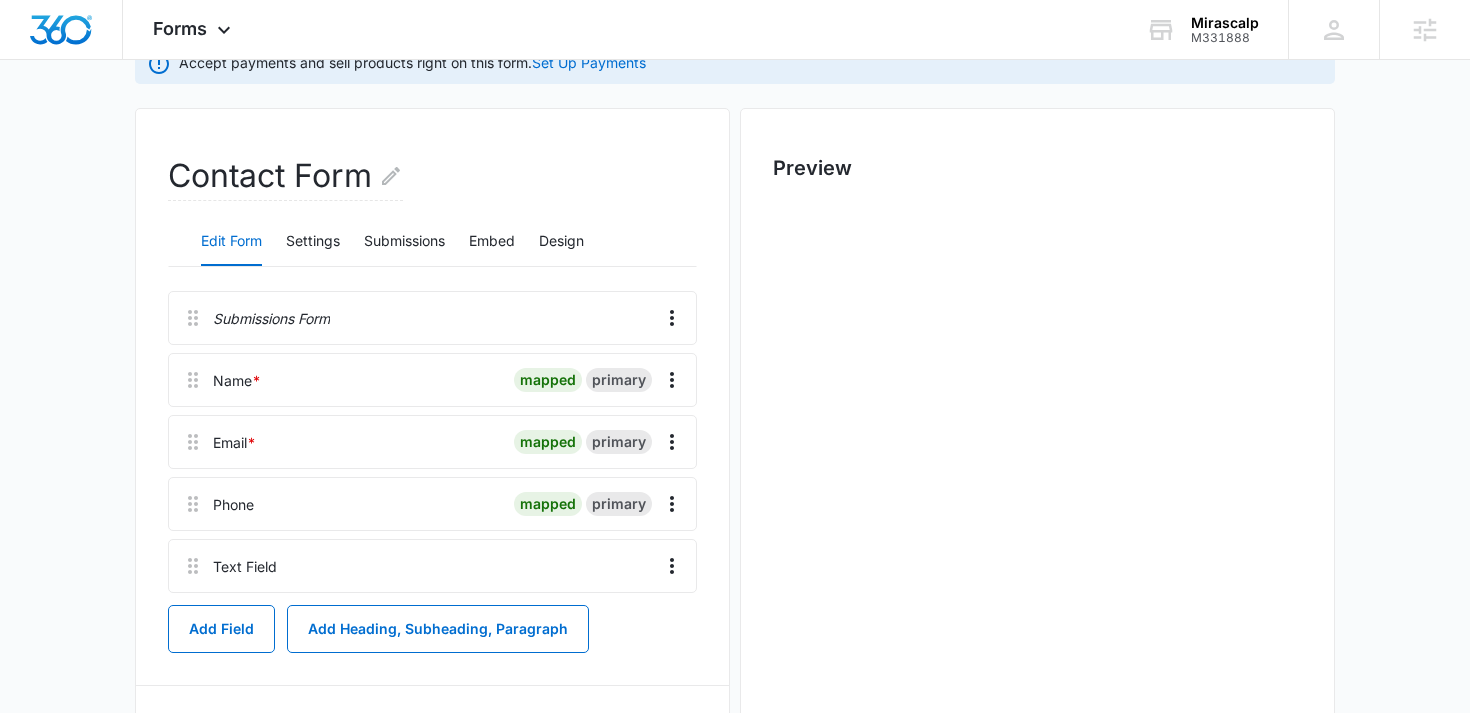scroll, scrollTop: 0, scrollLeft: 0, axis: both 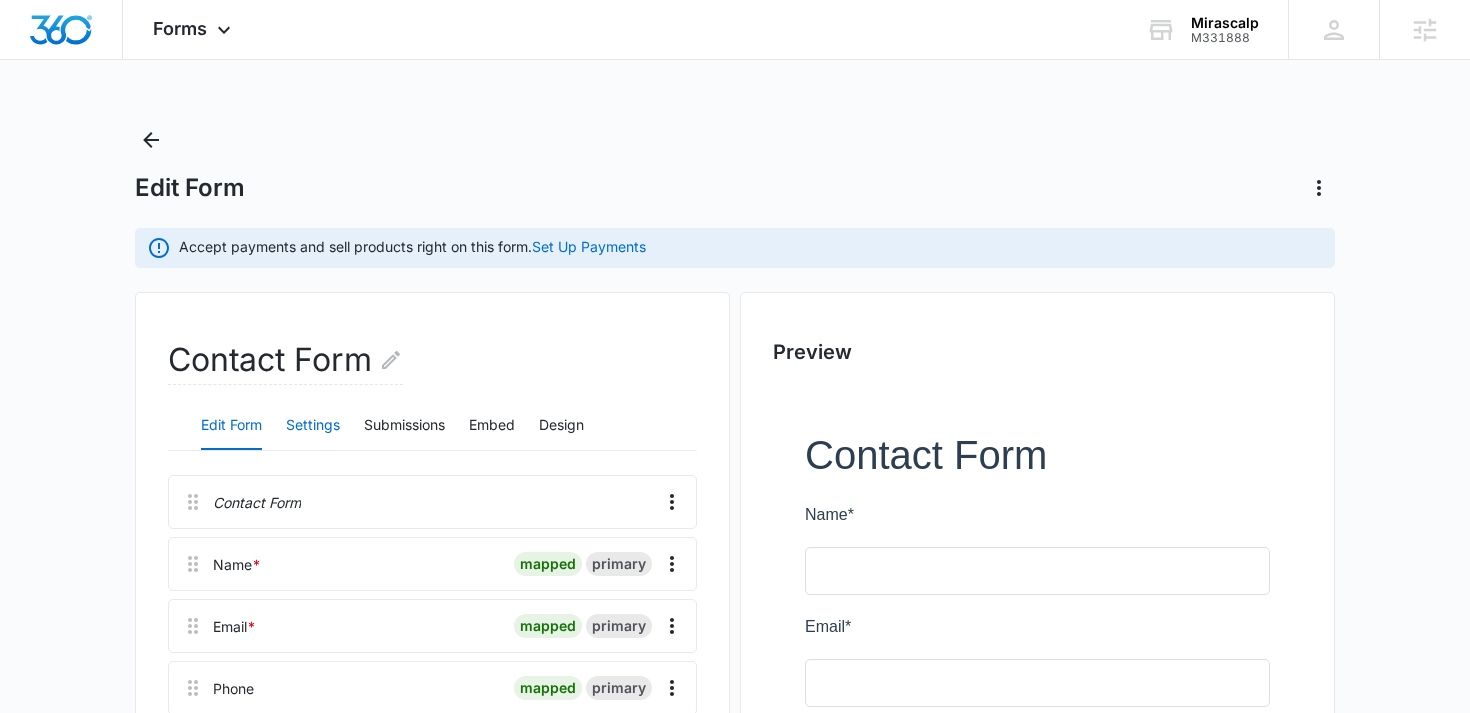 click on "Settings" at bounding box center [313, 426] 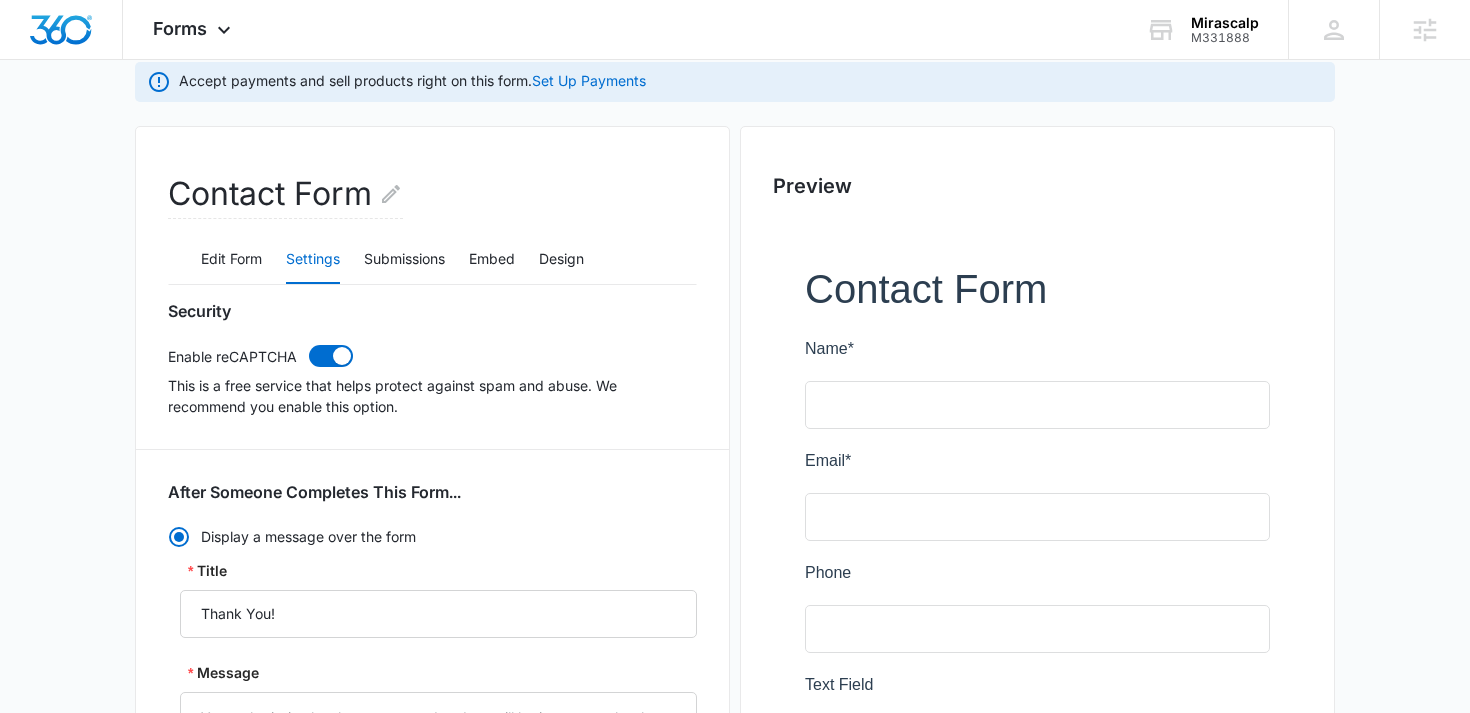 scroll, scrollTop: 151, scrollLeft: 0, axis: vertical 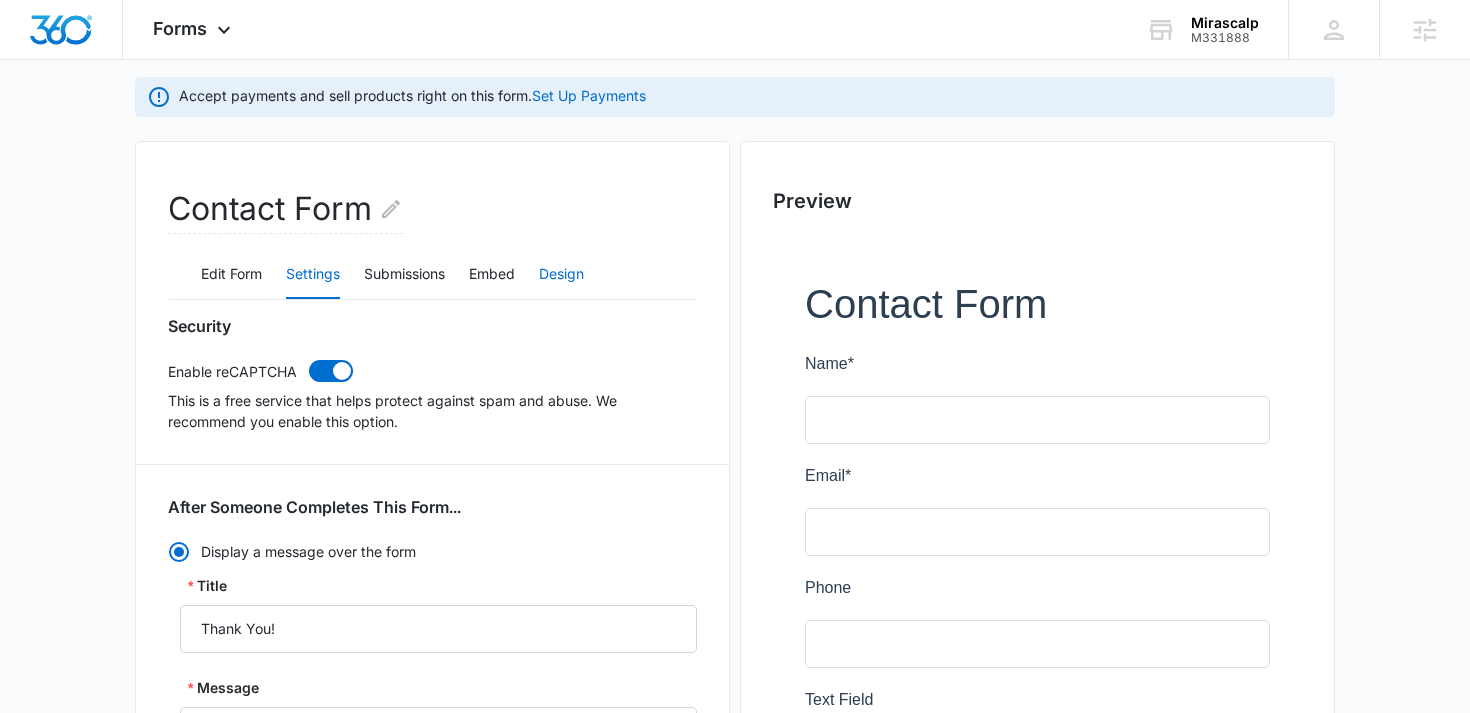 click on "Design" at bounding box center (561, 275) 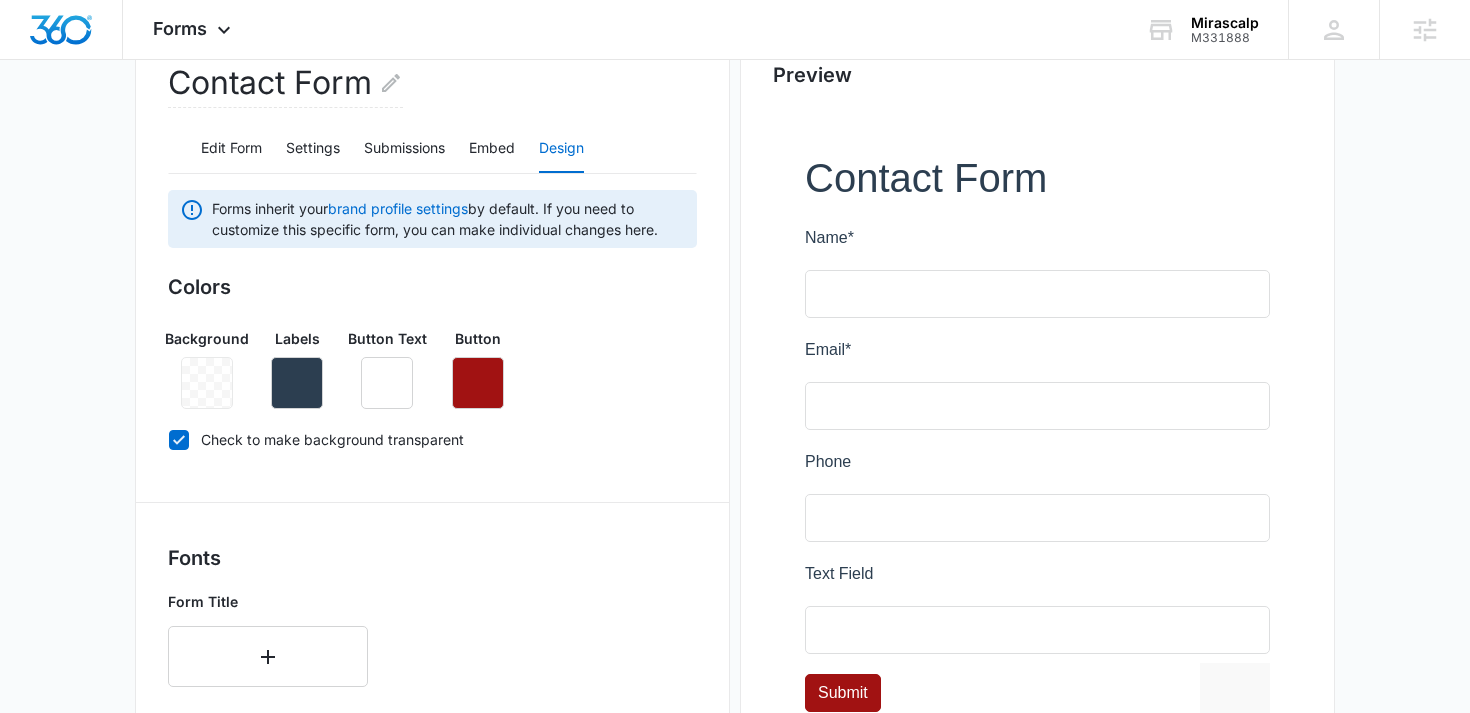 scroll, scrollTop: 275, scrollLeft: 0, axis: vertical 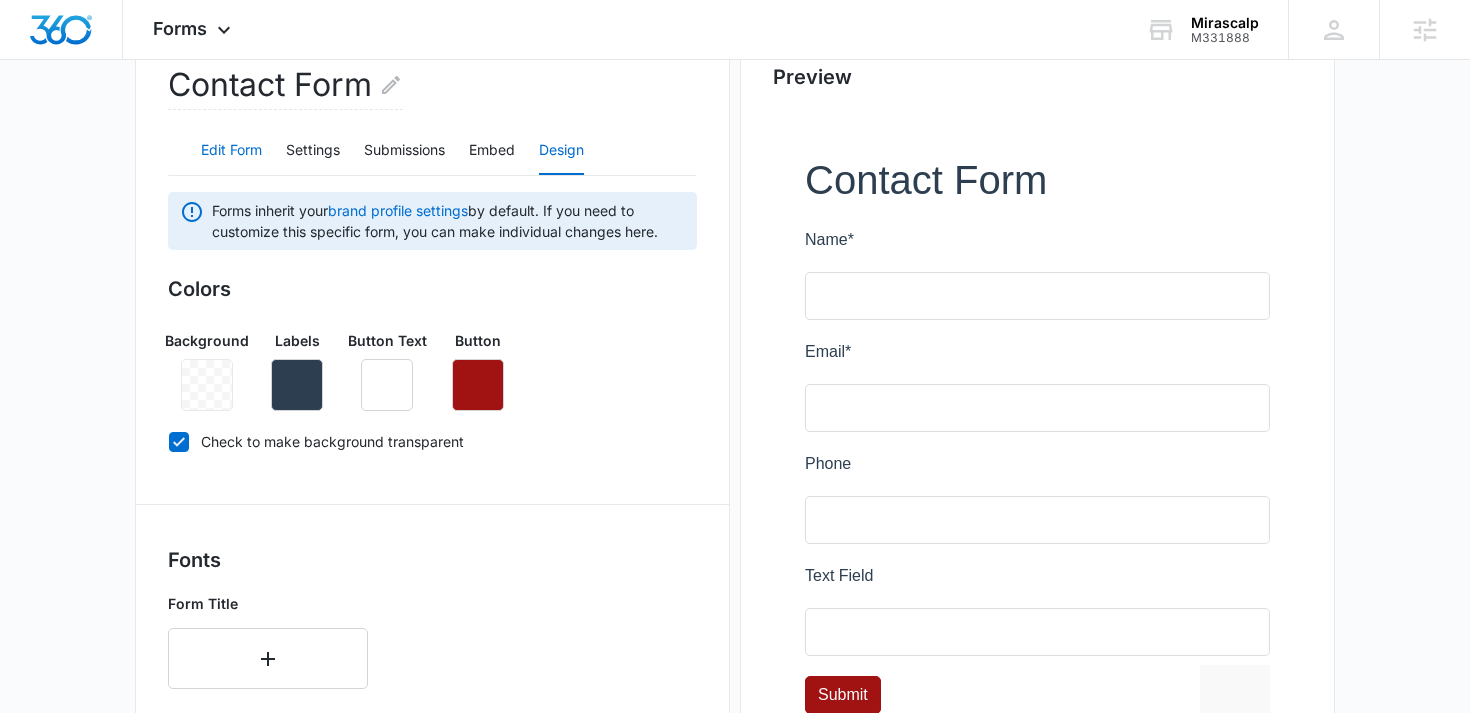 click on "Edit Form" at bounding box center [231, 151] 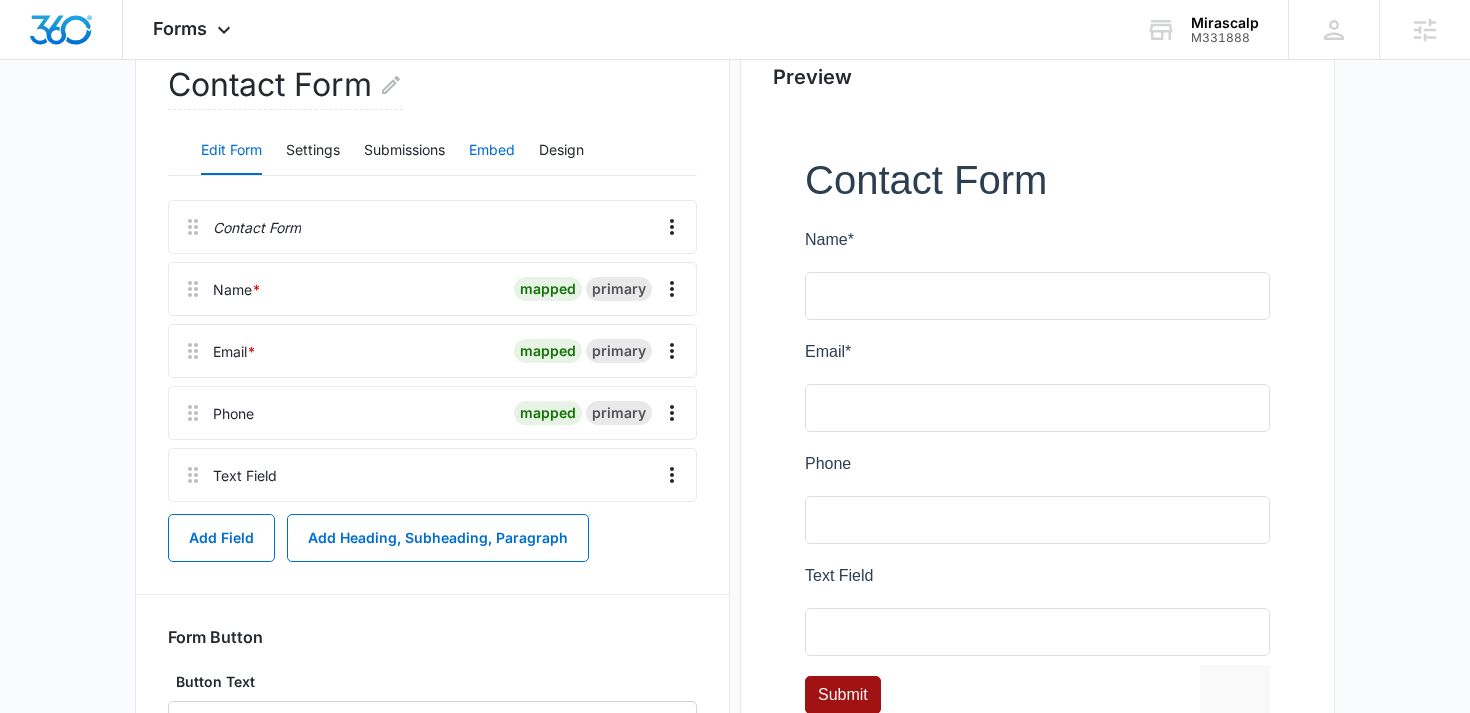 click on "Embed" at bounding box center (492, 151) 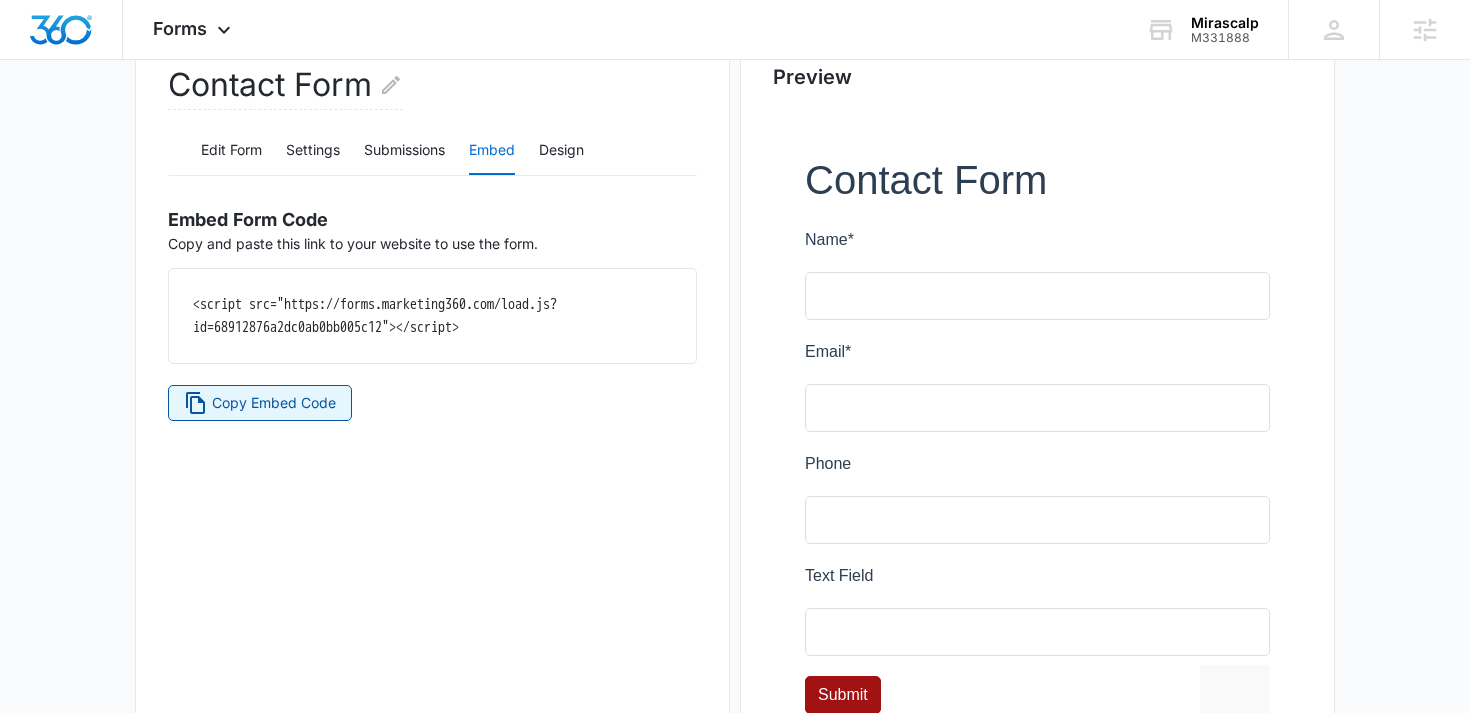 click on "Copy Embed Code" at bounding box center [274, 403] 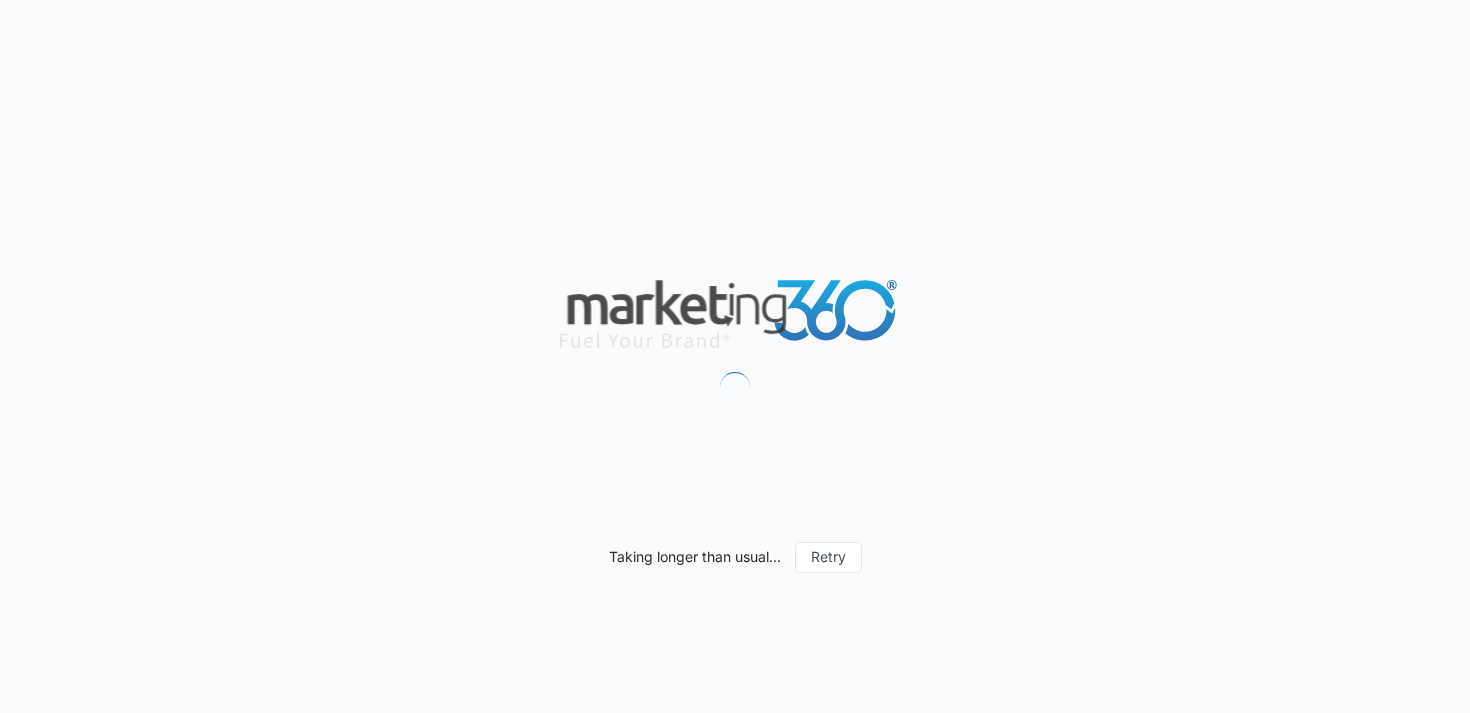 scroll, scrollTop: 0, scrollLeft: 0, axis: both 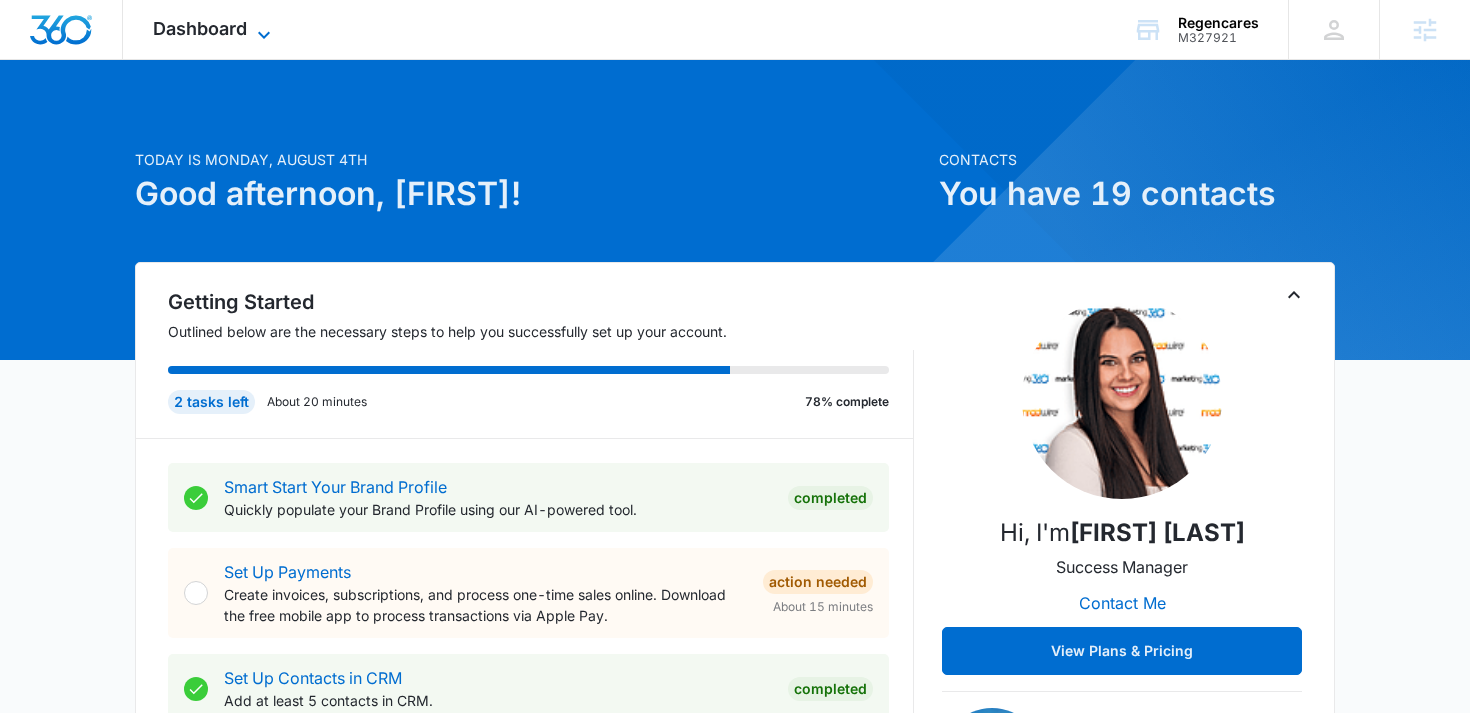 click 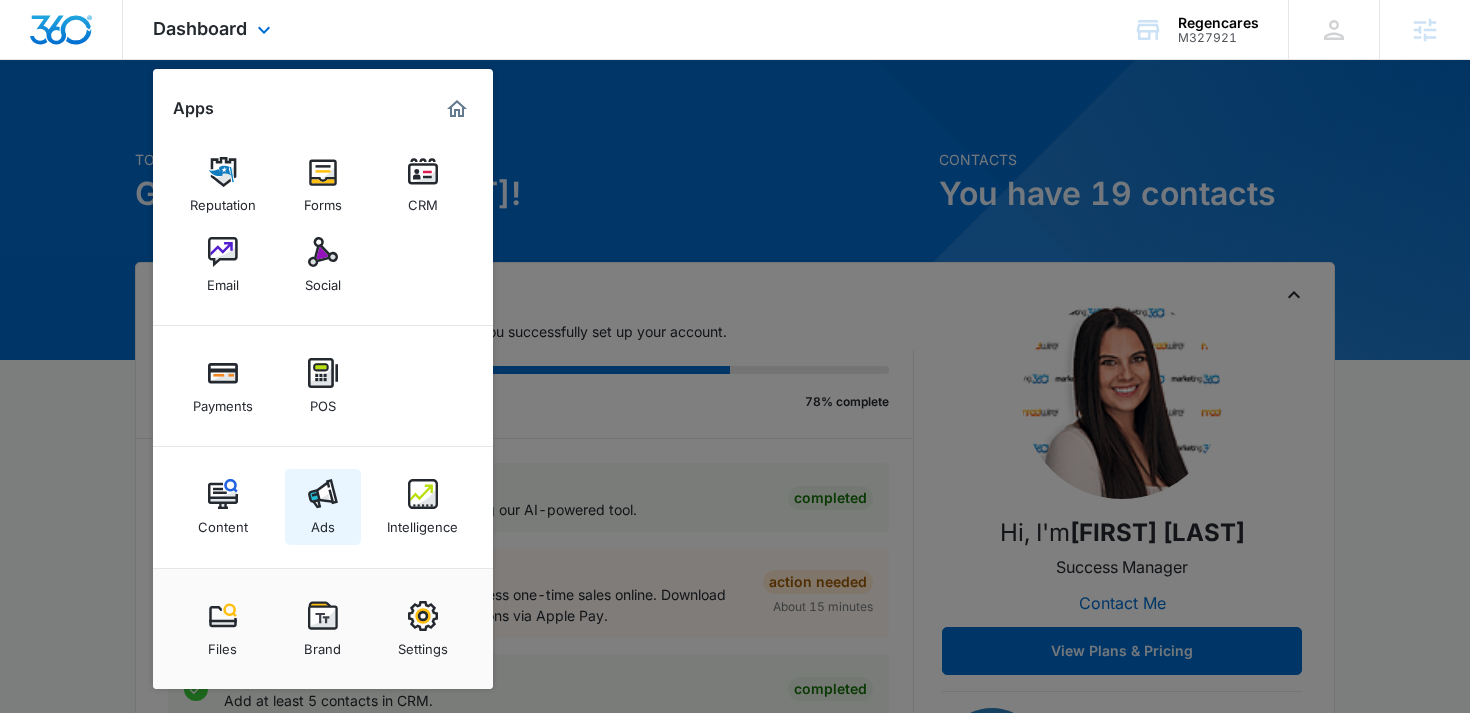 click at bounding box center (323, 494) 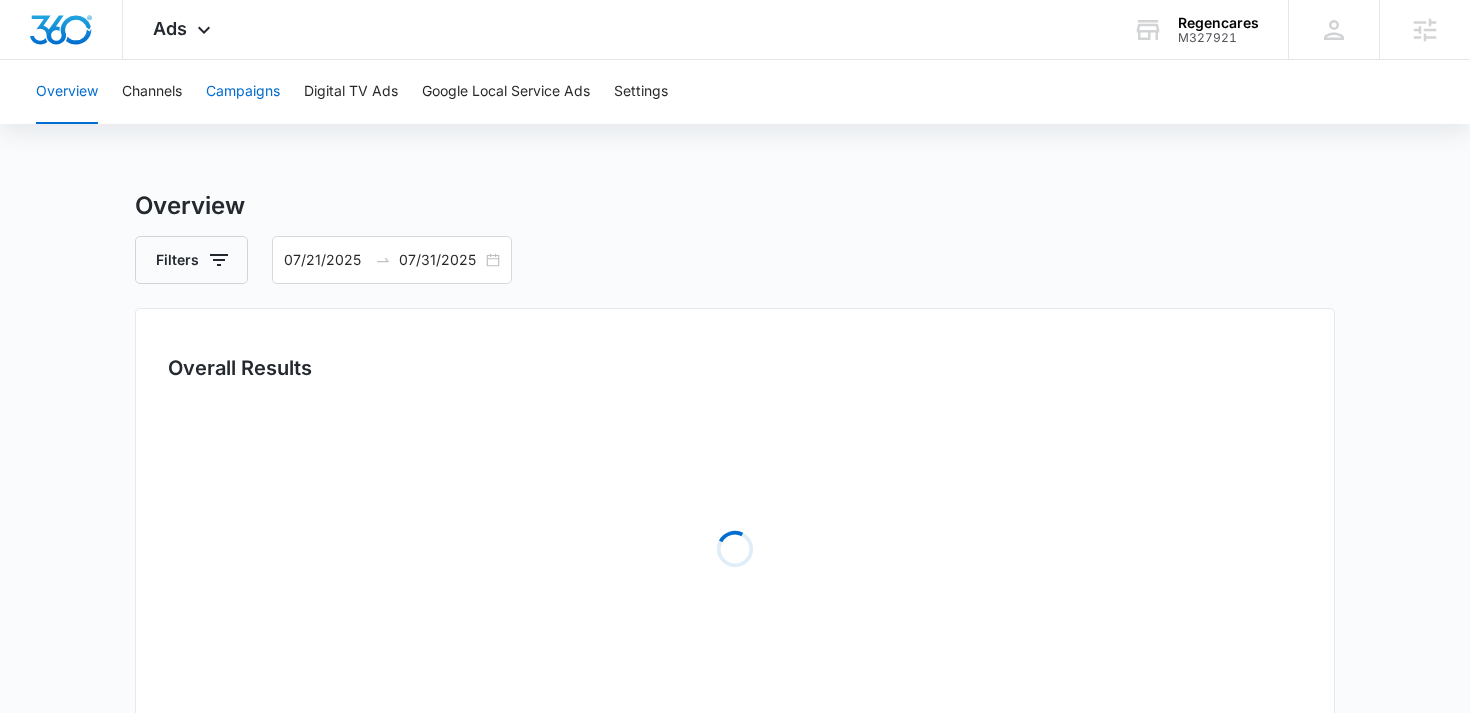 click on "Campaigns" at bounding box center [243, 92] 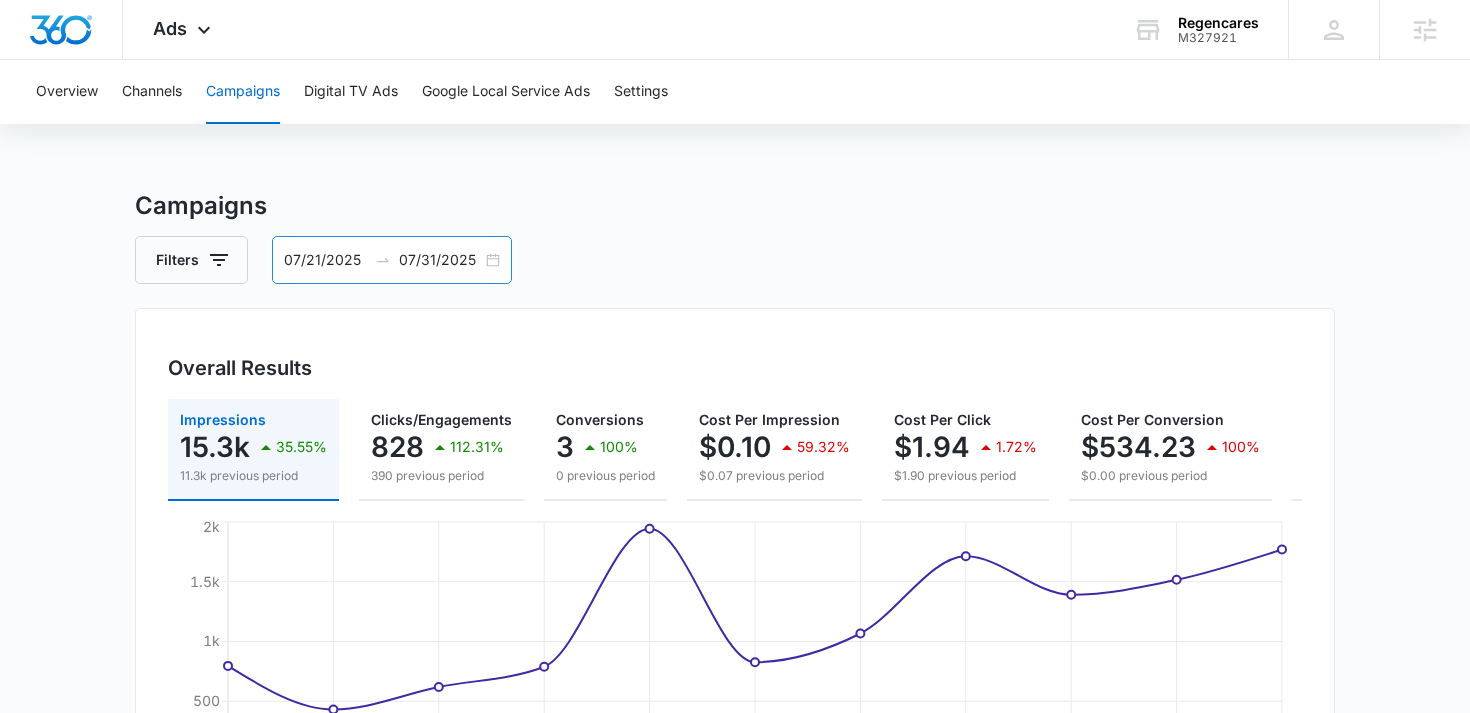 click on "07/21/2025 07/31/2025" at bounding box center [392, 260] 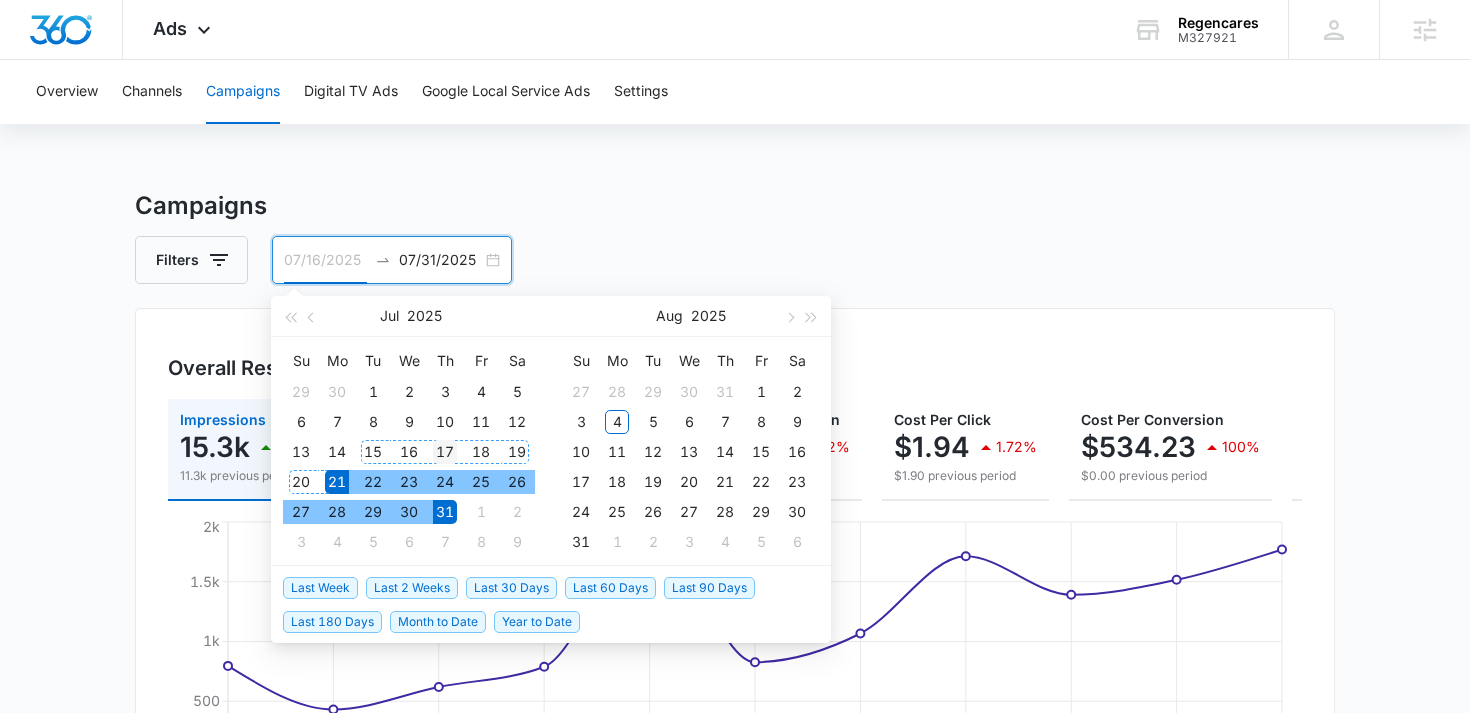 type on "07/17/2025" 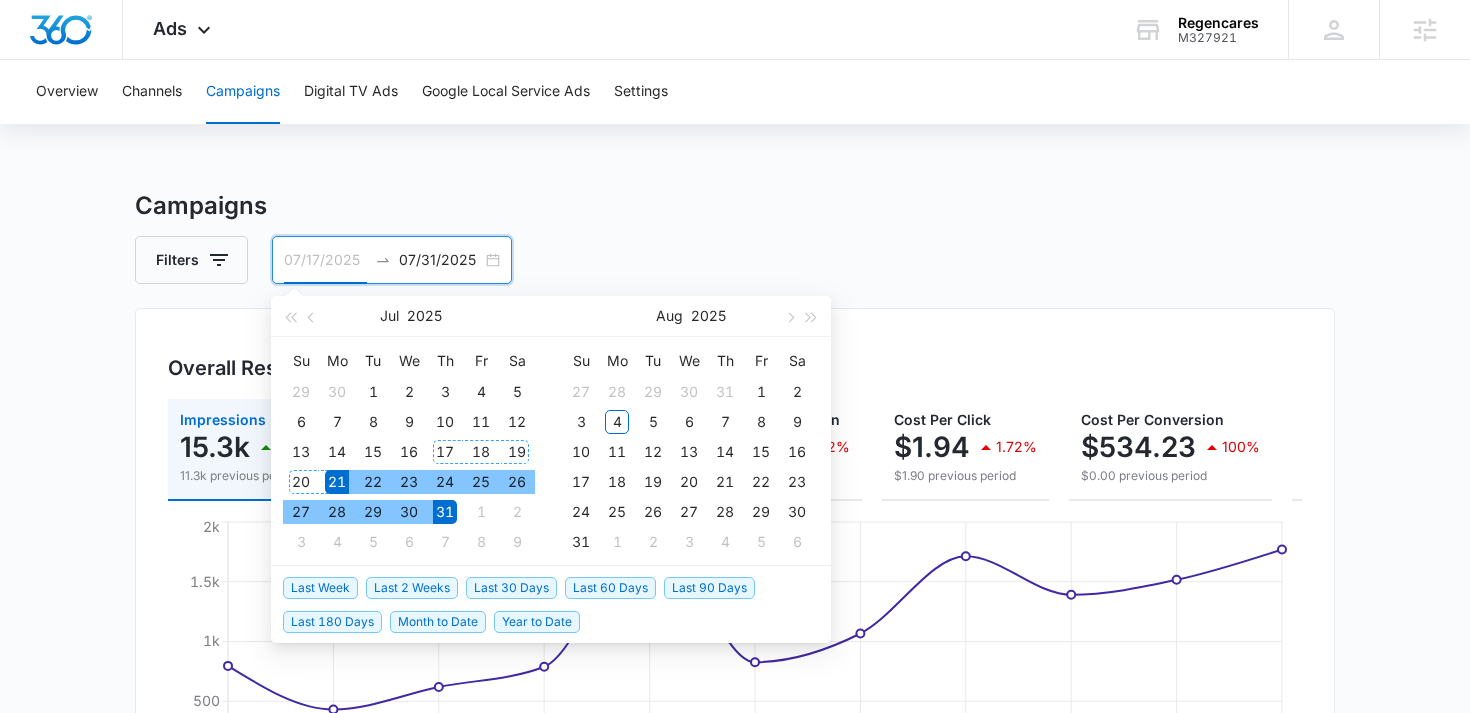 click on "17" at bounding box center (445, 452) 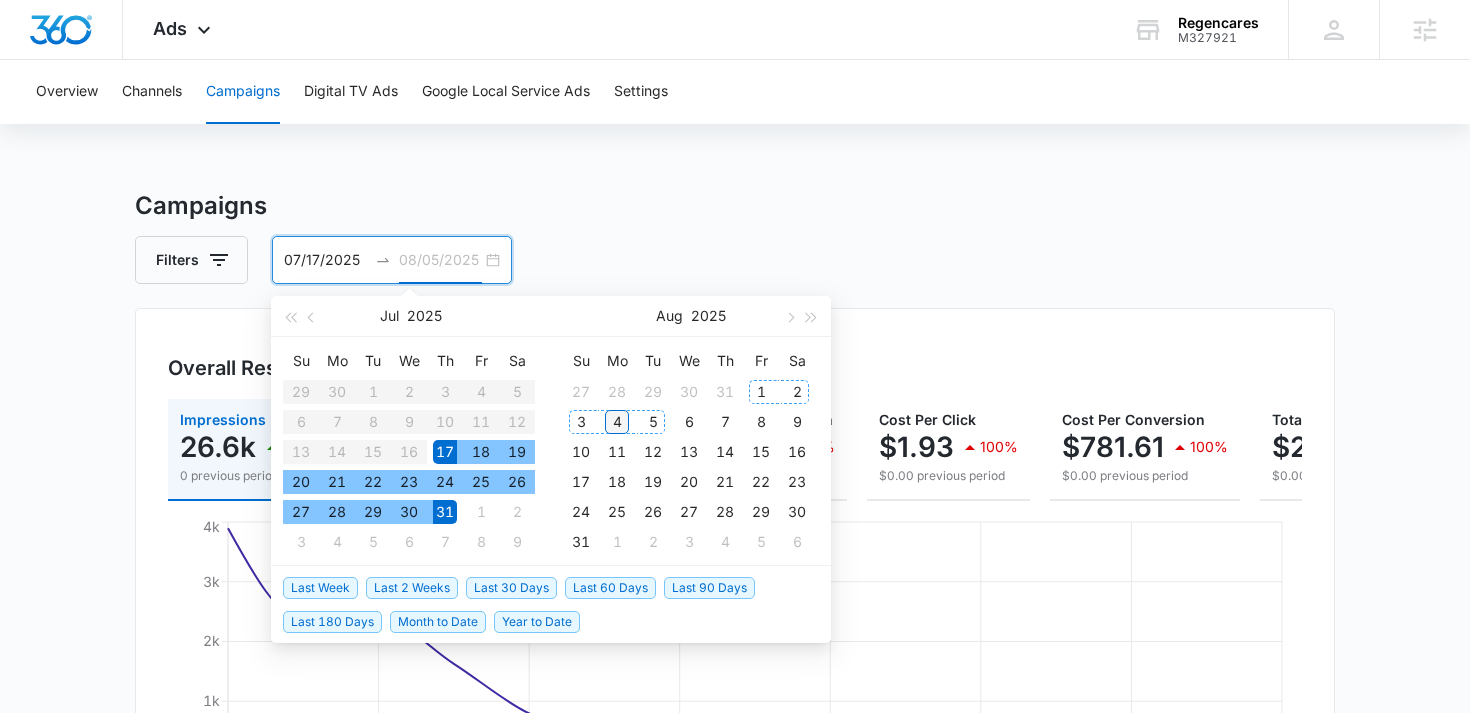 type on "08/04/2025" 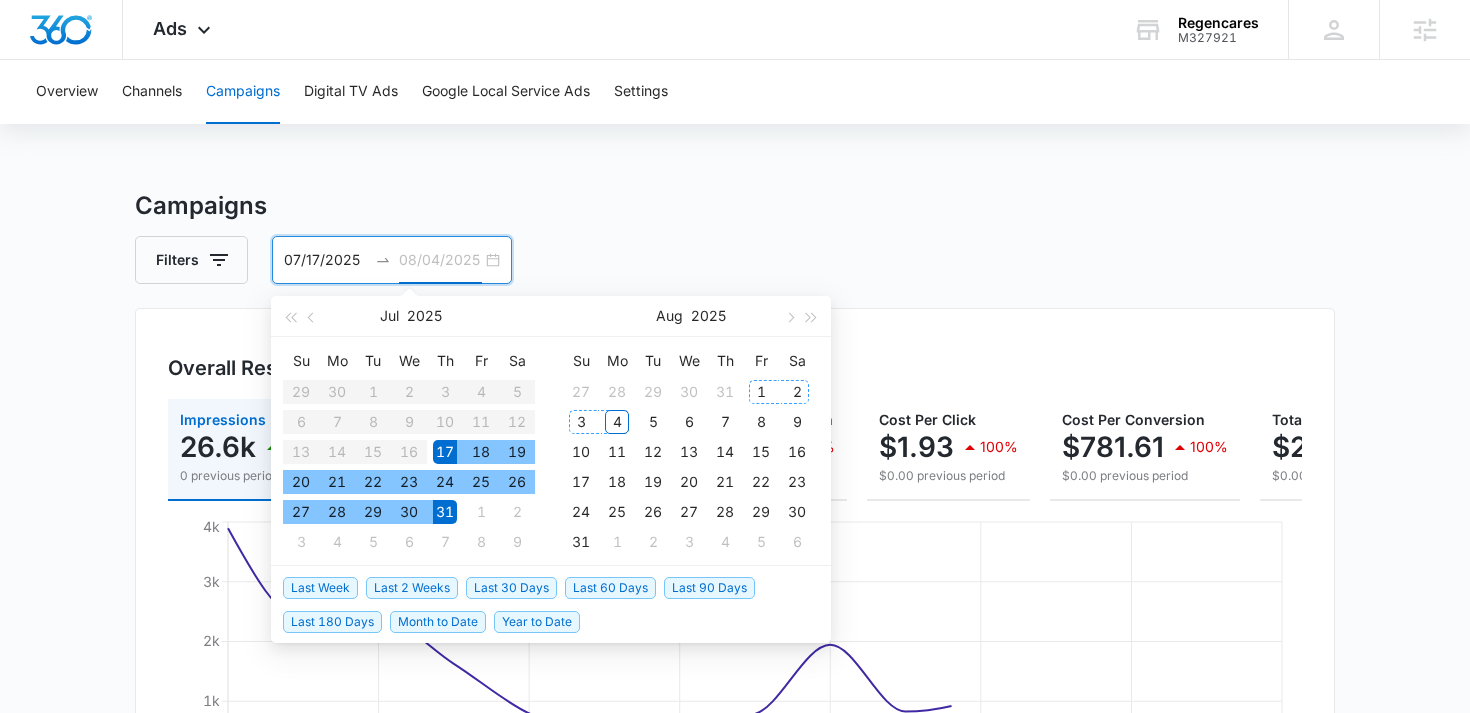 click on "4" at bounding box center [617, 422] 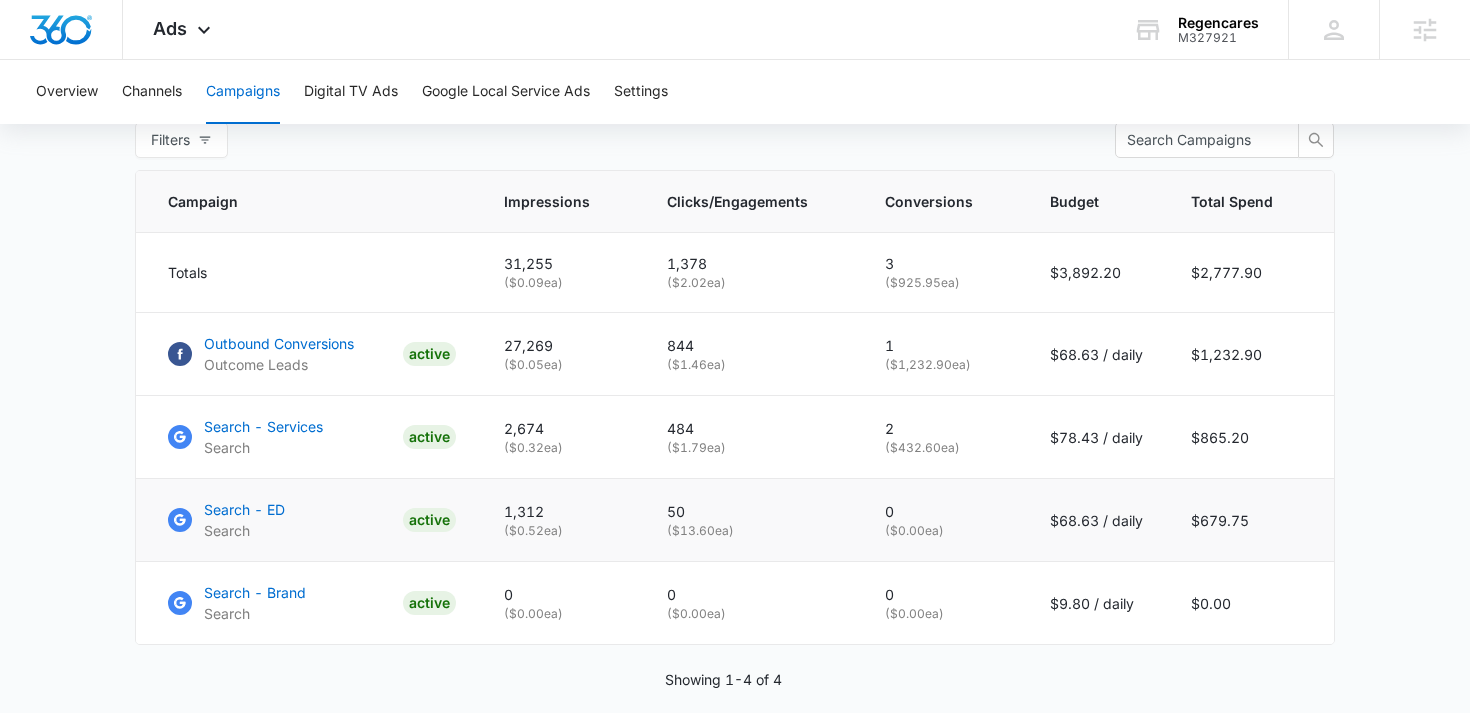 scroll, scrollTop: 818, scrollLeft: 0, axis: vertical 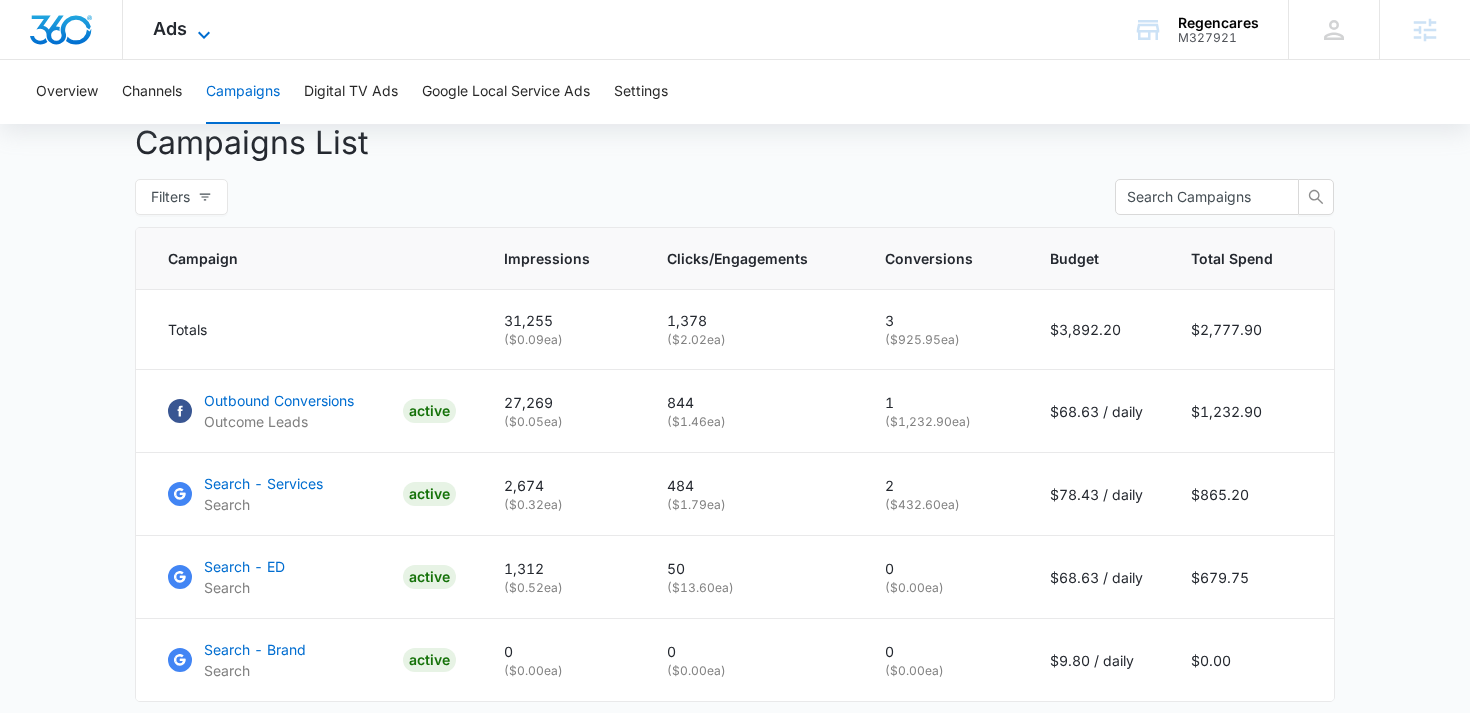click on "Ads" at bounding box center (170, 28) 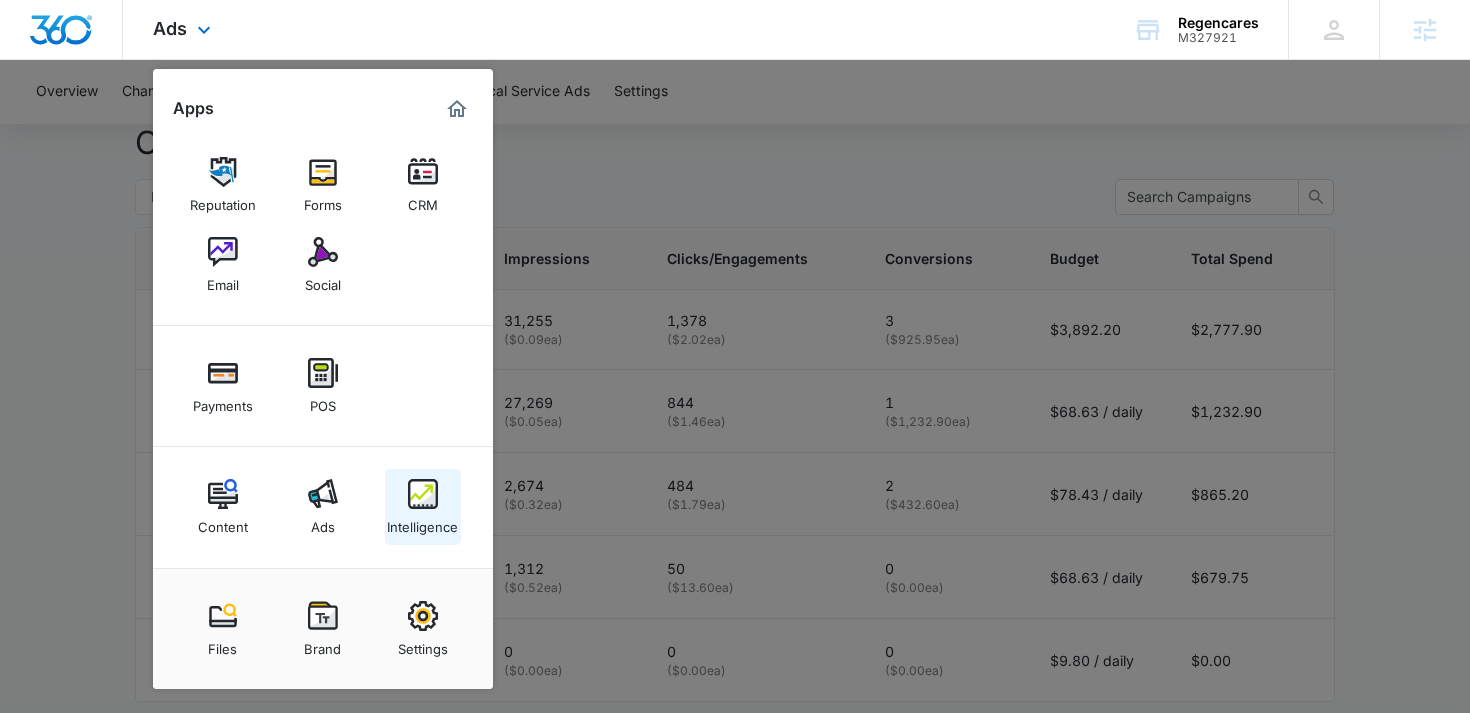 click at bounding box center [423, 494] 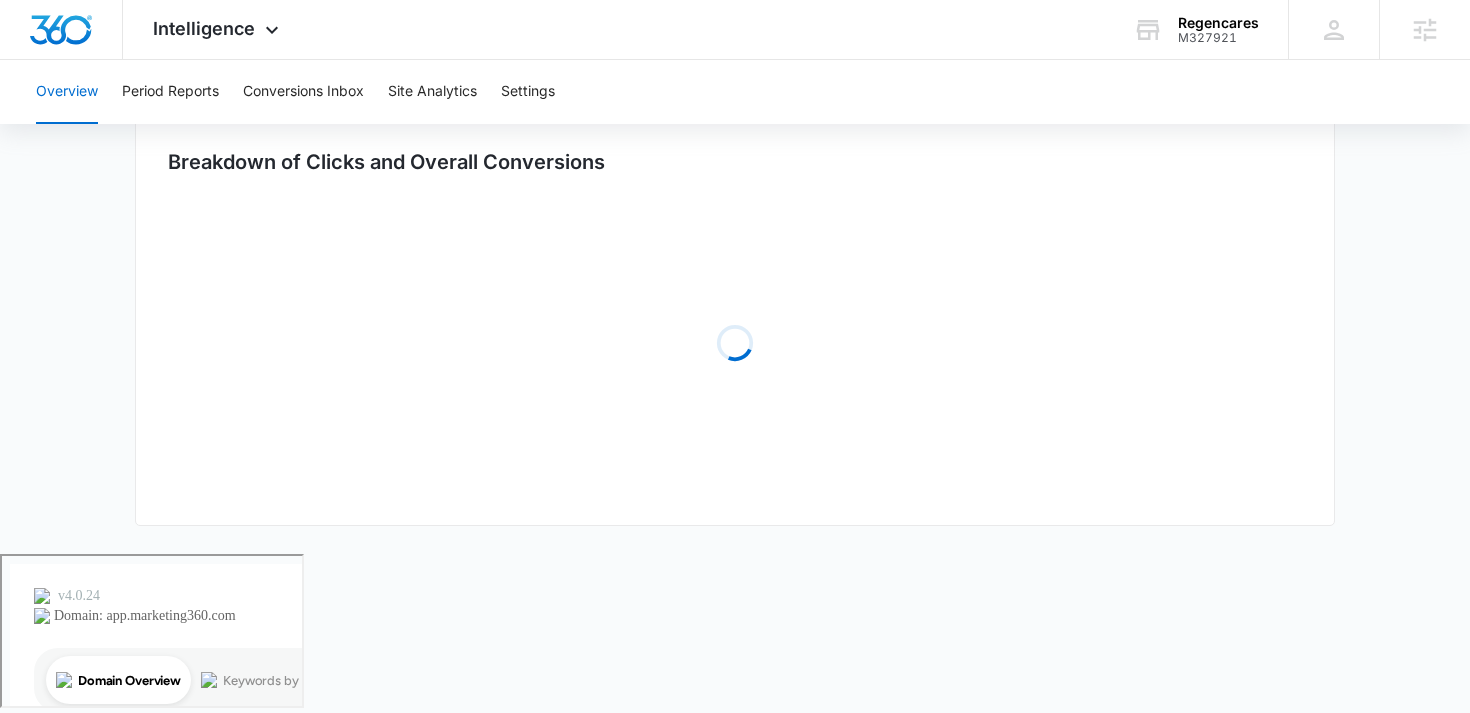 scroll, scrollTop: 0, scrollLeft: 0, axis: both 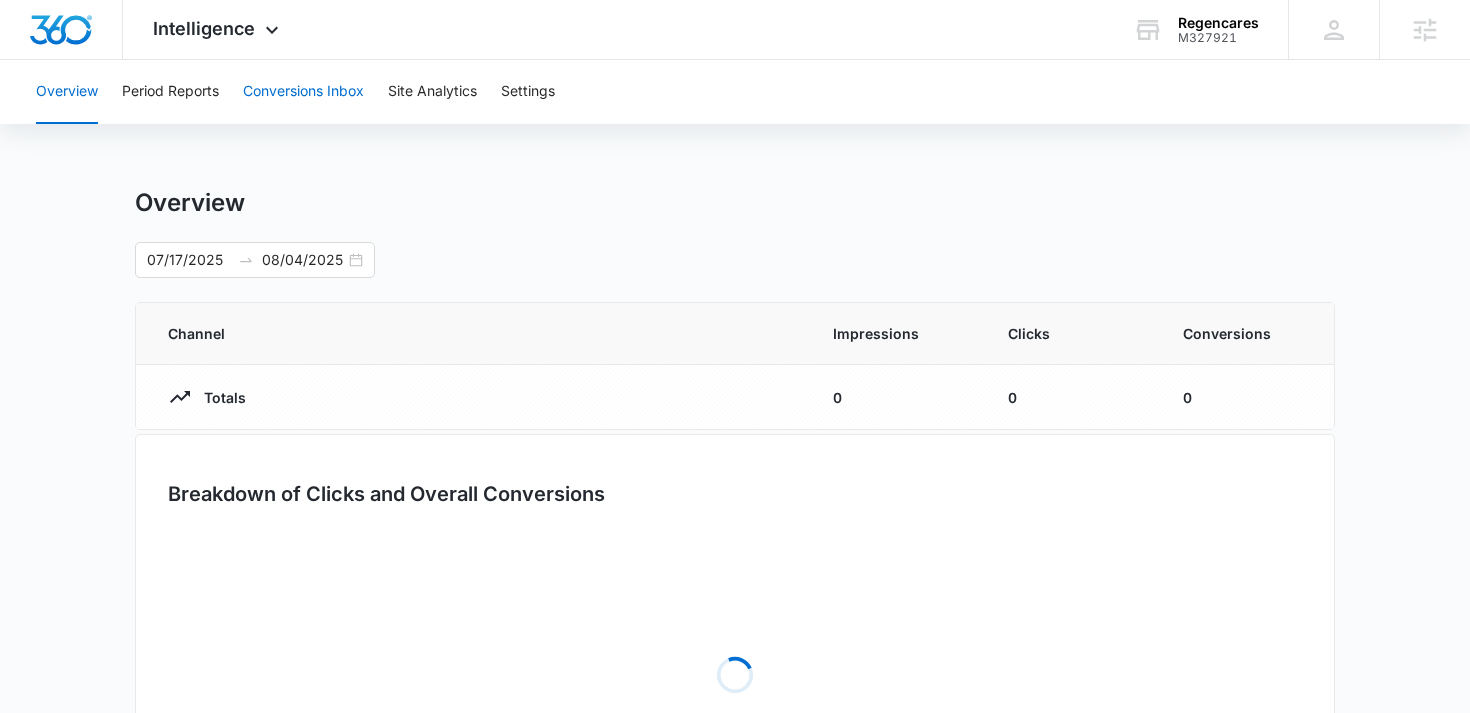 click on "Conversions Inbox" at bounding box center (303, 92) 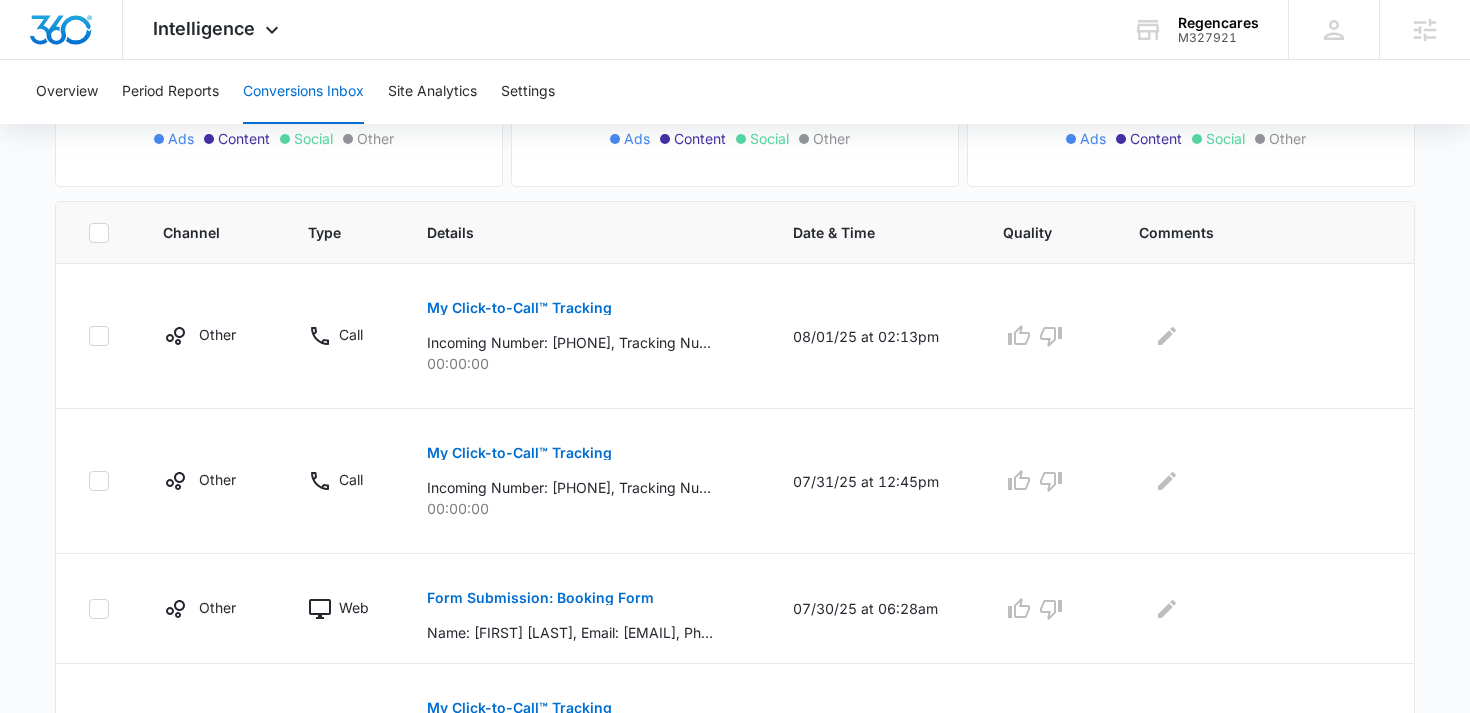 scroll, scrollTop: 105, scrollLeft: 0, axis: vertical 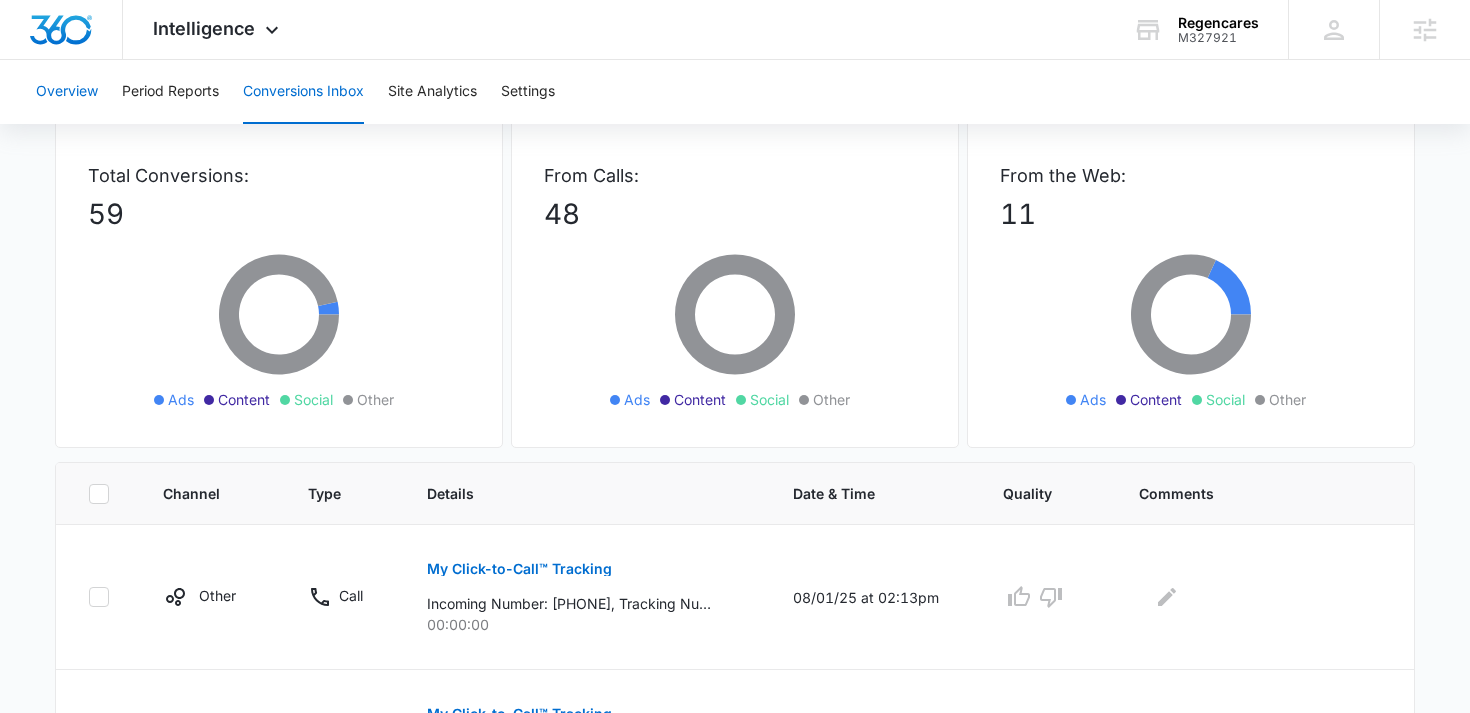 click on "Overview" at bounding box center (67, 92) 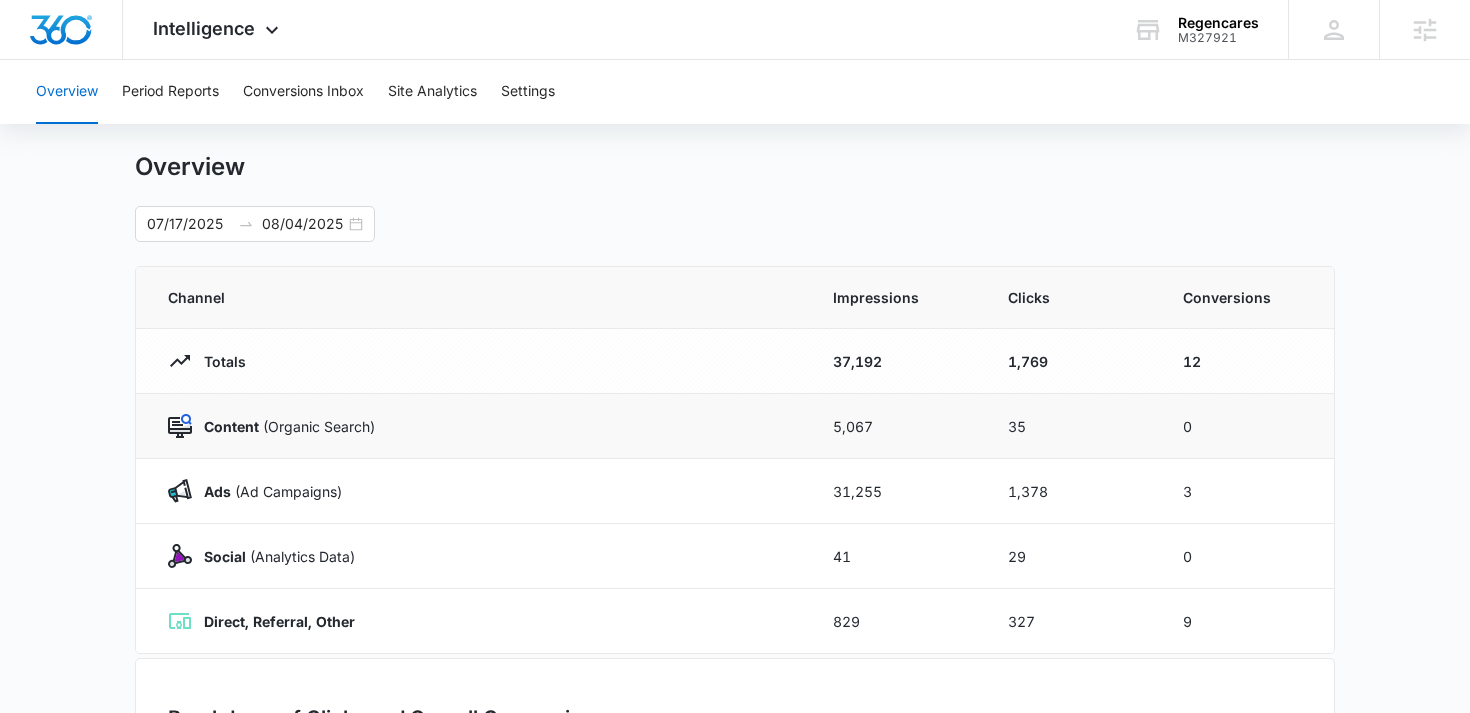scroll, scrollTop: 0, scrollLeft: 0, axis: both 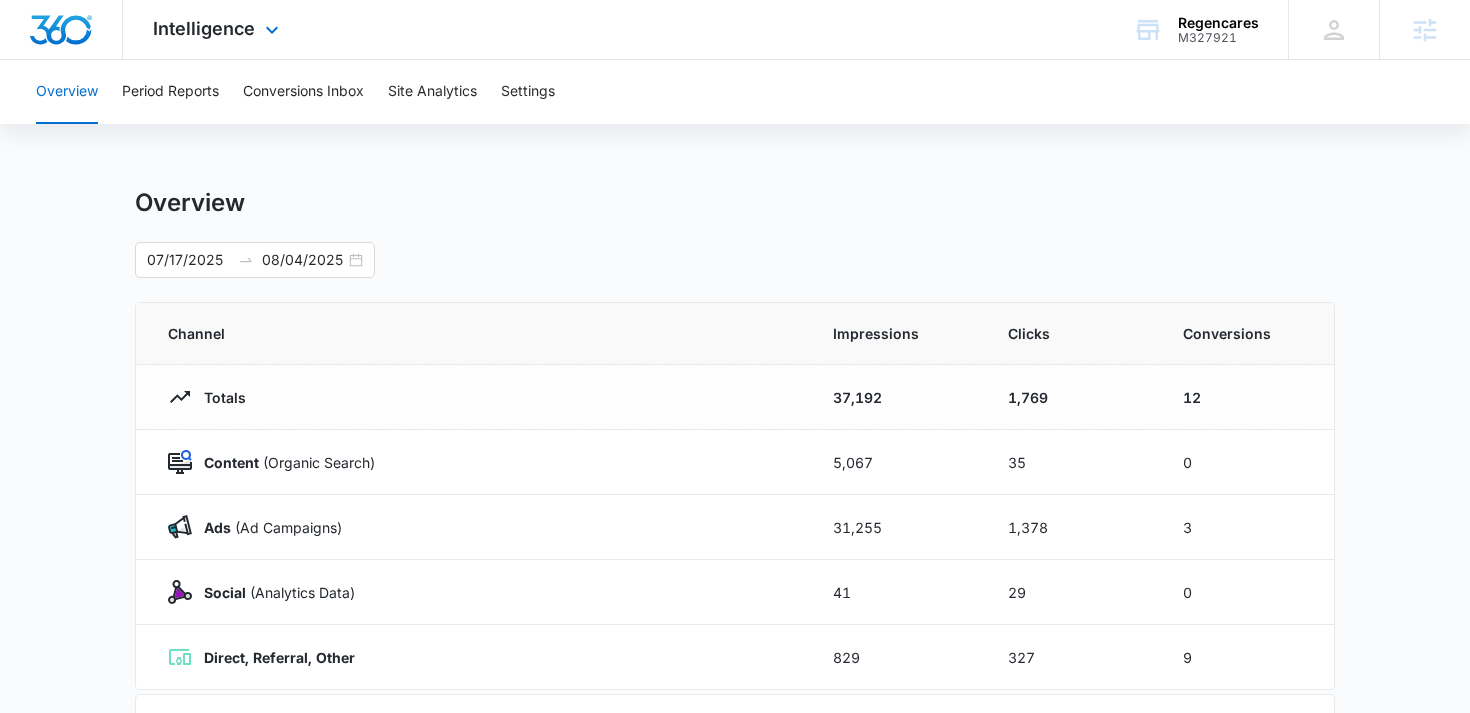 click on "Intelligence Apps Reputation Forms CRM Email Social Payments POS Content Ads Intelligence Files Brand Settings" at bounding box center [218, 29] 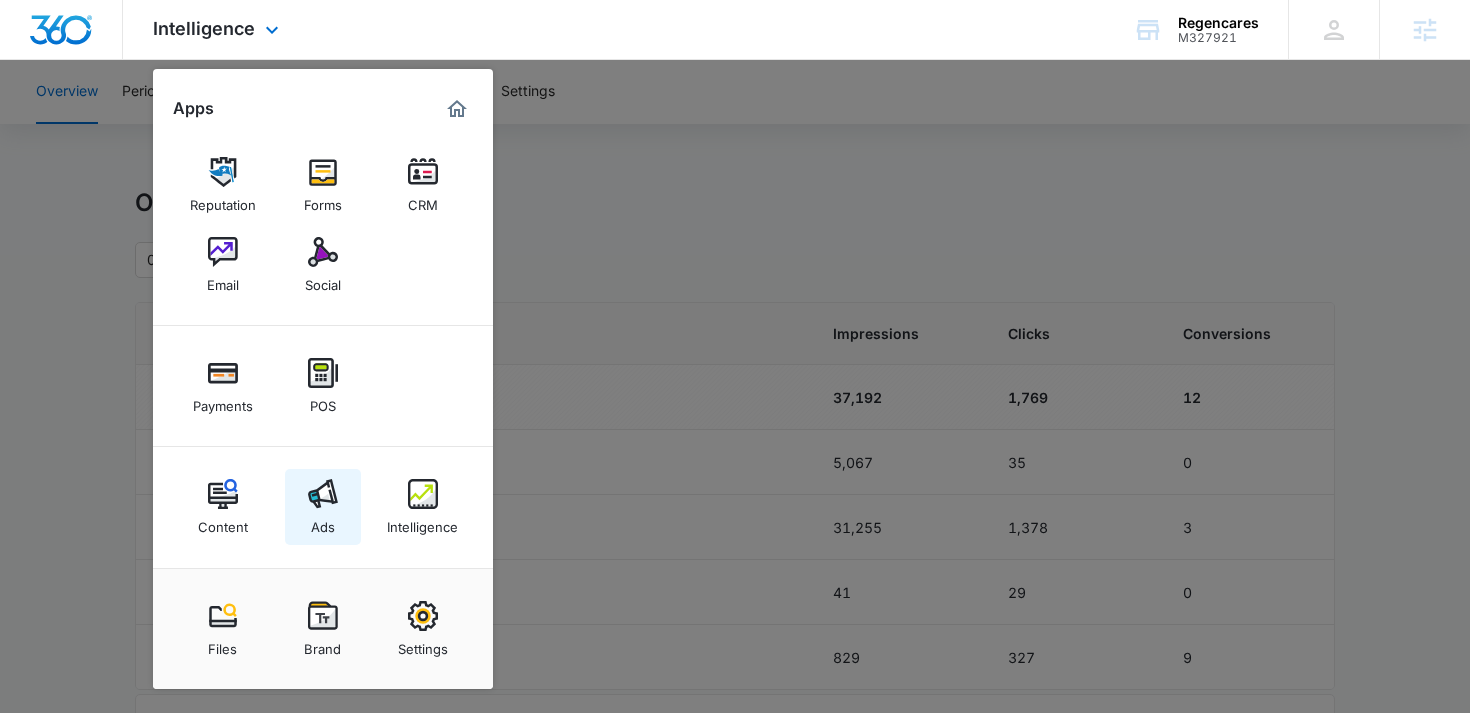 click on "Ads" at bounding box center [323, 507] 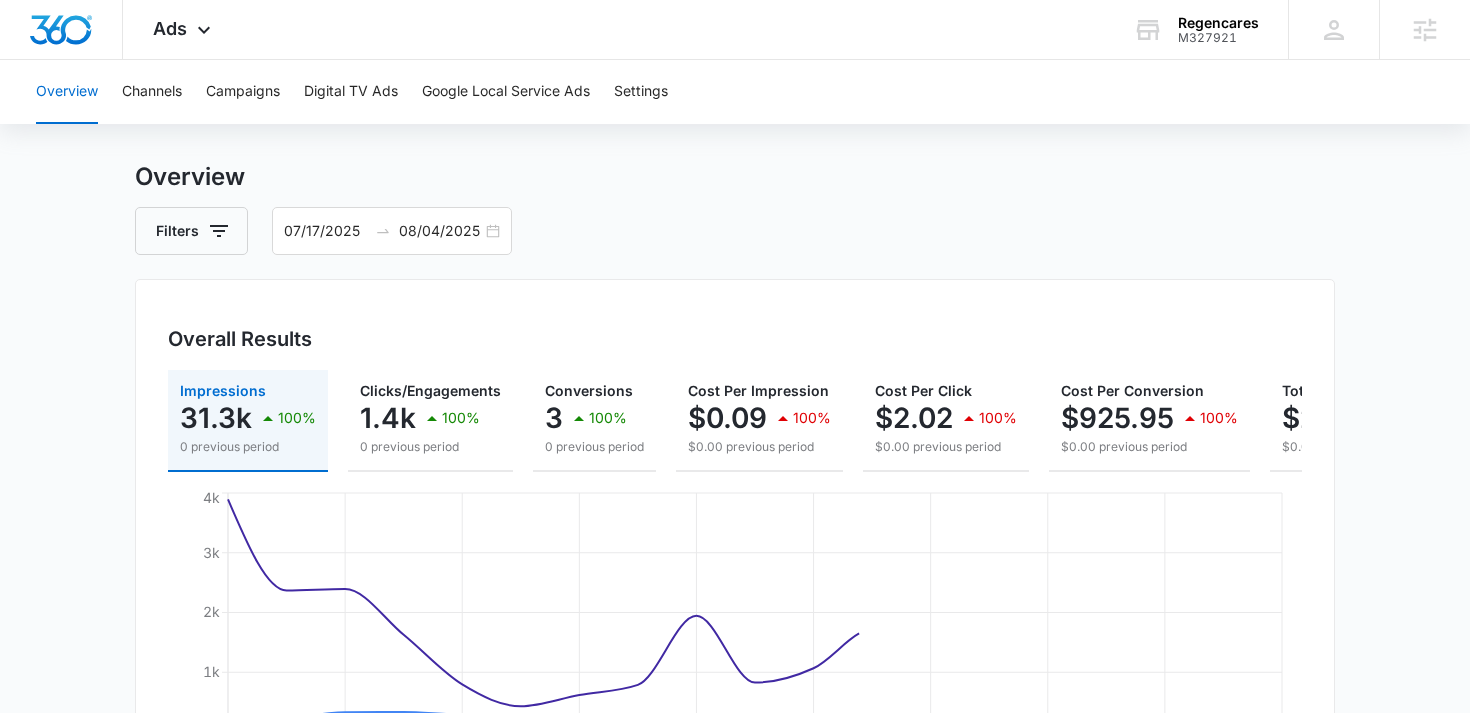 scroll, scrollTop: 75, scrollLeft: 0, axis: vertical 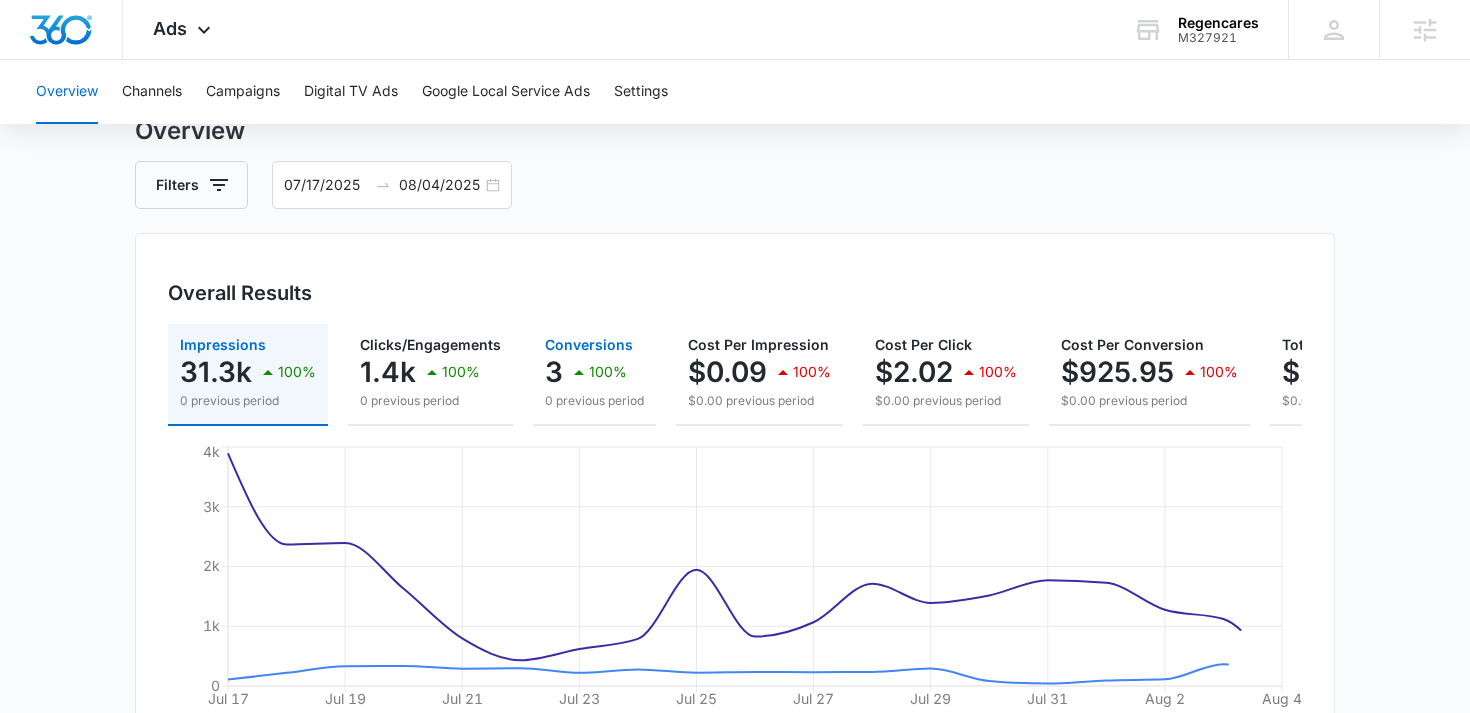 click on "100%" at bounding box center [608, 372] 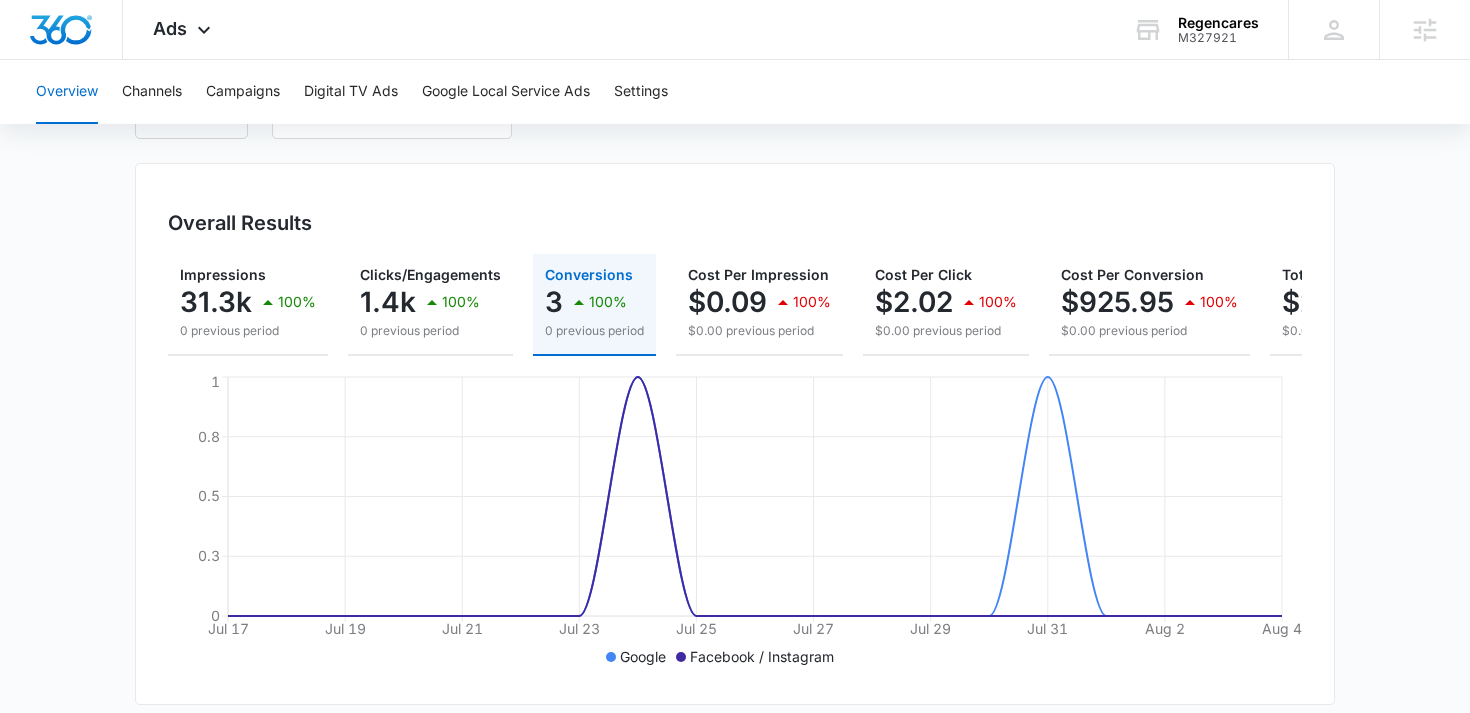 scroll, scrollTop: 0, scrollLeft: 0, axis: both 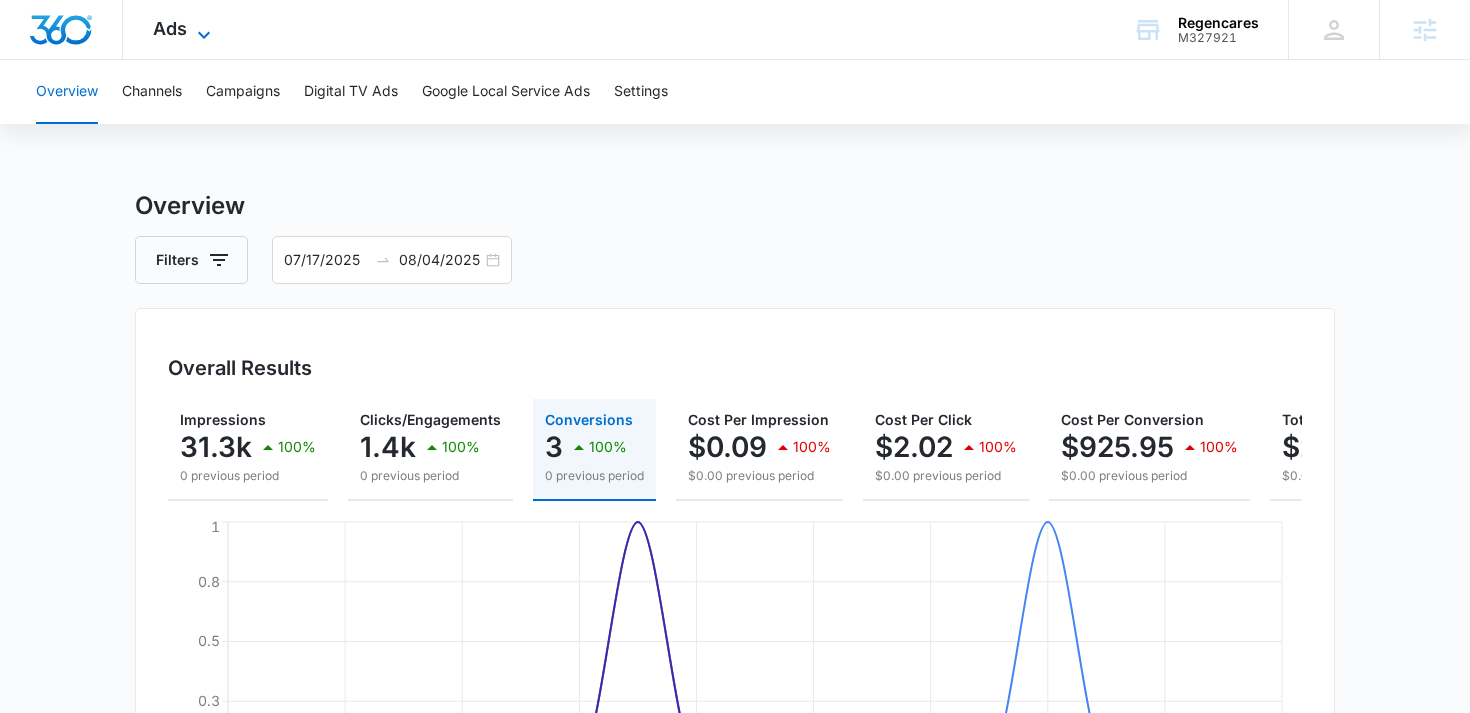 click on "Ads" at bounding box center [170, 28] 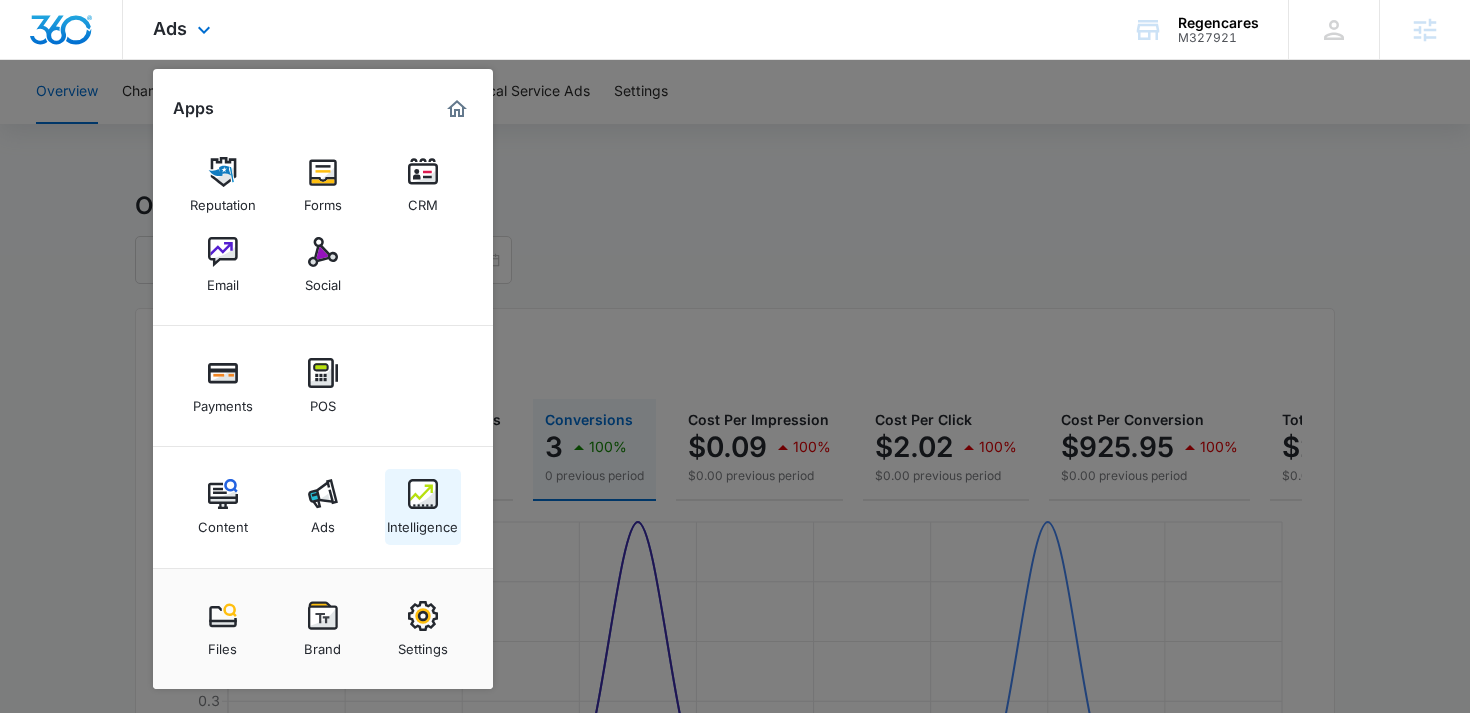 click on "Intelligence" at bounding box center [422, 522] 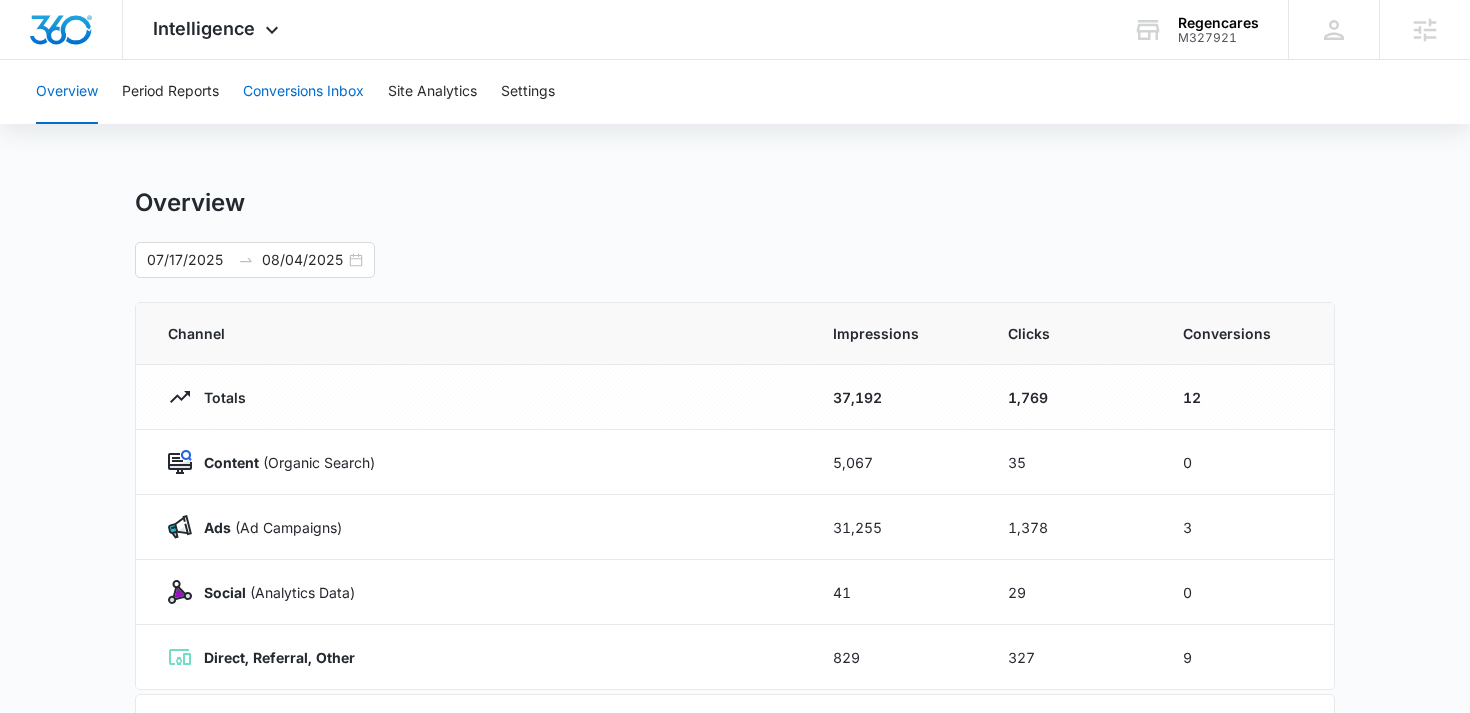 click on "Conversions Inbox" at bounding box center (303, 92) 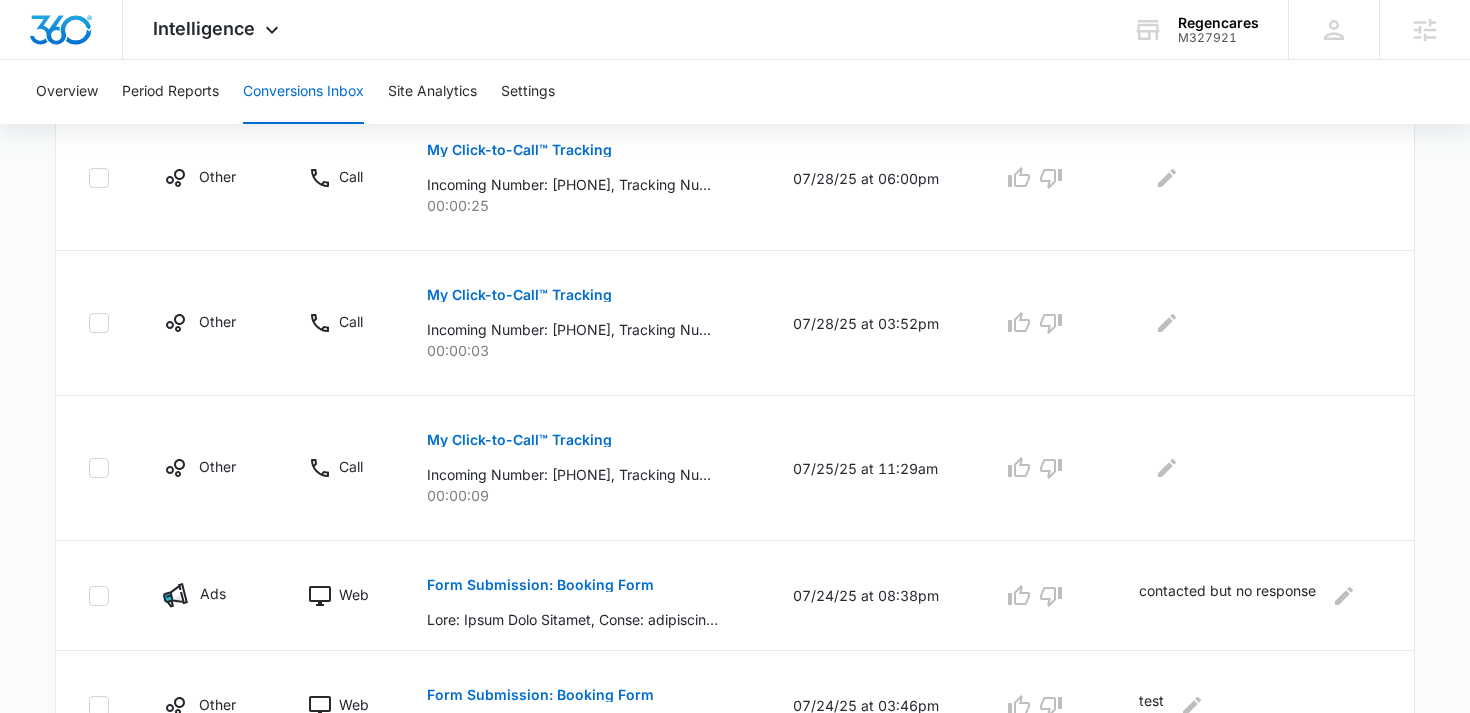 scroll, scrollTop: 1324, scrollLeft: 0, axis: vertical 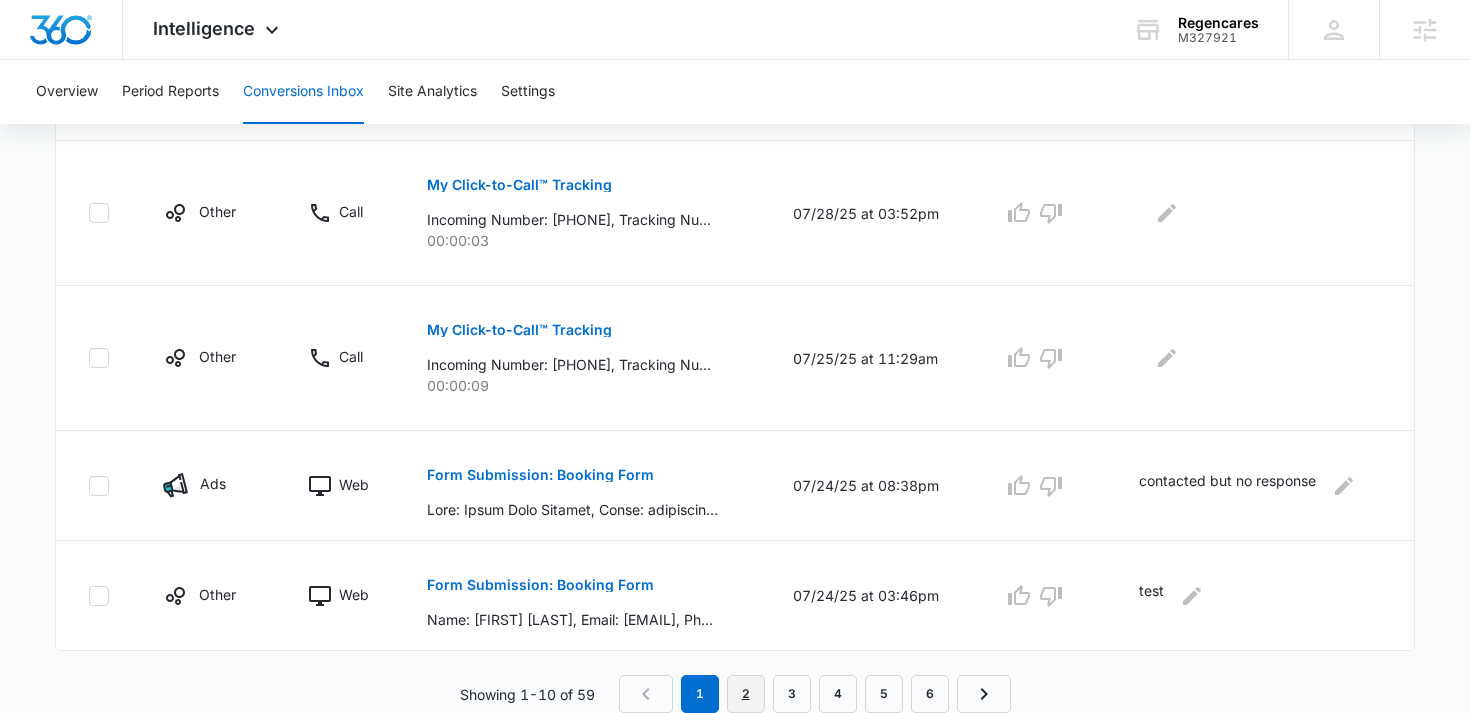 click on "2" at bounding box center [746, 694] 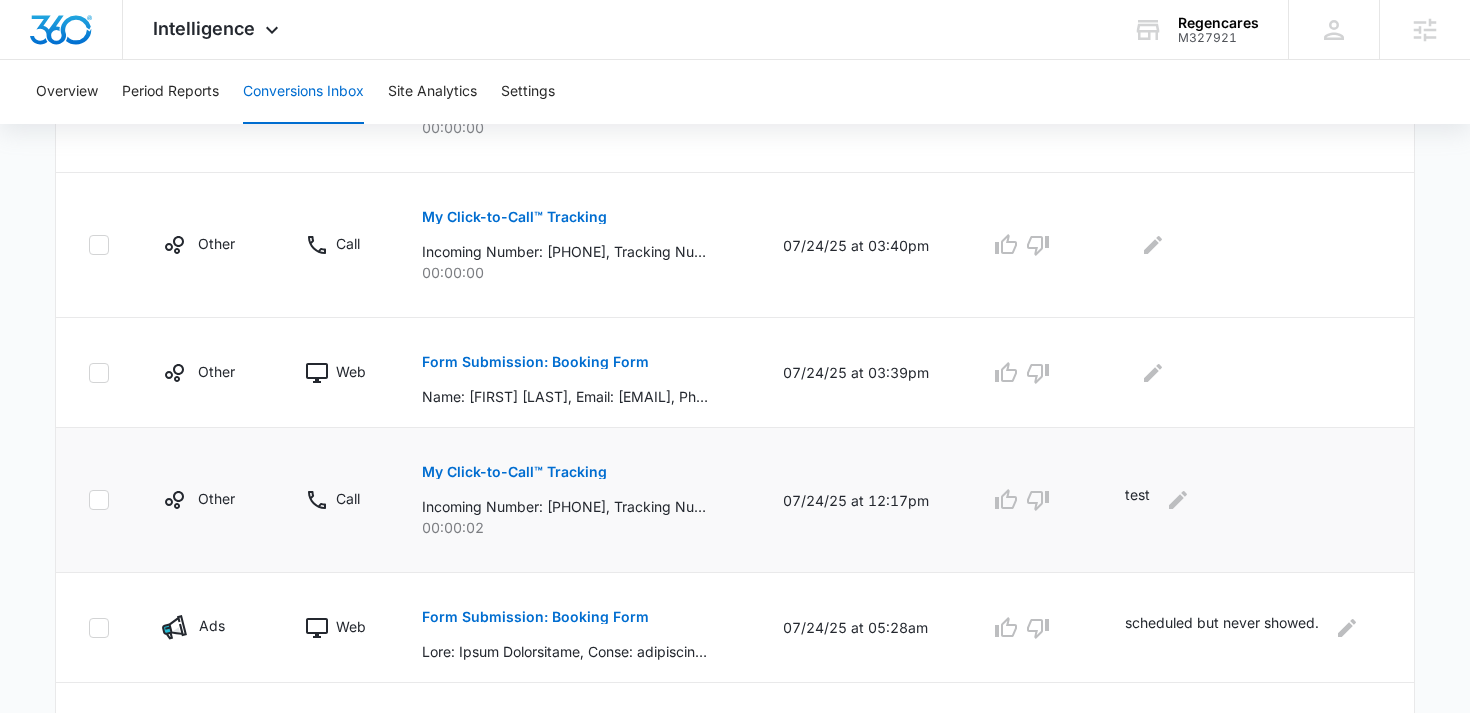 scroll, scrollTop: 0, scrollLeft: 0, axis: both 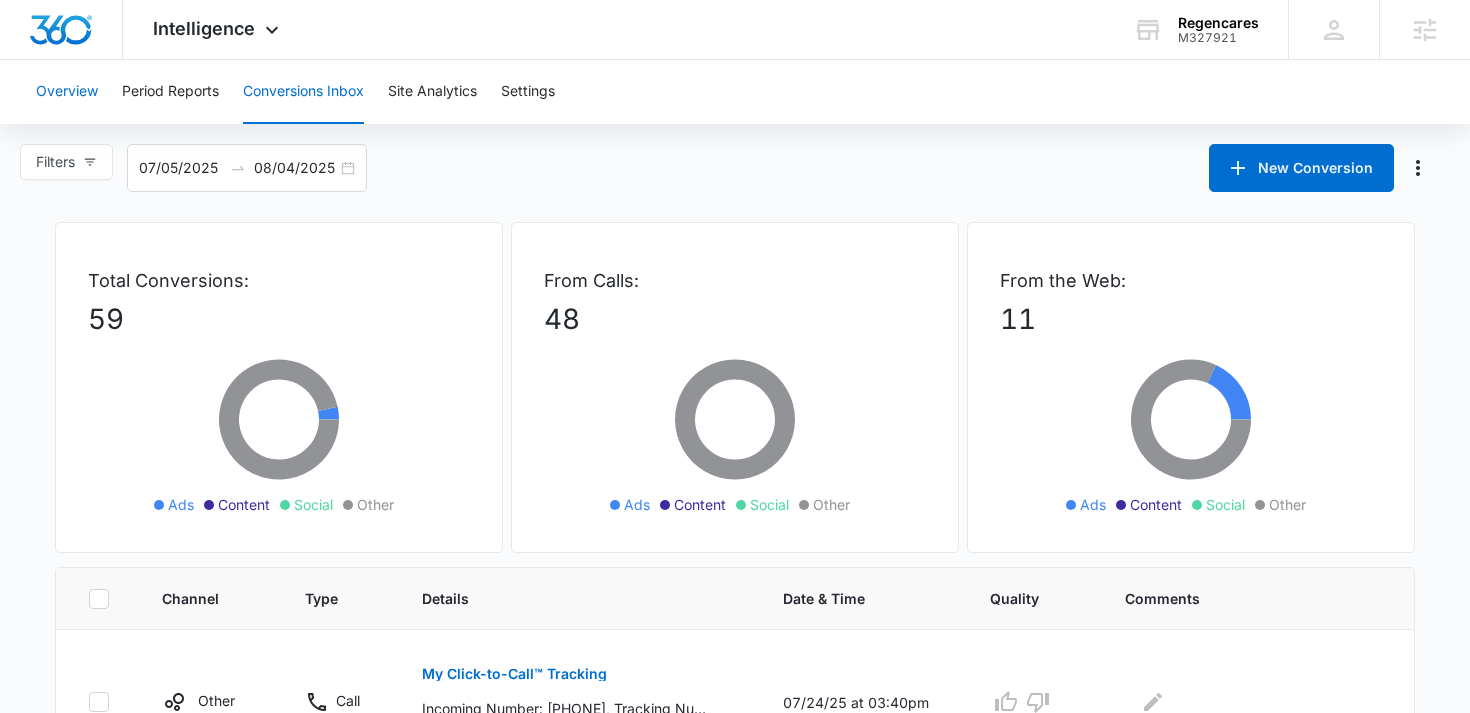 click on "Overview" at bounding box center [67, 92] 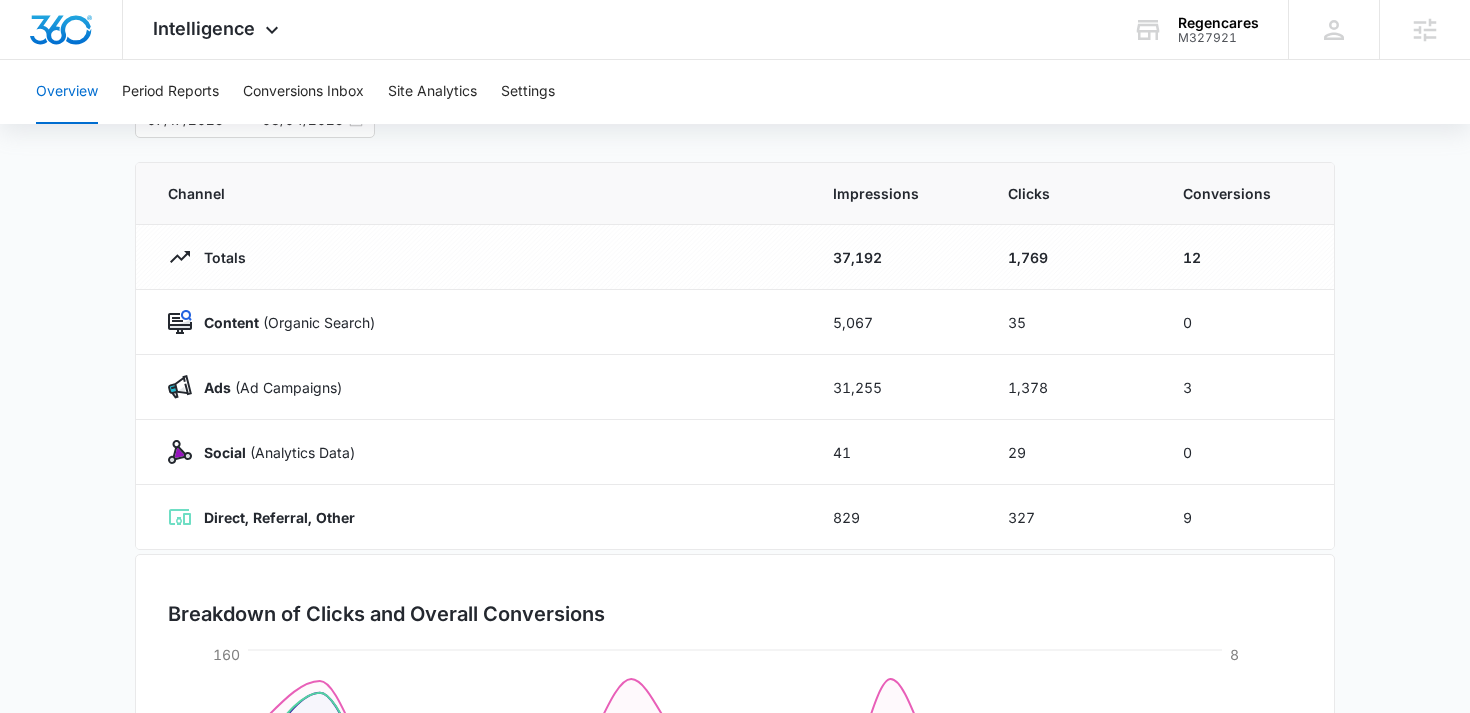 scroll, scrollTop: 278, scrollLeft: 0, axis: vertical 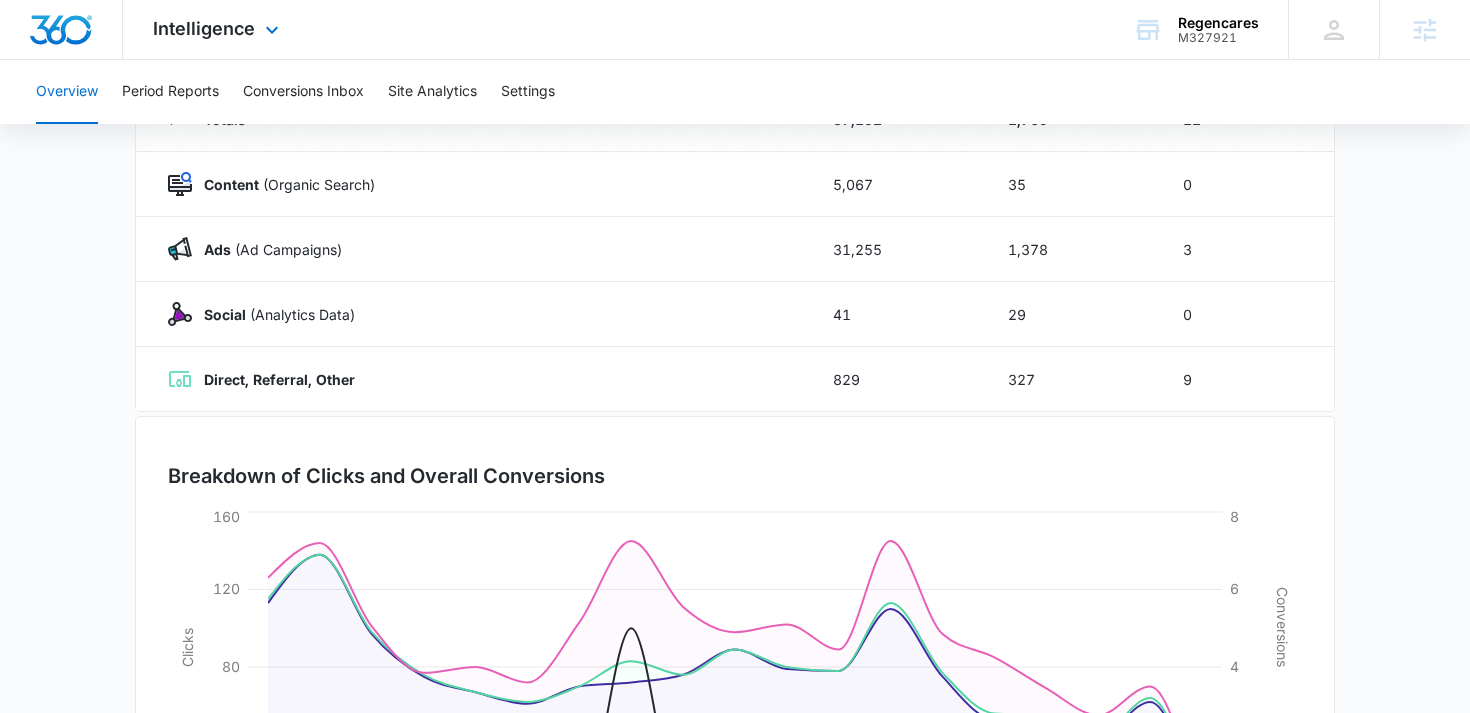 click on "Intelligence Apps Reputation Forms CRM Email Social Payments POS Content Ads Intelligence Files Brand Settings" at bounding box center [218, 29] 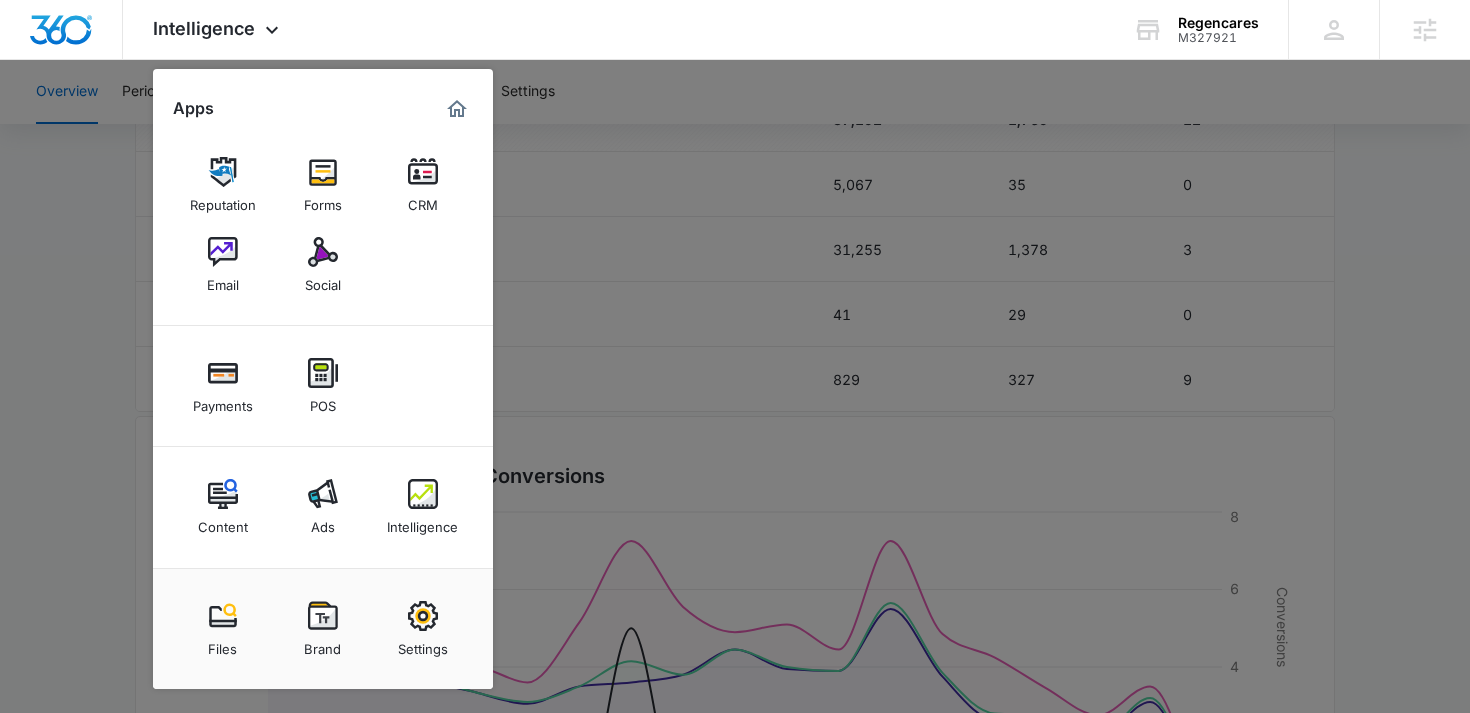 click at bounding box center [735, 356] 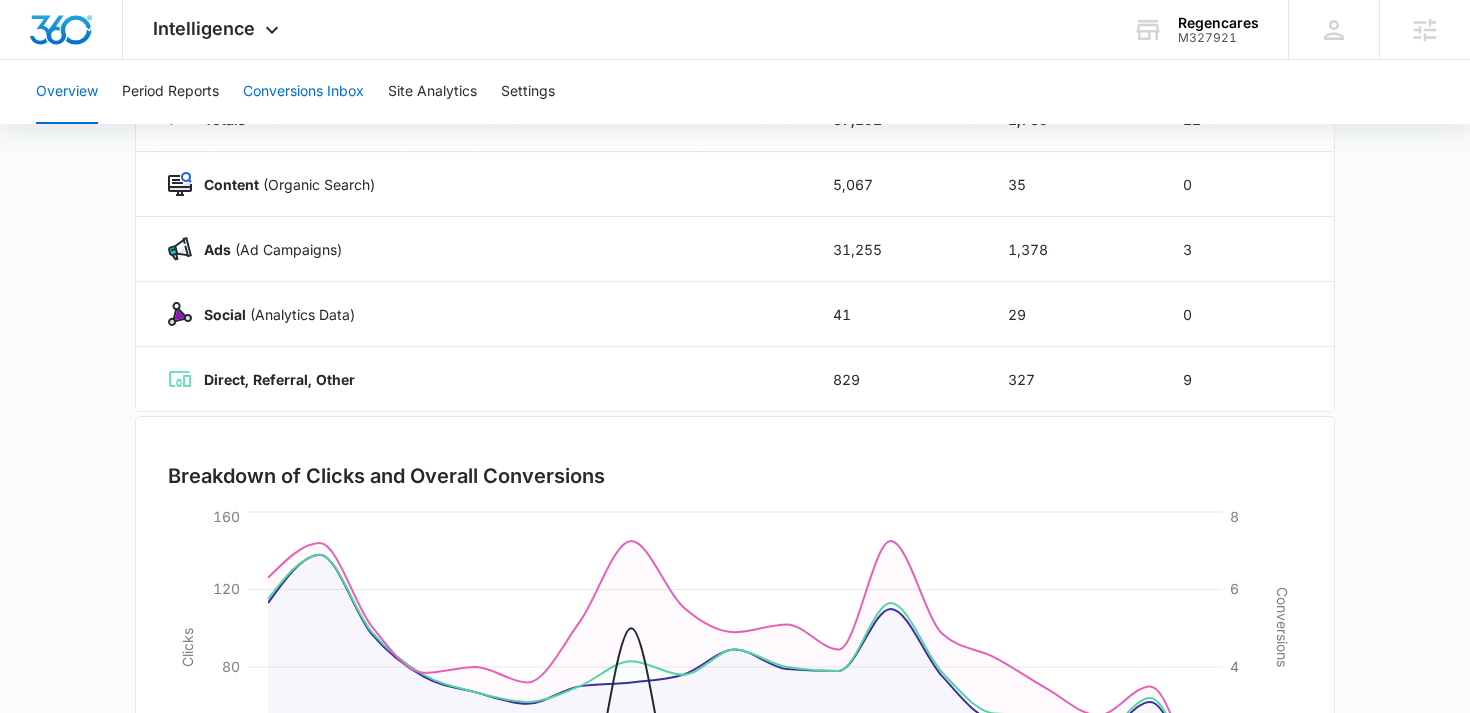 click on "Conversions Inbox" at bounding box center (303, 92) 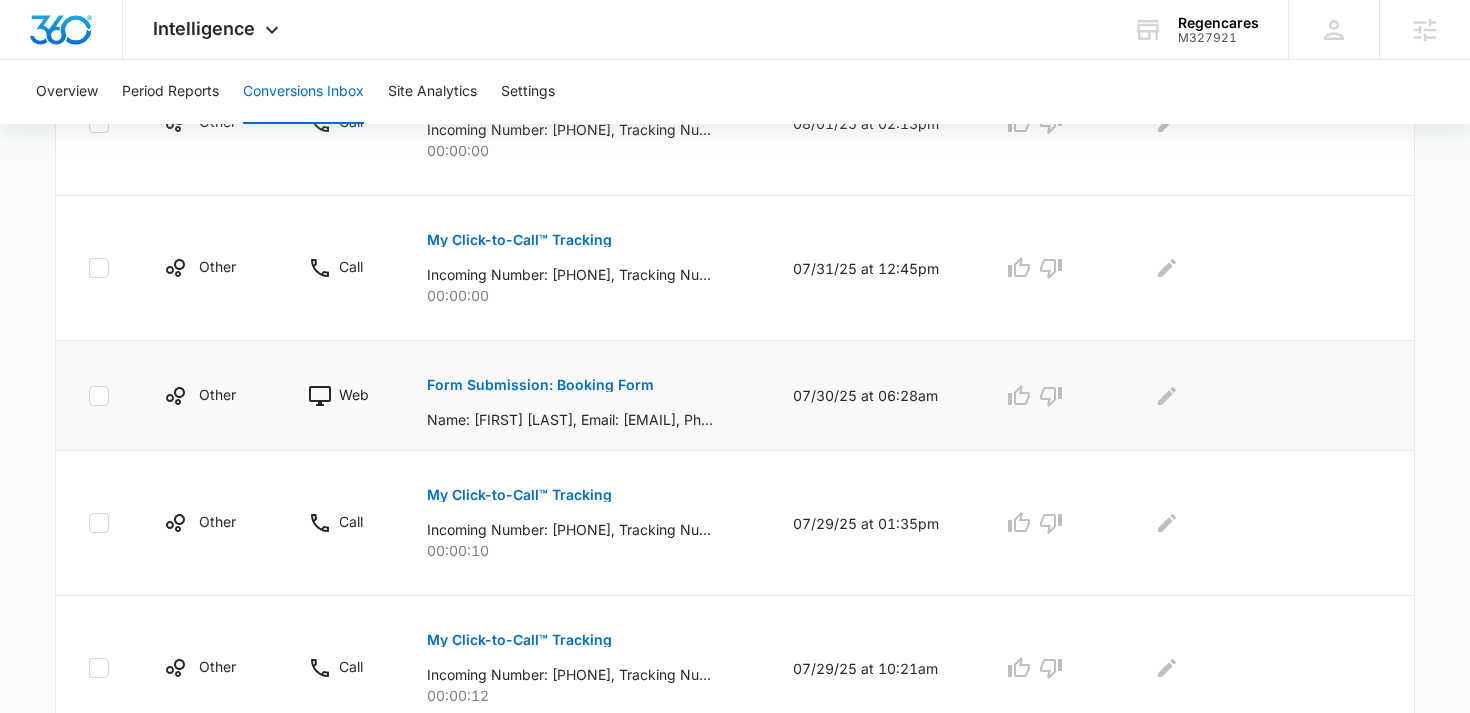 scroll, scrollTop: 576, scrollLeft: 0, axis: vertical 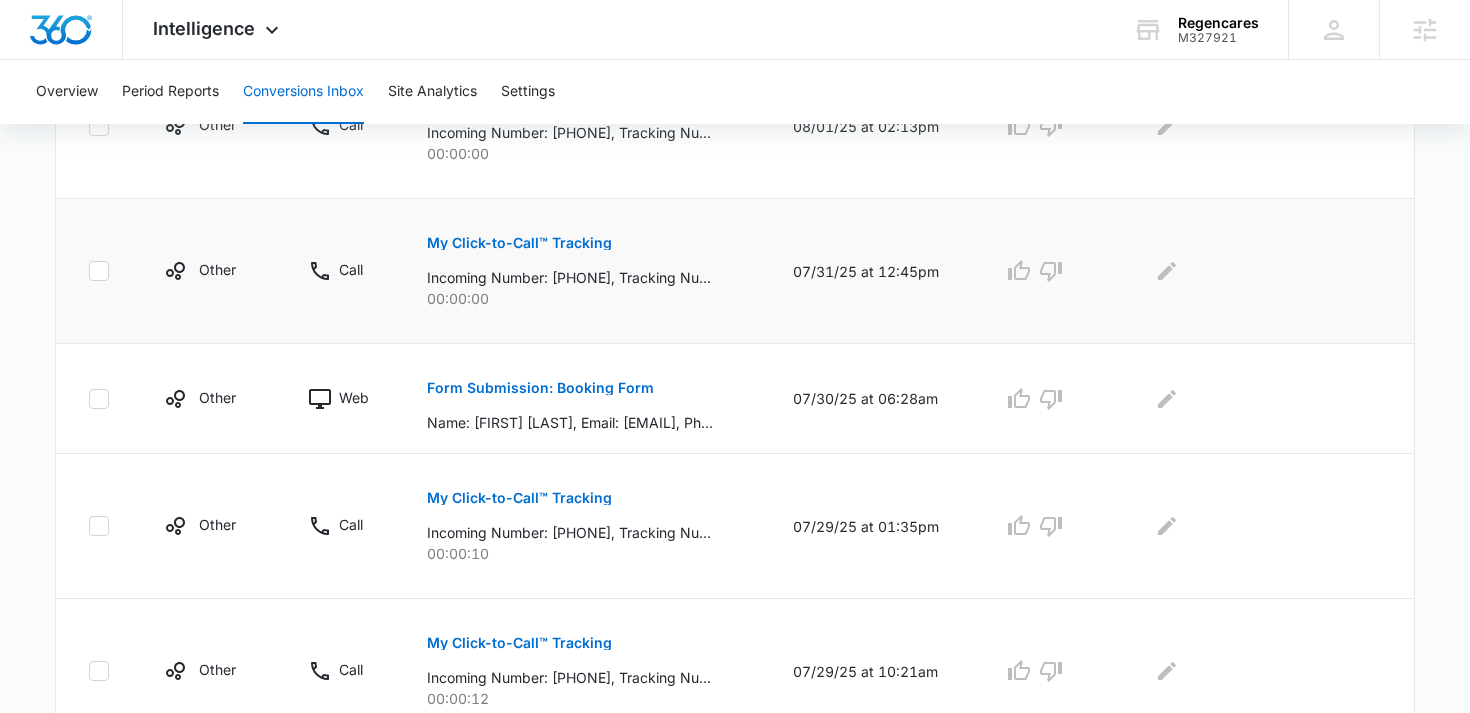 click on "My Click-to-Call™ Tracking" at bounding box center (519, 243) 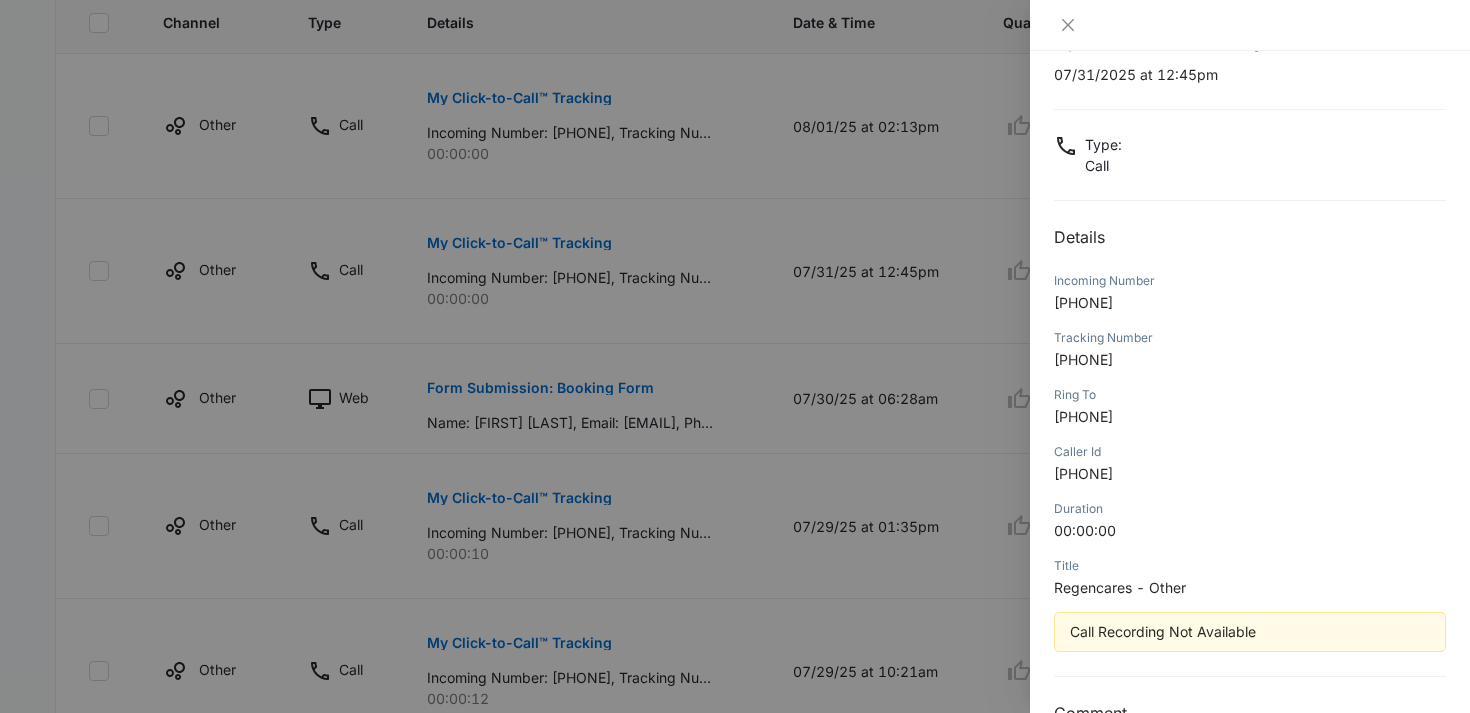 scroll, scrollTop: 62, scrollLeft: 0, axis: vertical 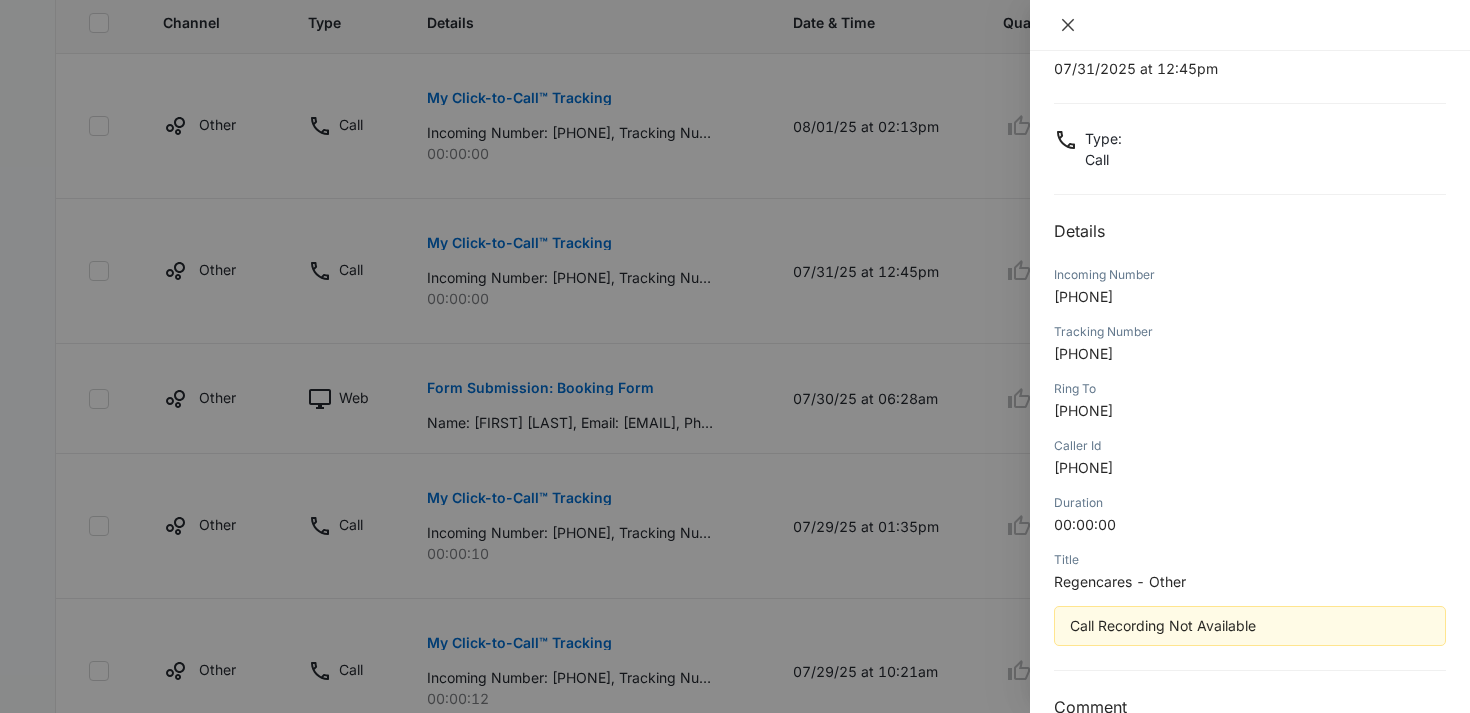 click 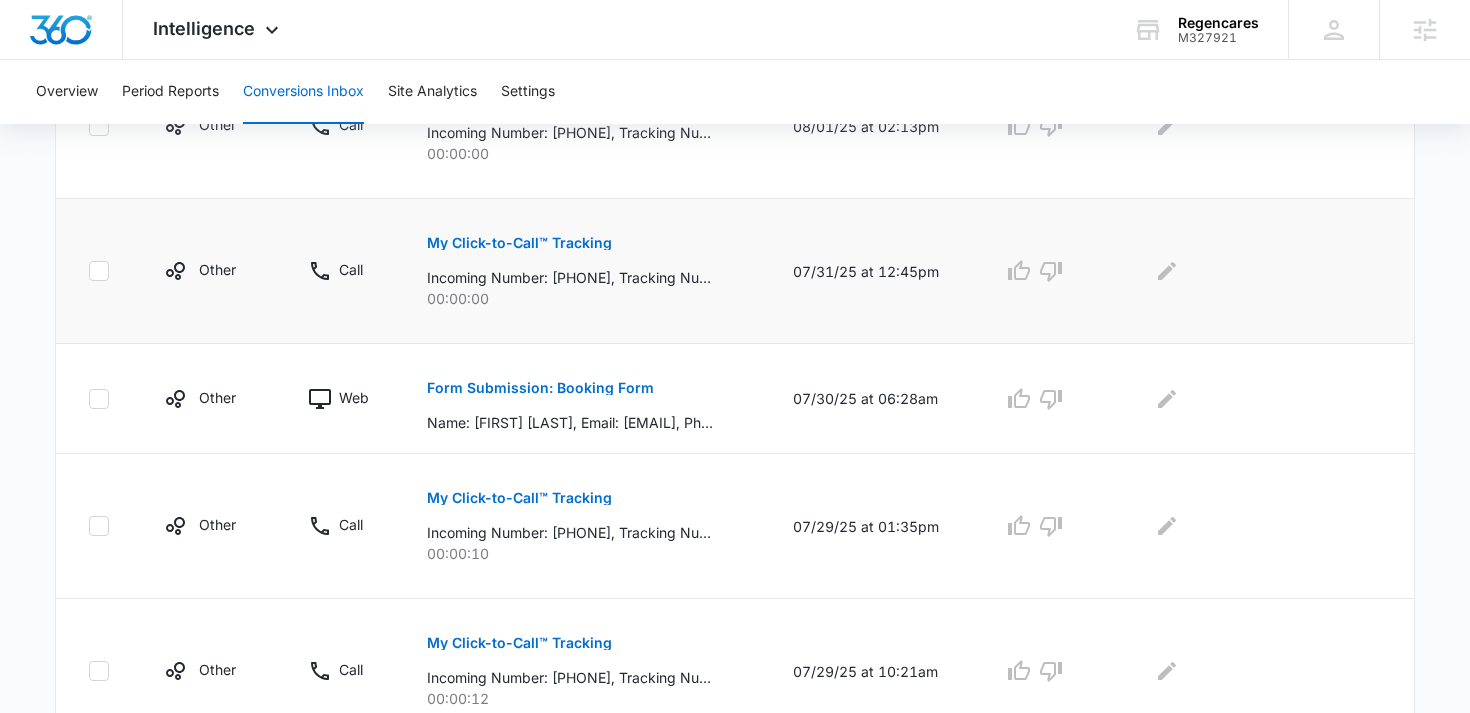 click on "My Click-to-Call™ Tracking" at bounding box center [519, 243] 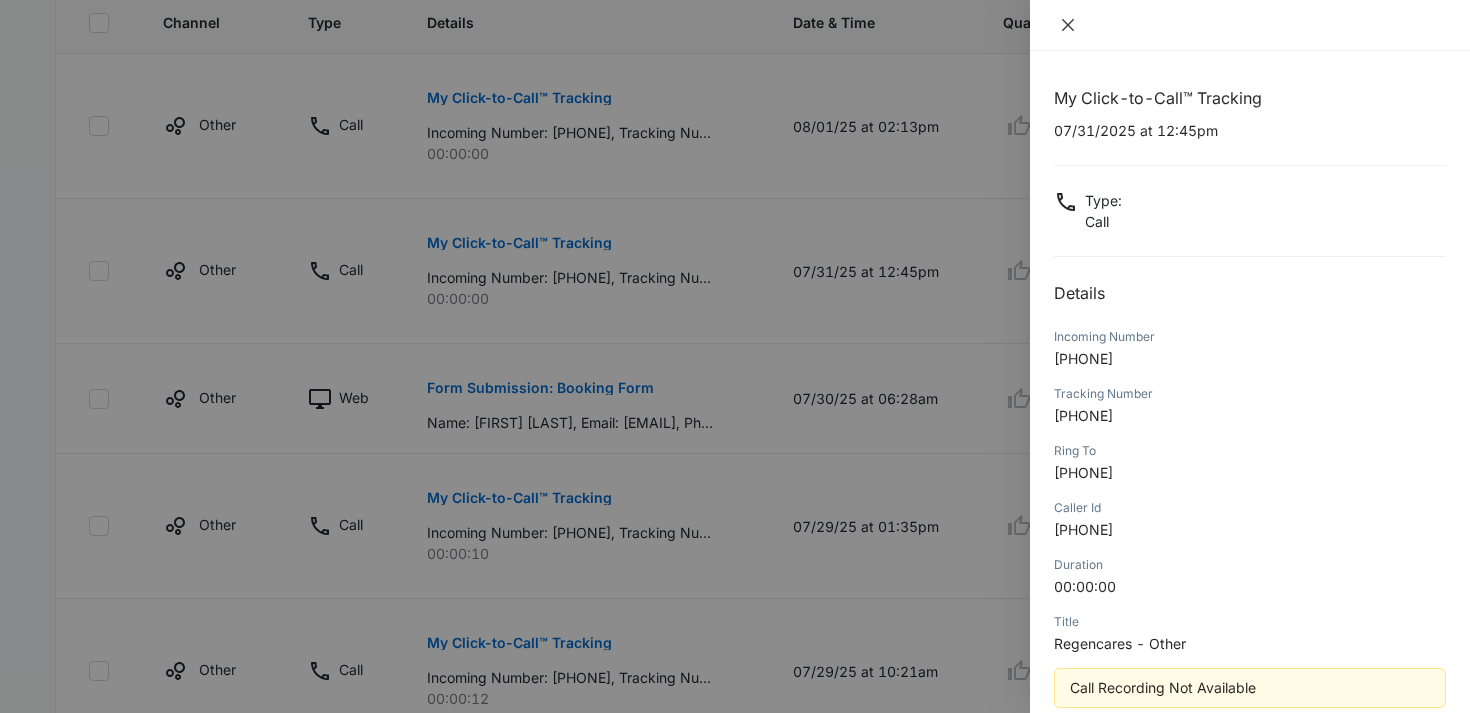 click 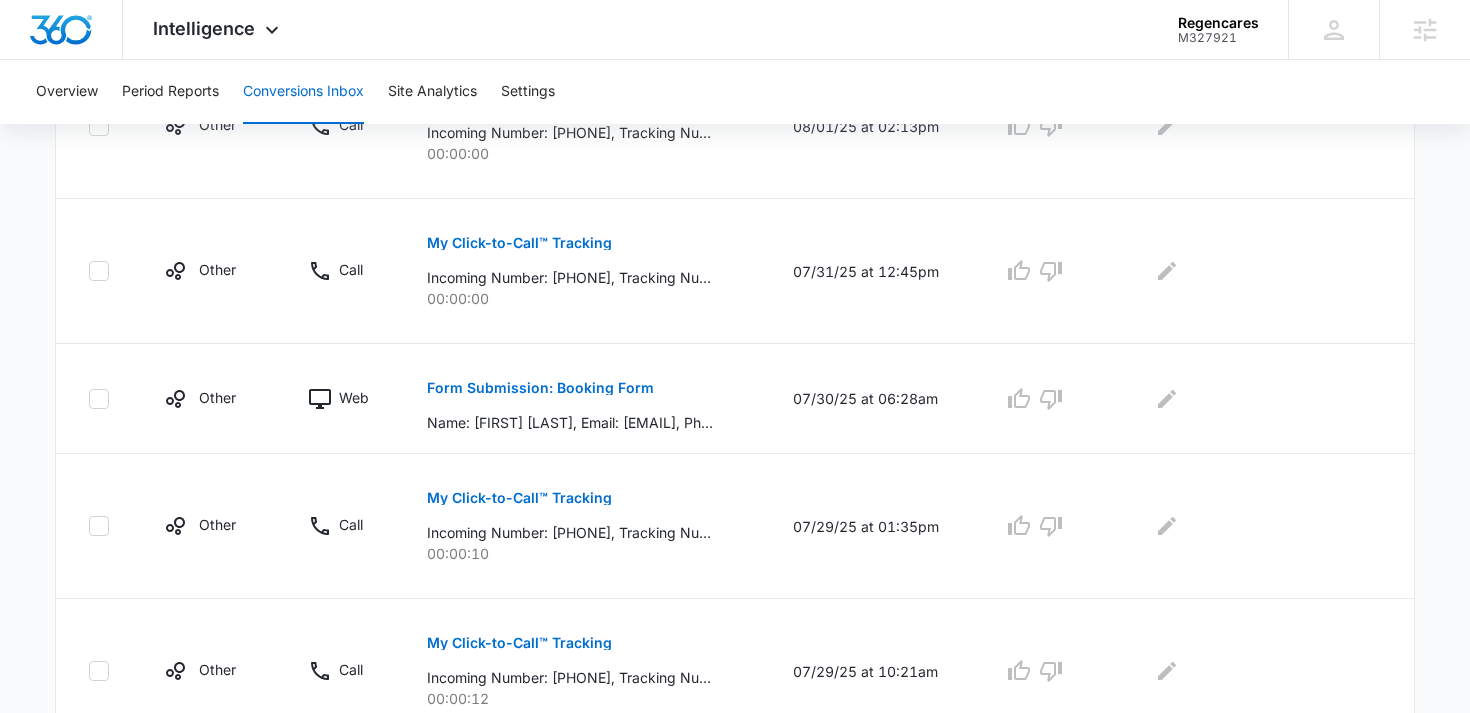 scroll, scrollTop: 0, scrollLeft: 0, axis: both 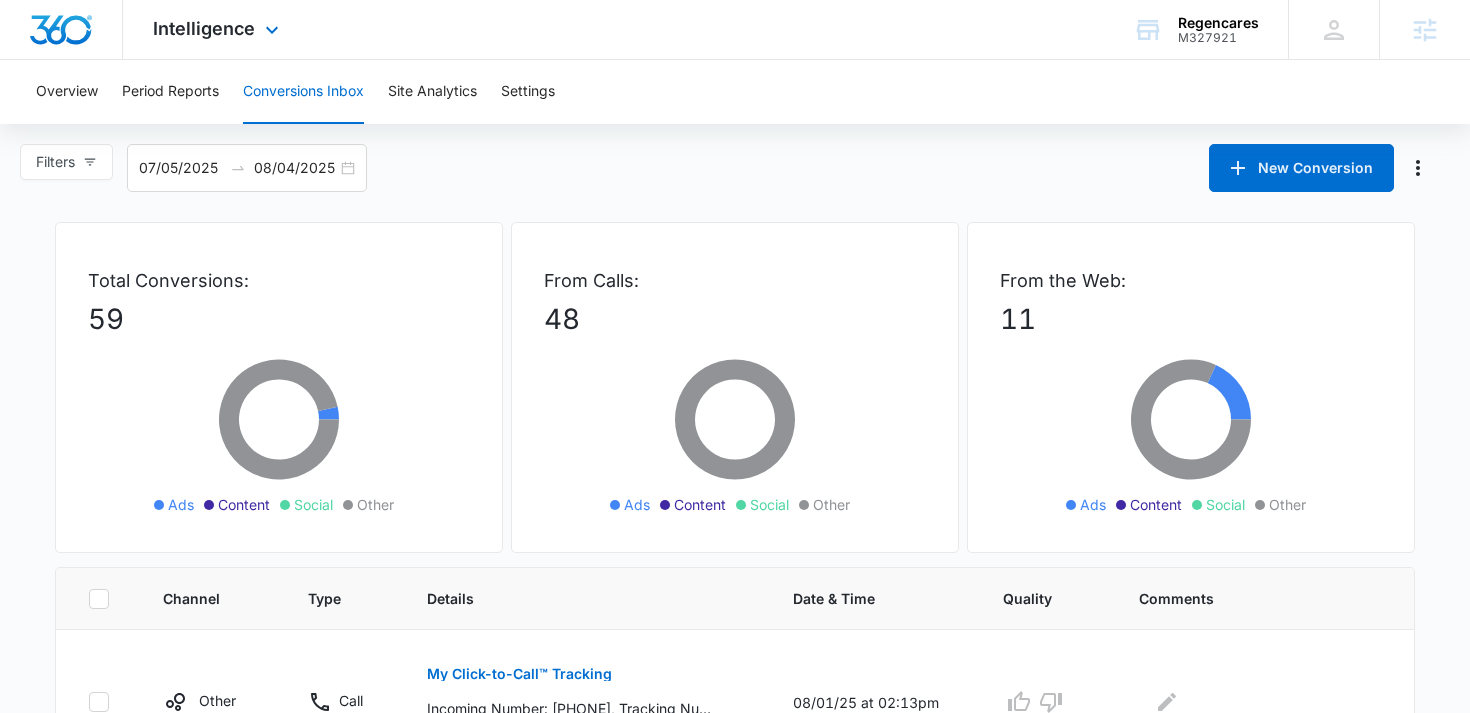 click on "Intelligence Apps Reputation Forms CRM Email Social Payments POS Content Ads Intelligence Files Brand Settings" at bounding box center [218, 29] 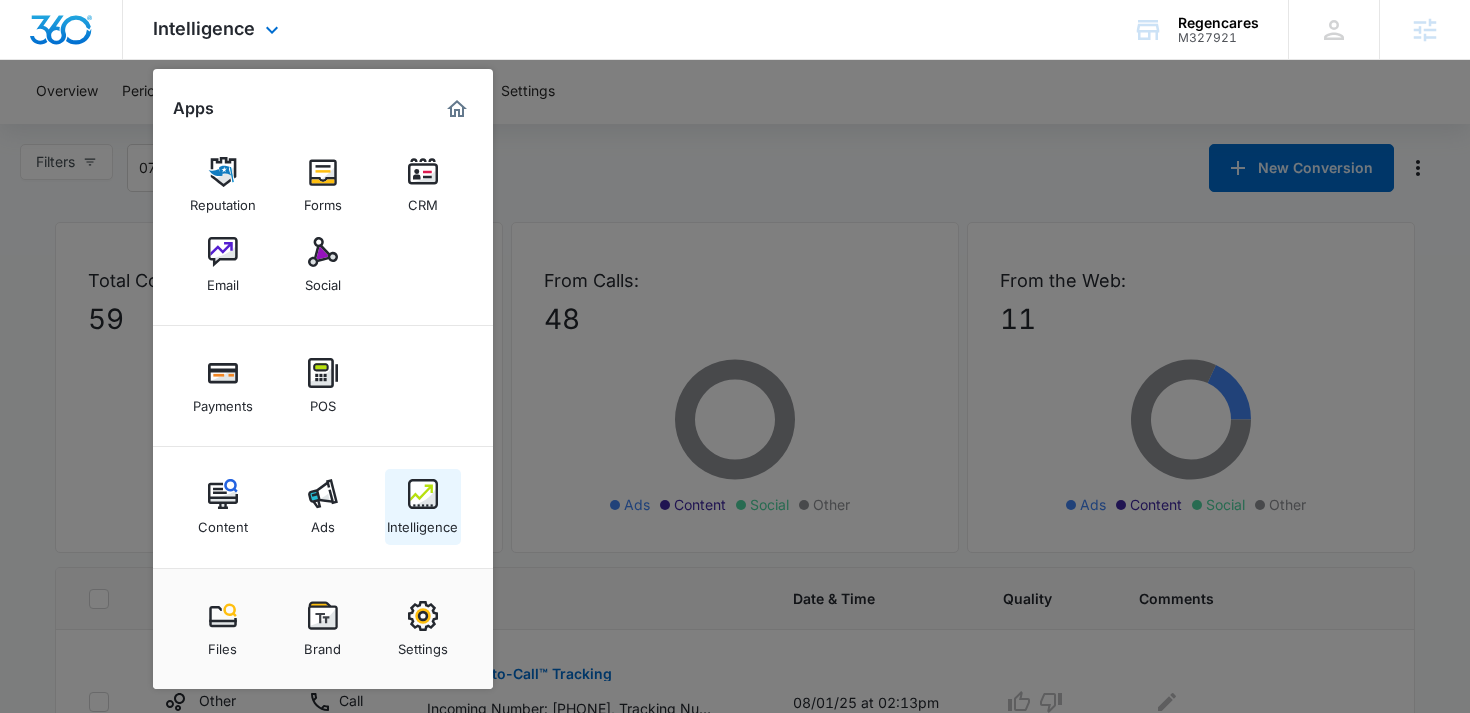 click on "Intelligence" at bounding box center [422, 522] 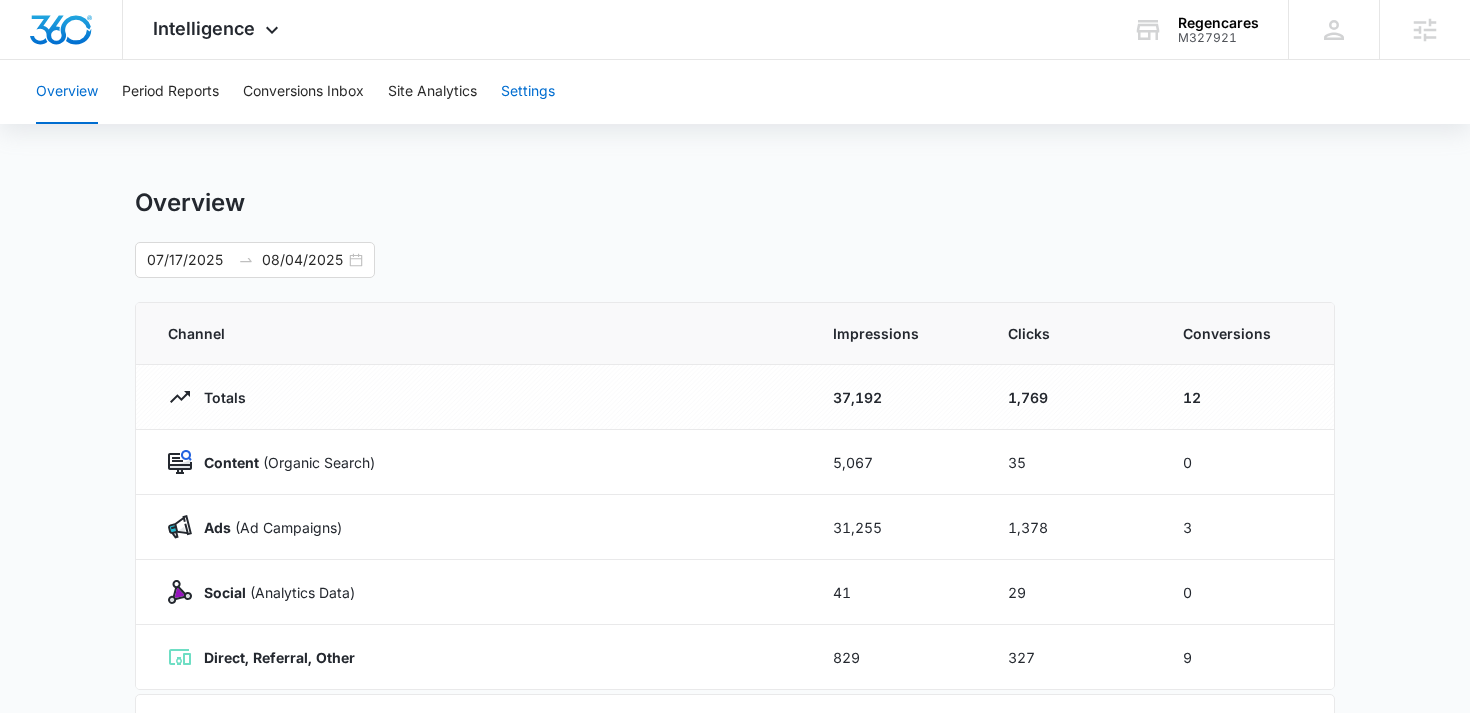 click on "Settings" at bounding box center (528, 92) 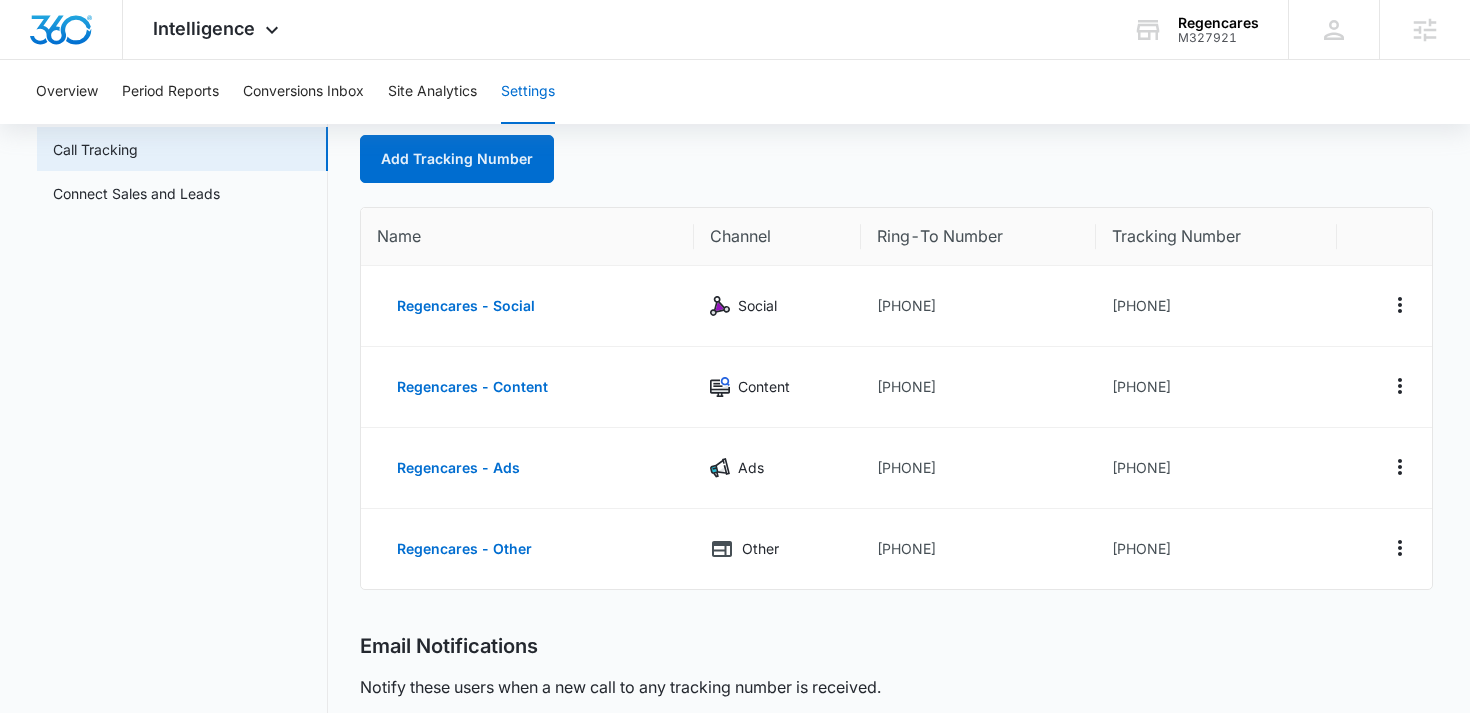 scroll, scrollTop: 108, scrollLeft: 0, axis: vertical 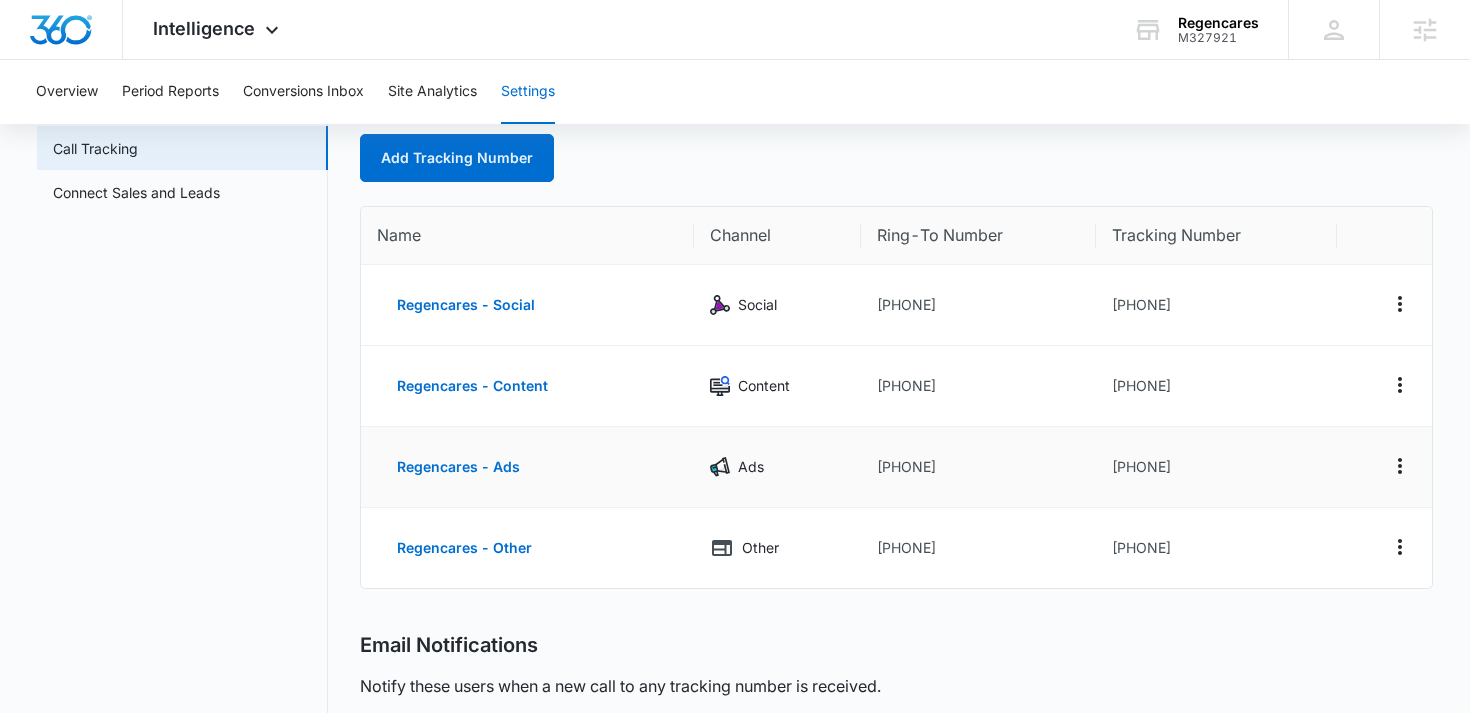 drag, startPoint x: 1247, startPoint y: 468, endPoint x: 1115, endPoint y: 466, distance: 132.01515 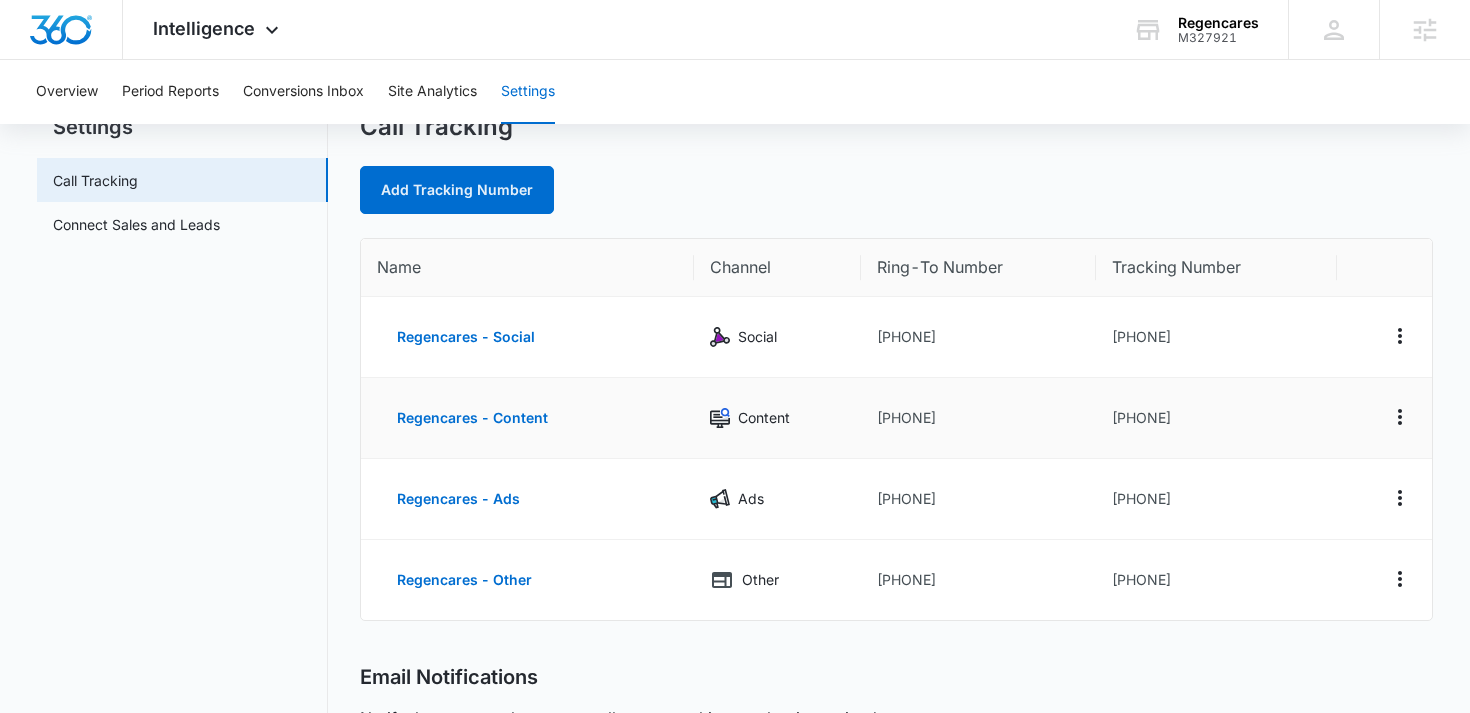 scroll, scrollTop: 52, scrollLeft: 0, axis: vertical 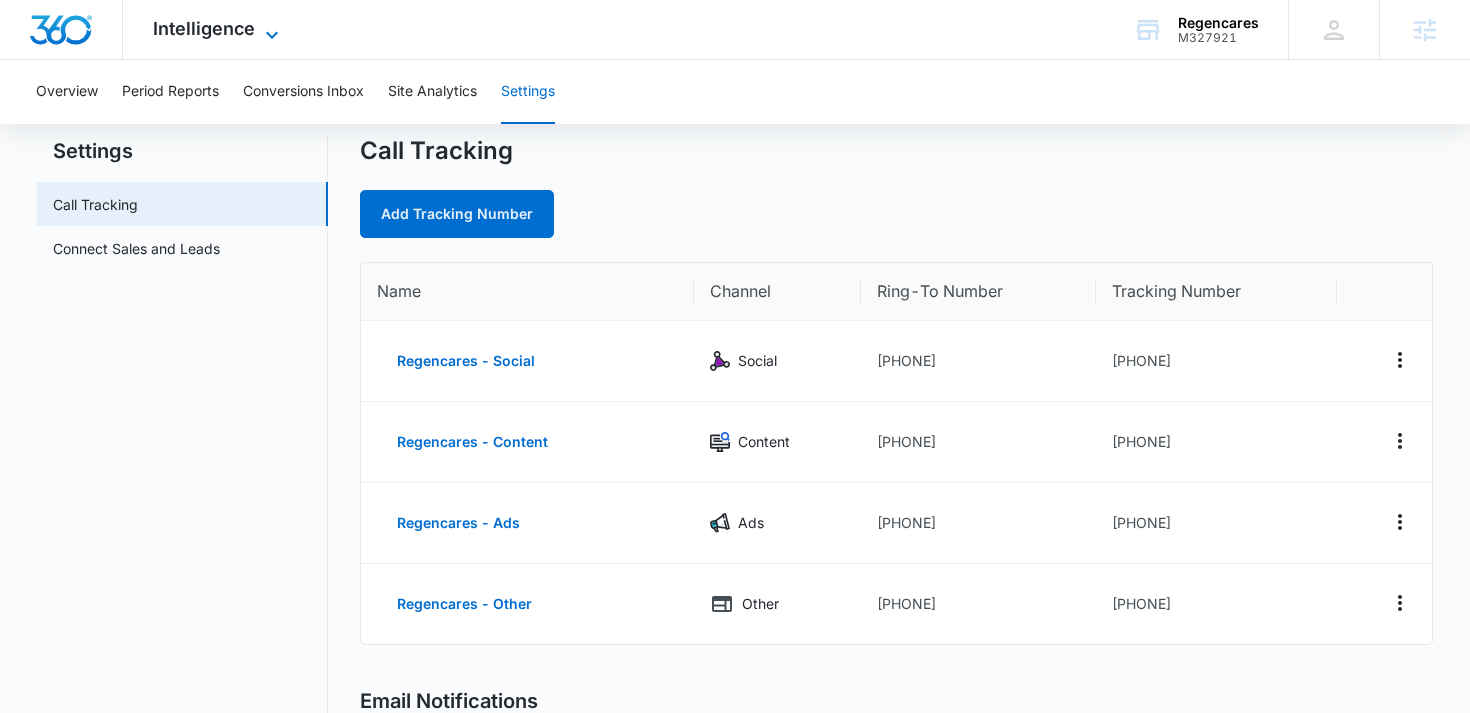 click on "Intelligence" at bounding box center (204, 28) 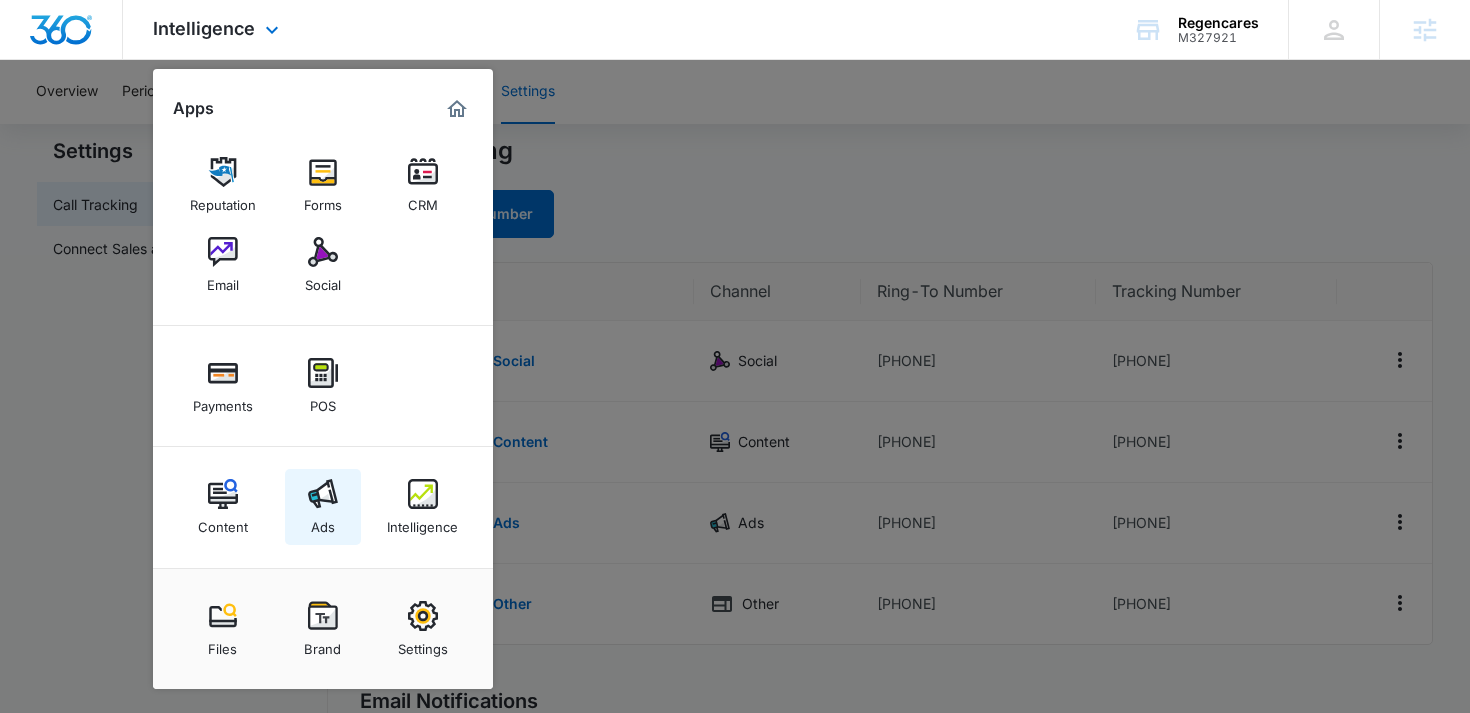 click at bounding box center [323, 494] 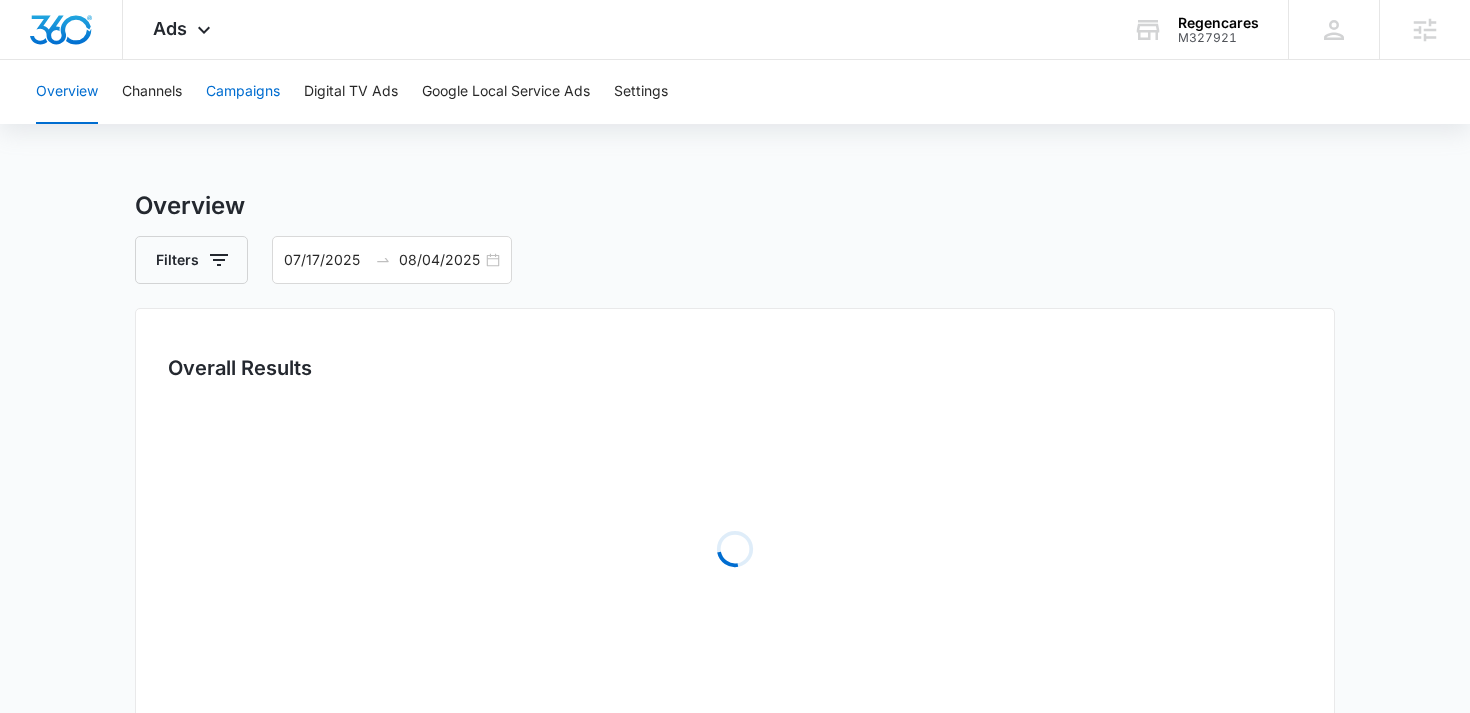 click on "Campaigns" at bounding box center (243, 92) 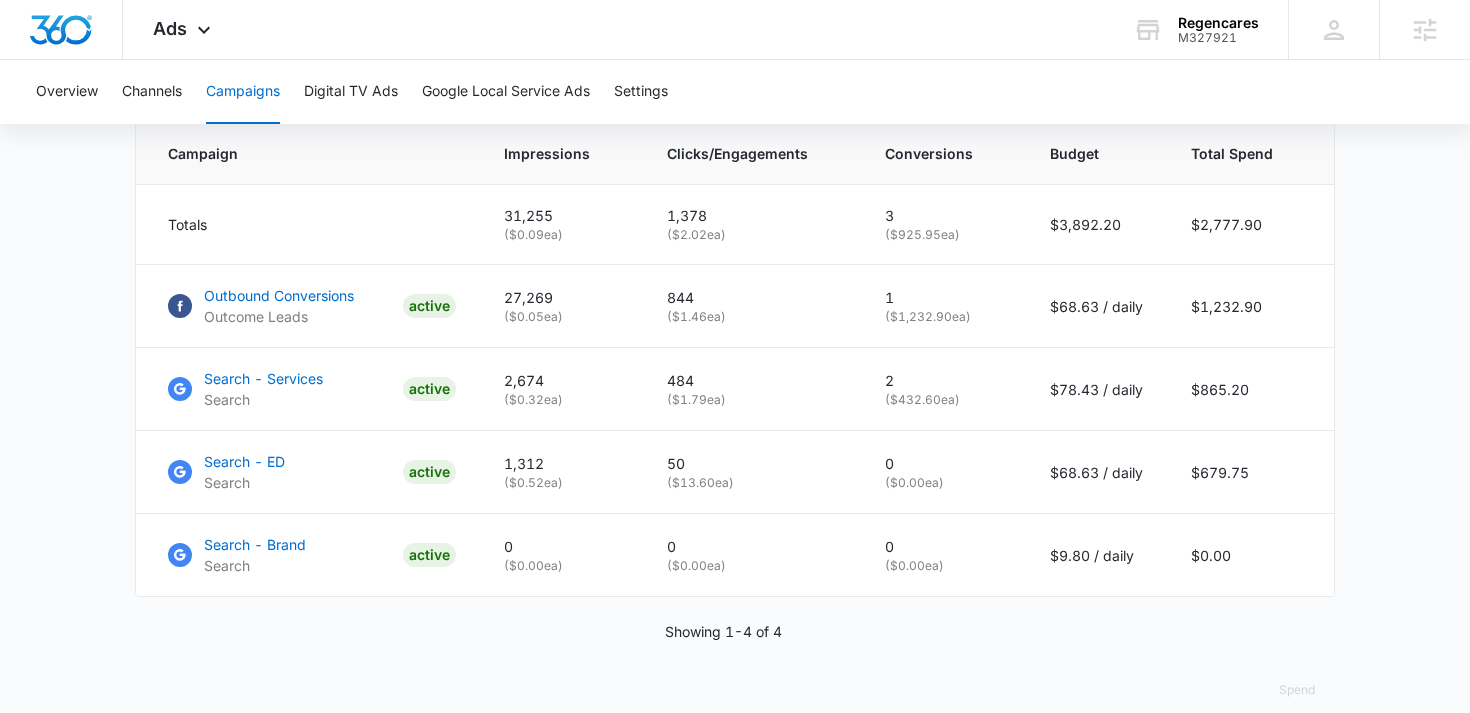 scroll, scrollTop: 861, scrollLeft: 0, axis: vertical 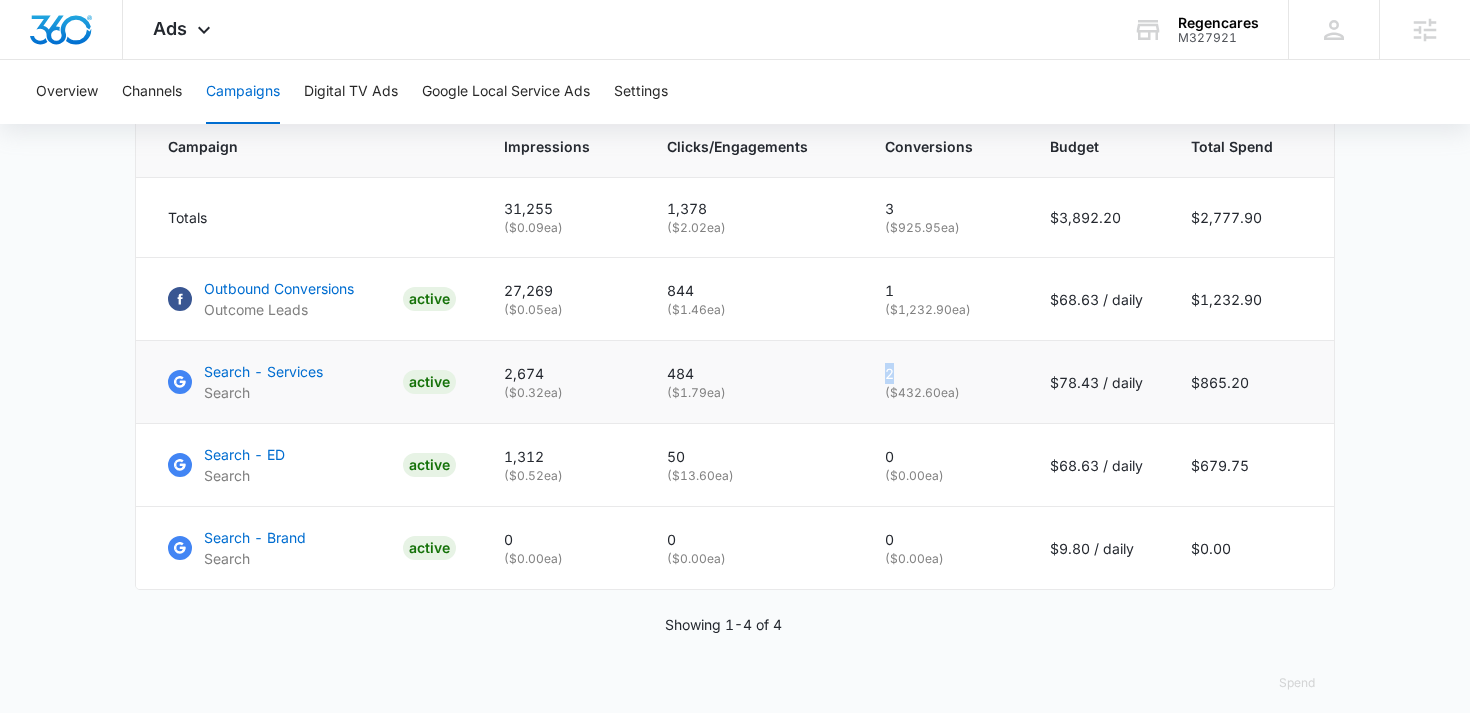 drag, startPoint x: 920, startPoint y: 371, endPoint x: 878, endPoint y: 371, distance: 42 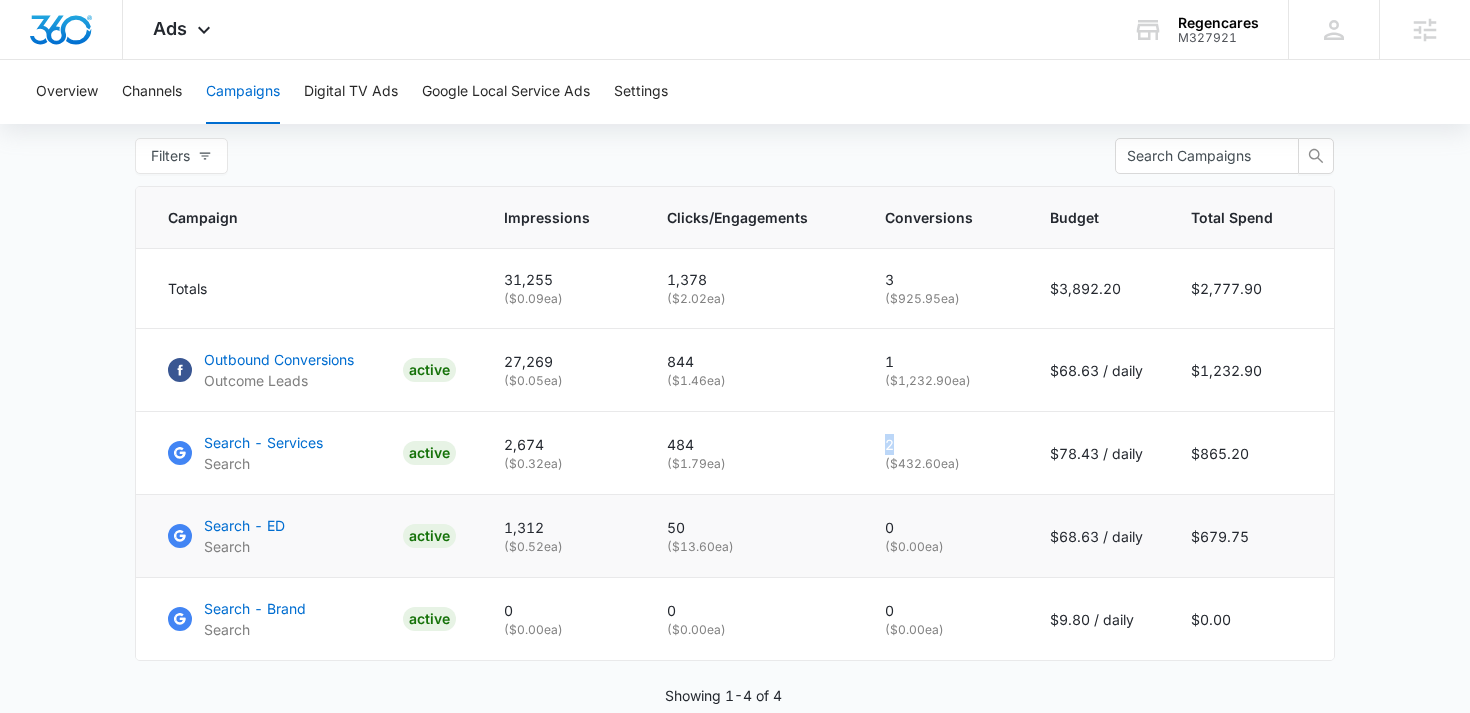 scroll, scrollTop: 778, scrollLeft: 0, axis: vertical 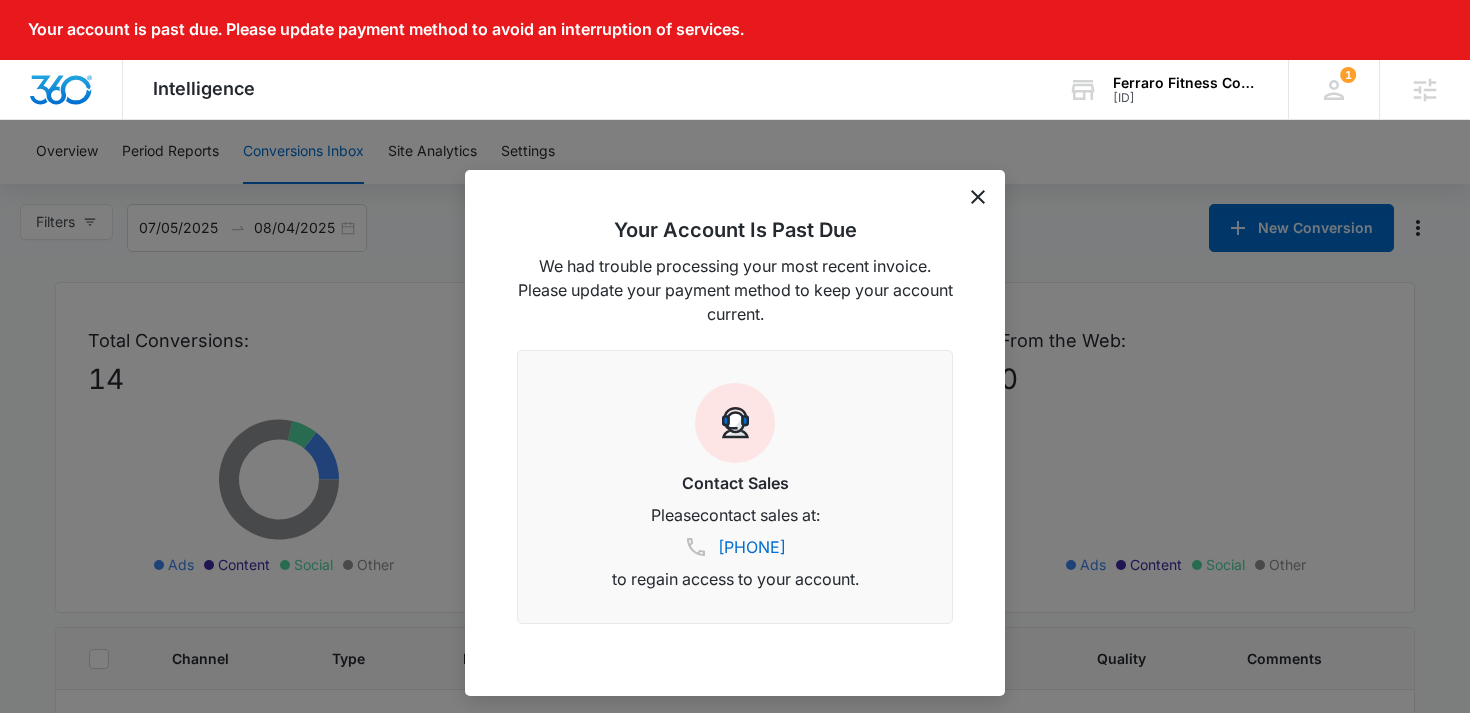 click 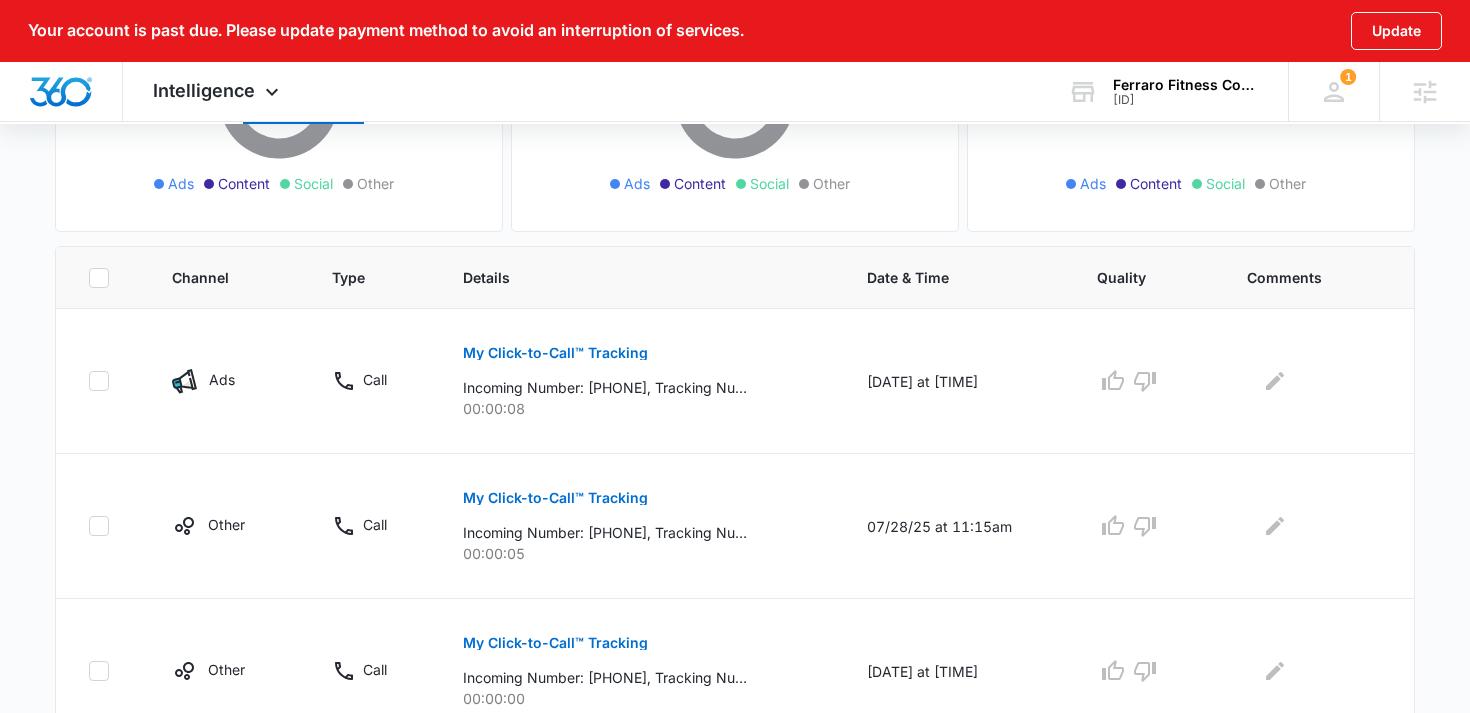 scroll, scrollTop: 390, scrollLeft: 0, axis: vertical 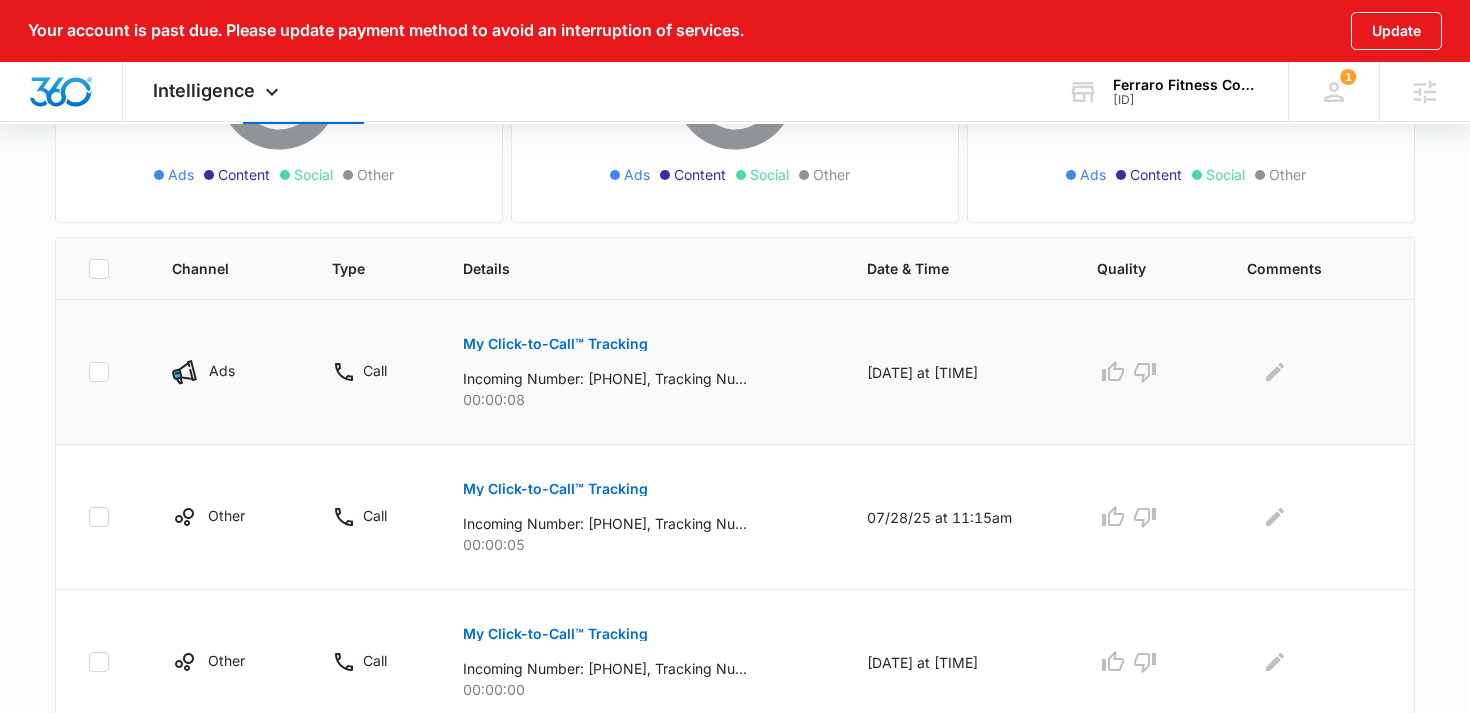 click on "My Click-to-Call™ Tracking" at bounding box center [555, 344] 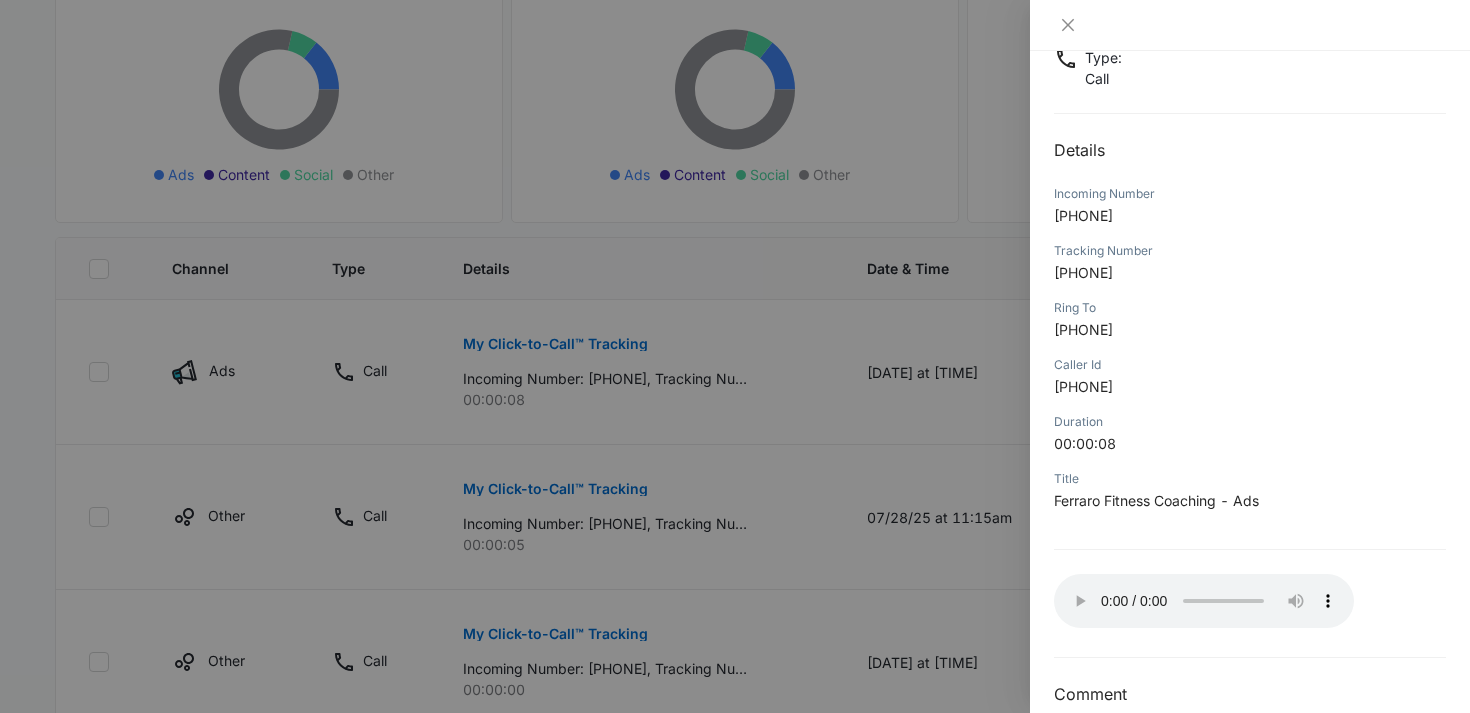 scroll, scrollTop: 175, scrollLeft: 0, axis: vertical 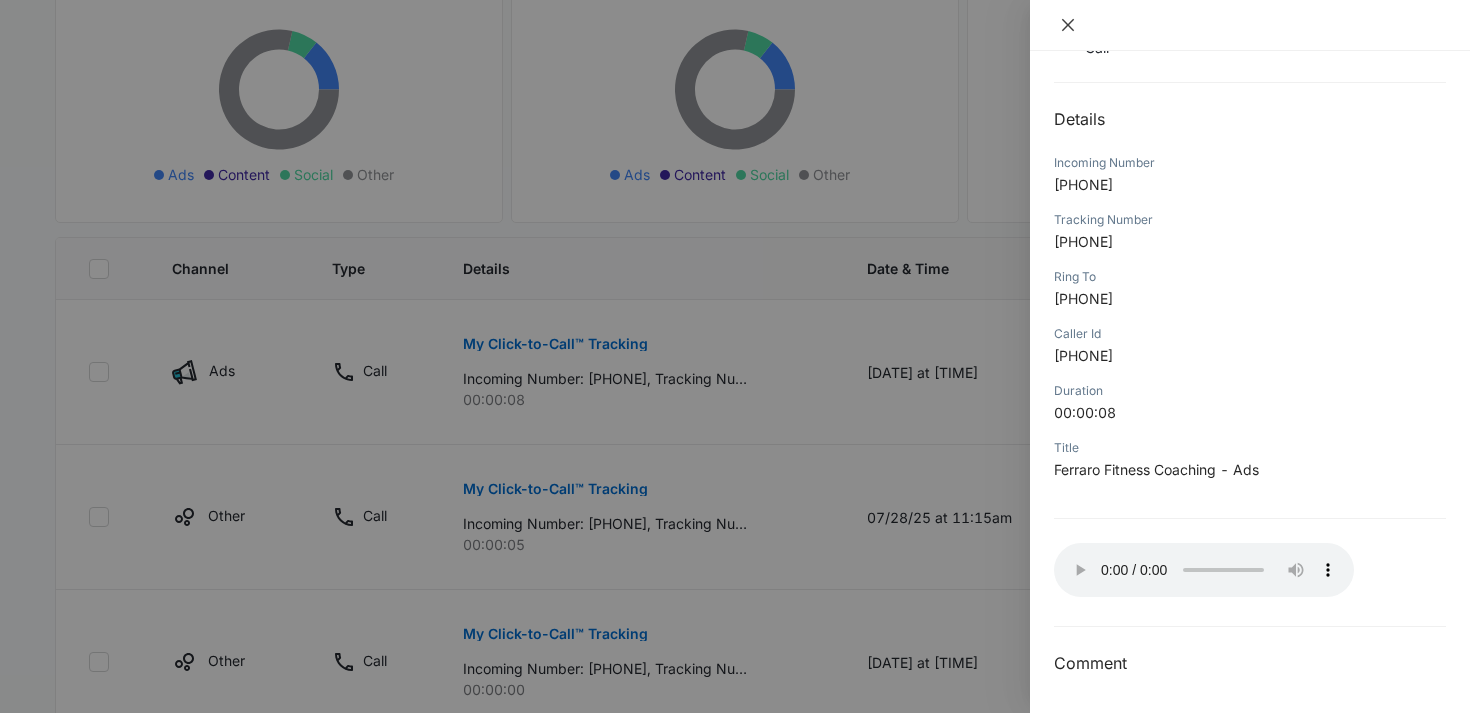 click 